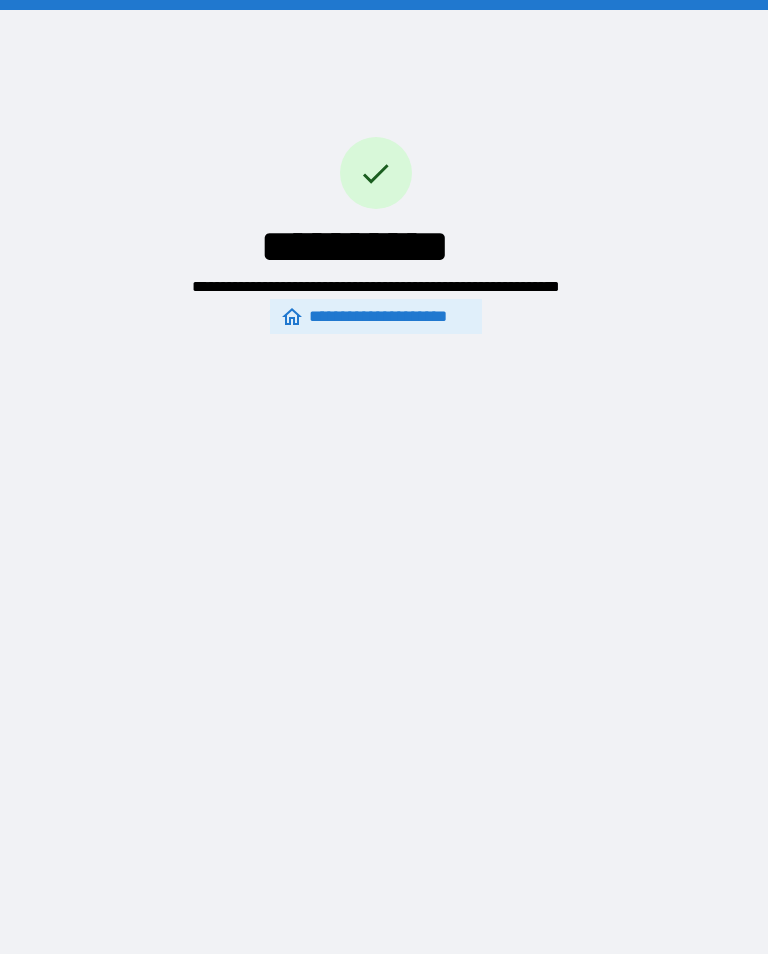 scroll, scrollTop: 0, scrollLeft: 0, axis: both 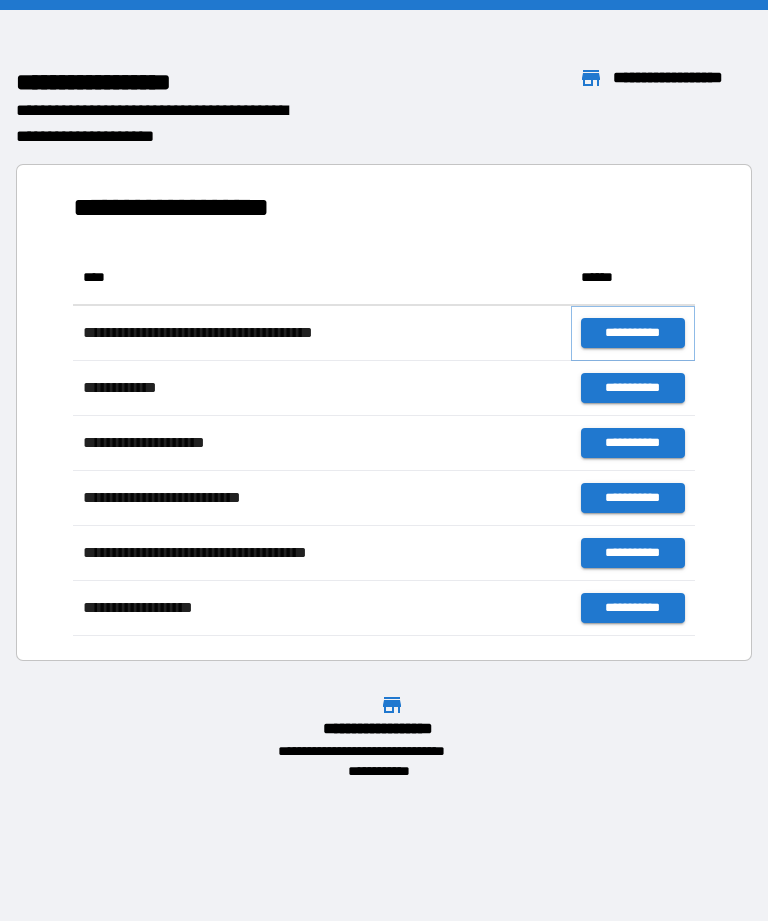 click on "**********" at bounding box center [633, 333] 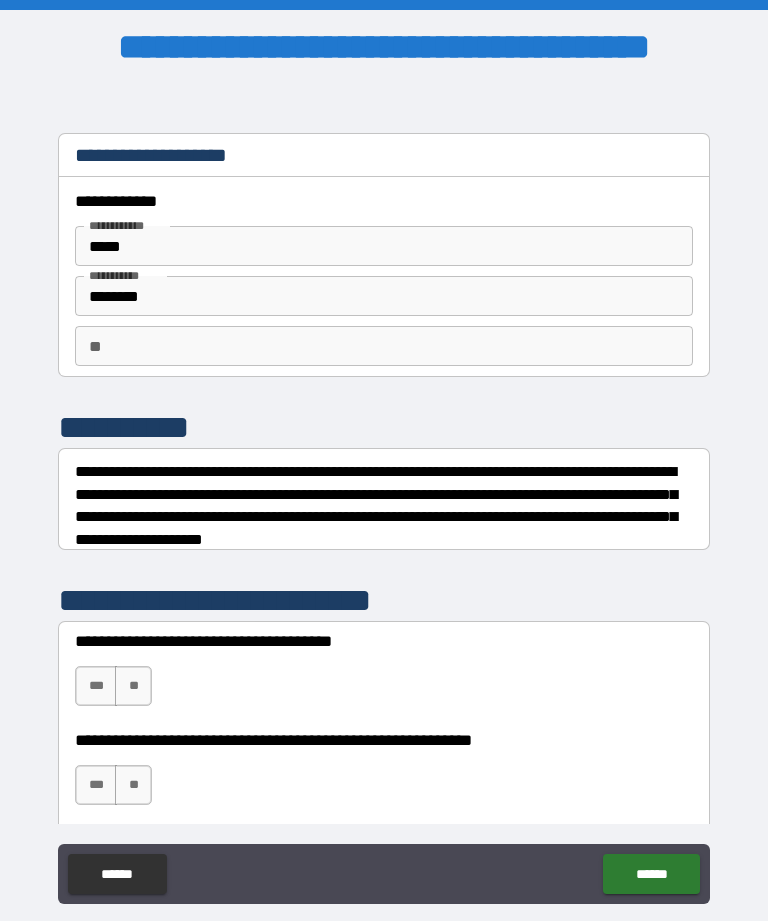 click on "**" at bounding box center [384, 346] 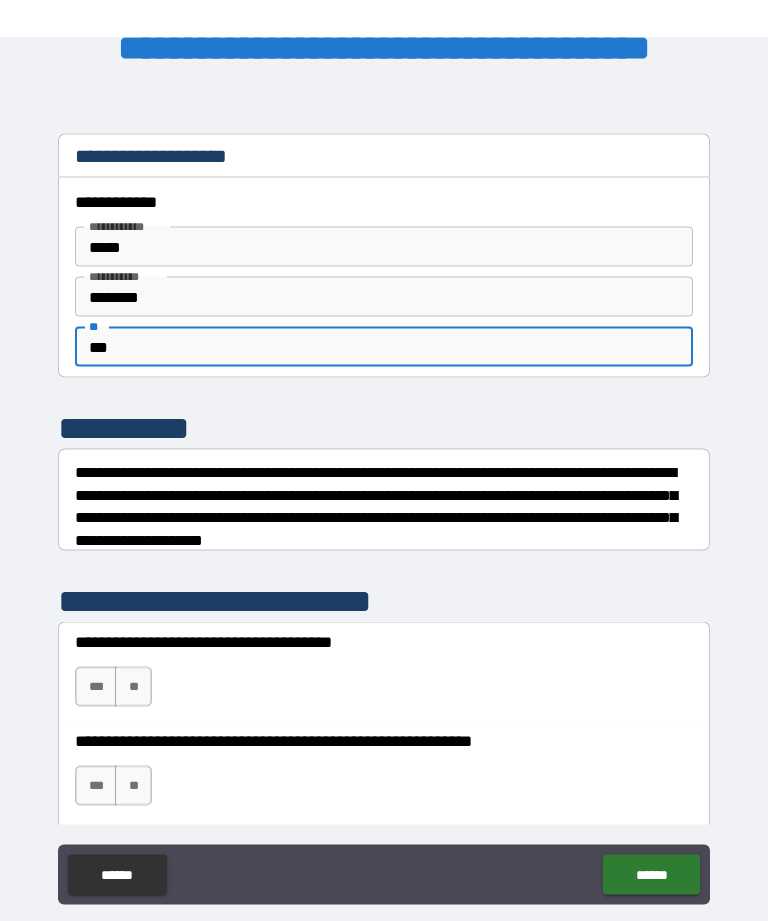 scroll, scrollTop: 38, scrollLeft: 0, axis: vertical 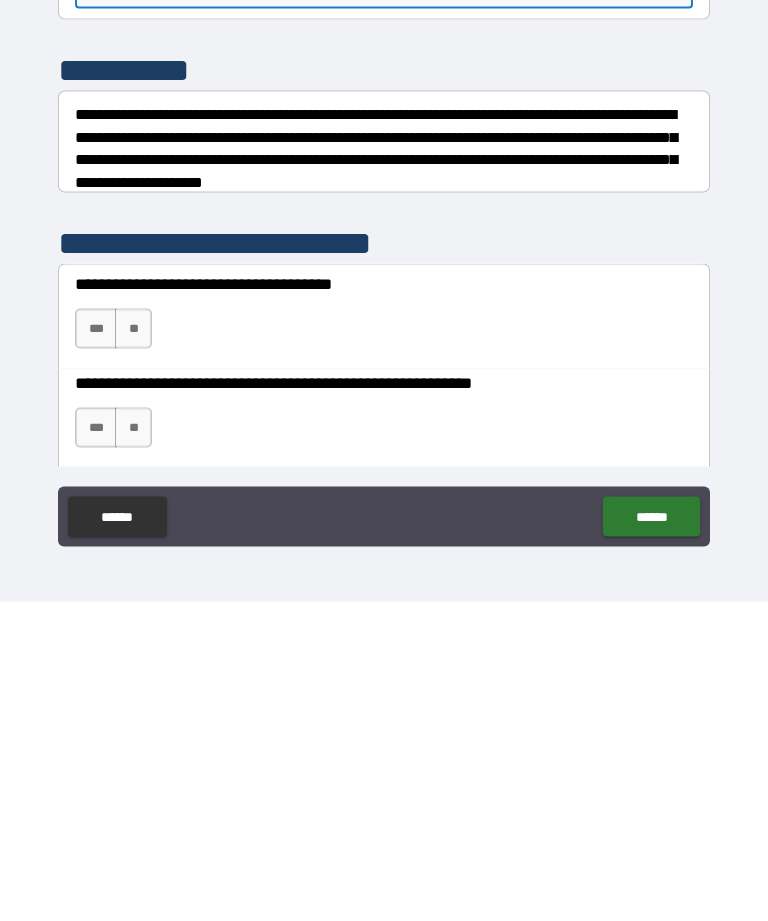 type on "***" 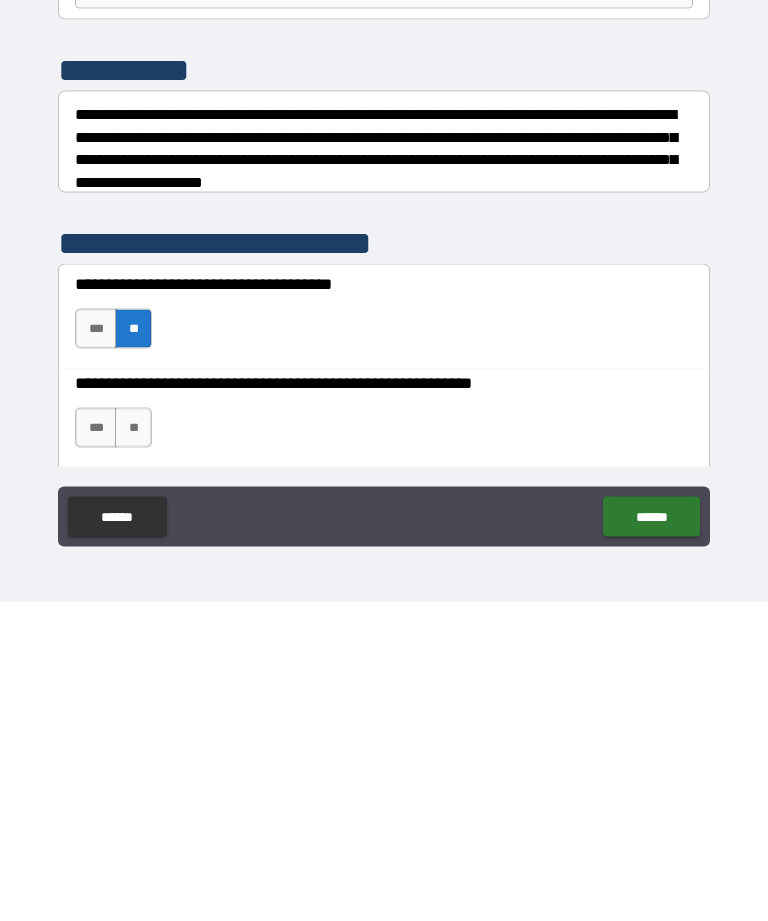 scroll, scrollTop: 64, scrollLeft: 0, axis: vertical 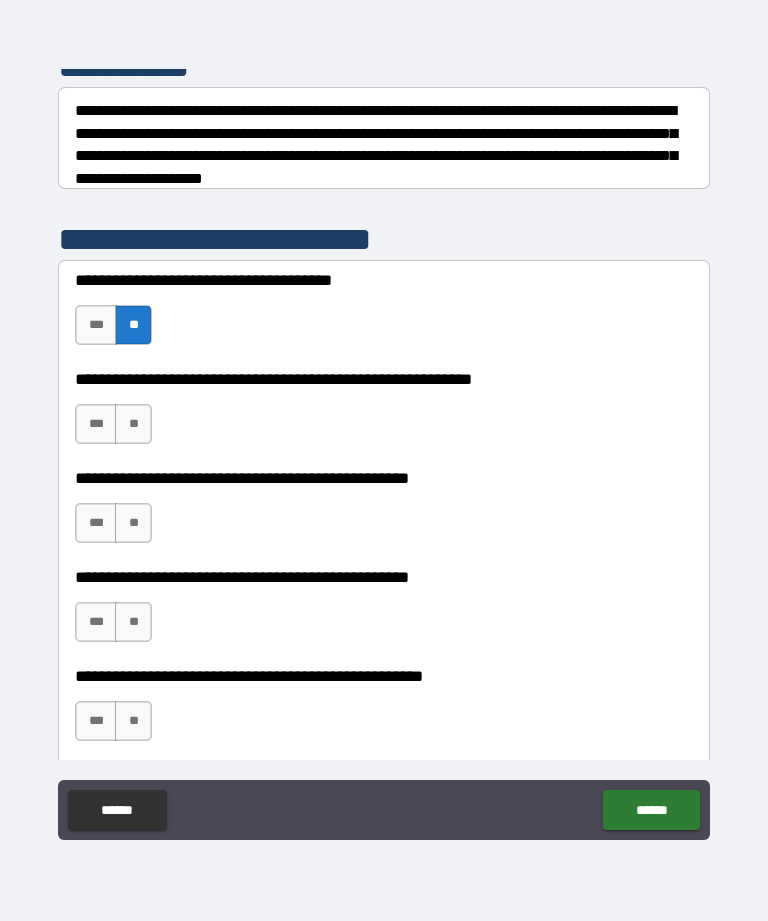 click on "***" at bounding box center [96, 424] 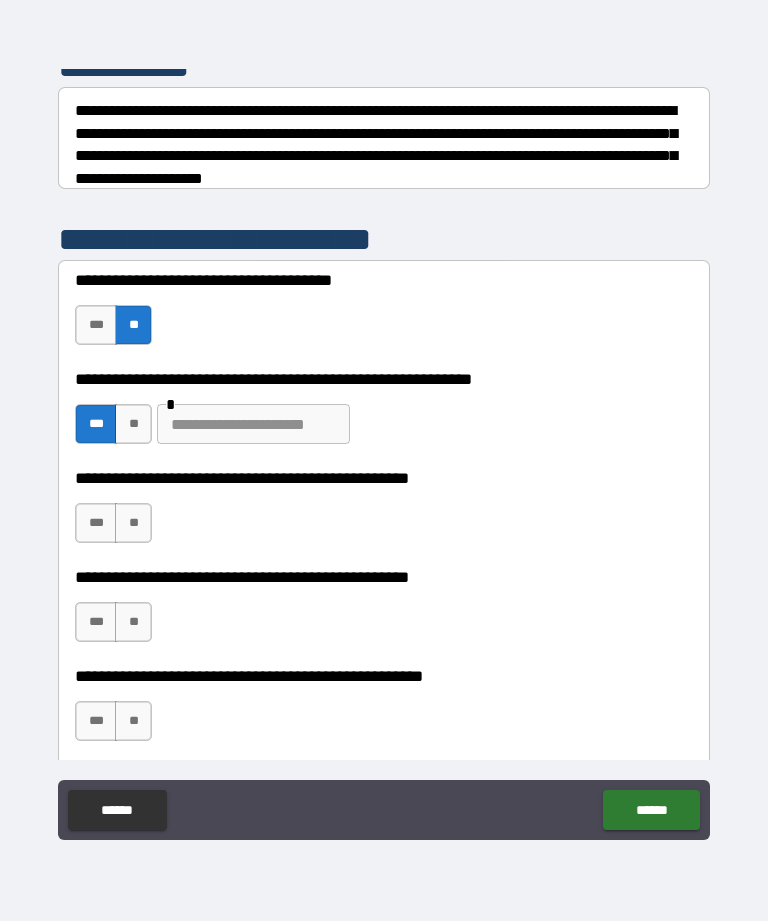 click at bounding box center (253, 424) 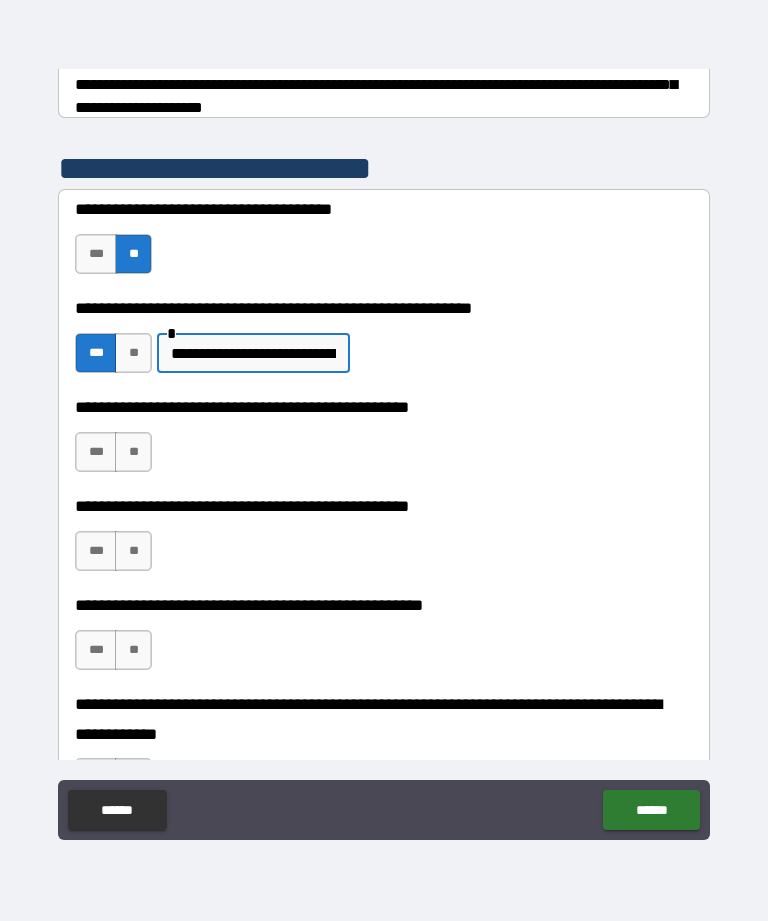 scroll, scrollTop: 395, scrollLeft: 0, axis: vertical 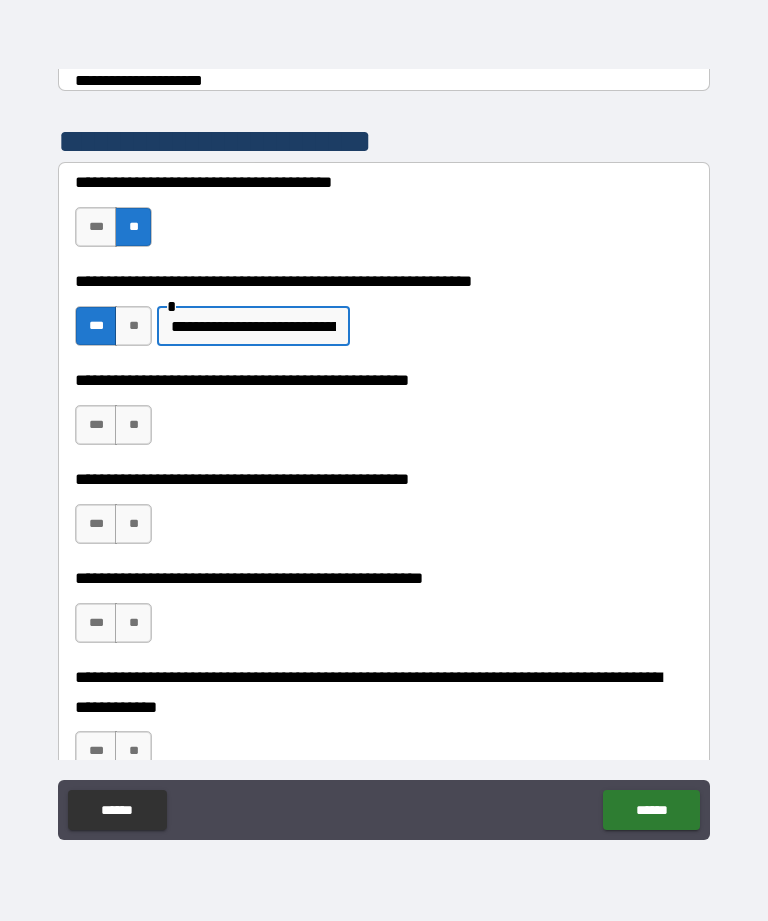 type on "**********" 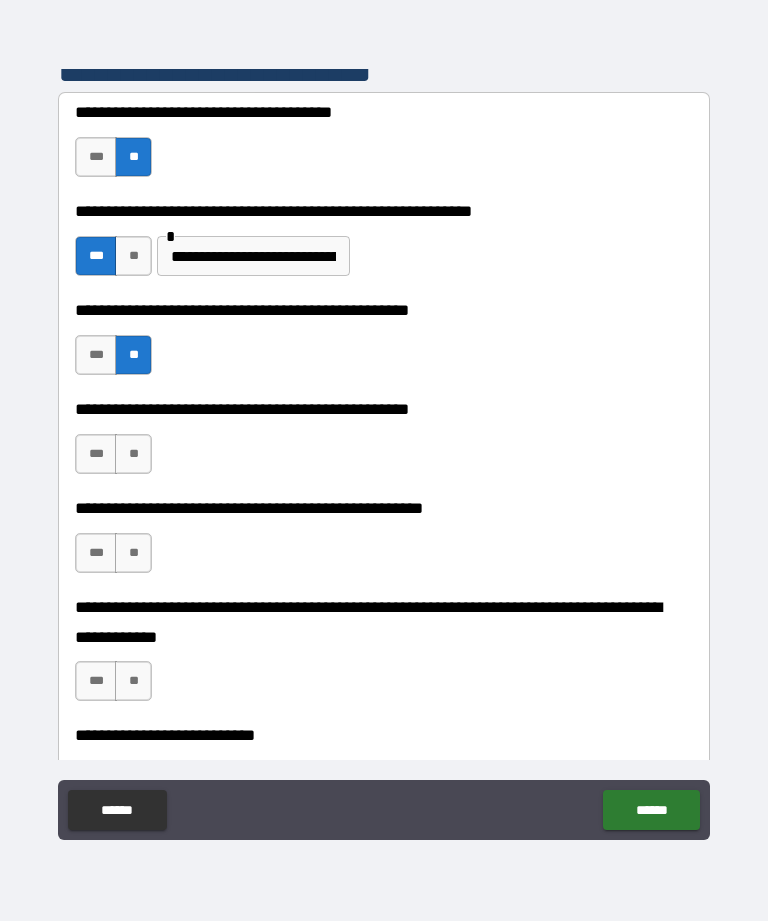 scroll, scrollTop: 466, scrollLeft: 0, axis: vertical 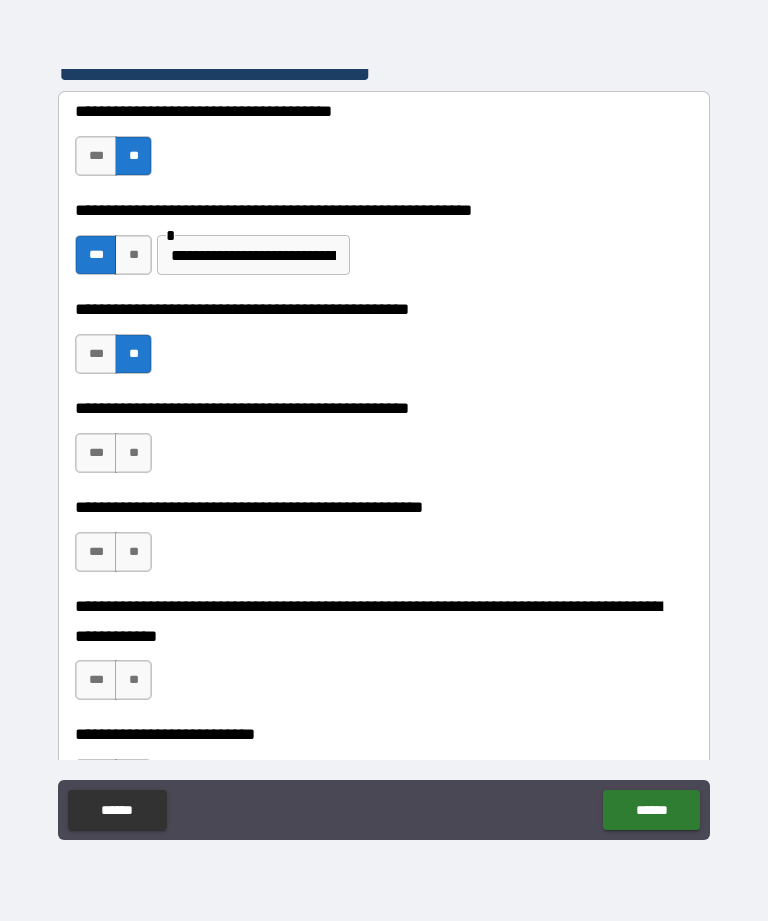 click on "***" at bounding box center [96, 453] 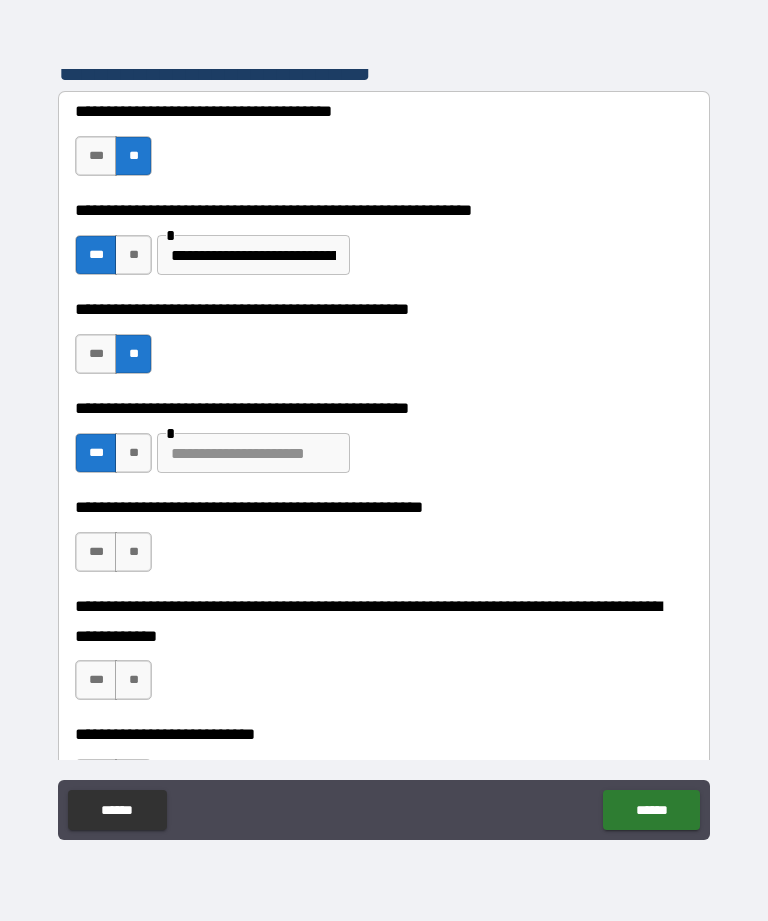click at bounding box center [253, 453] 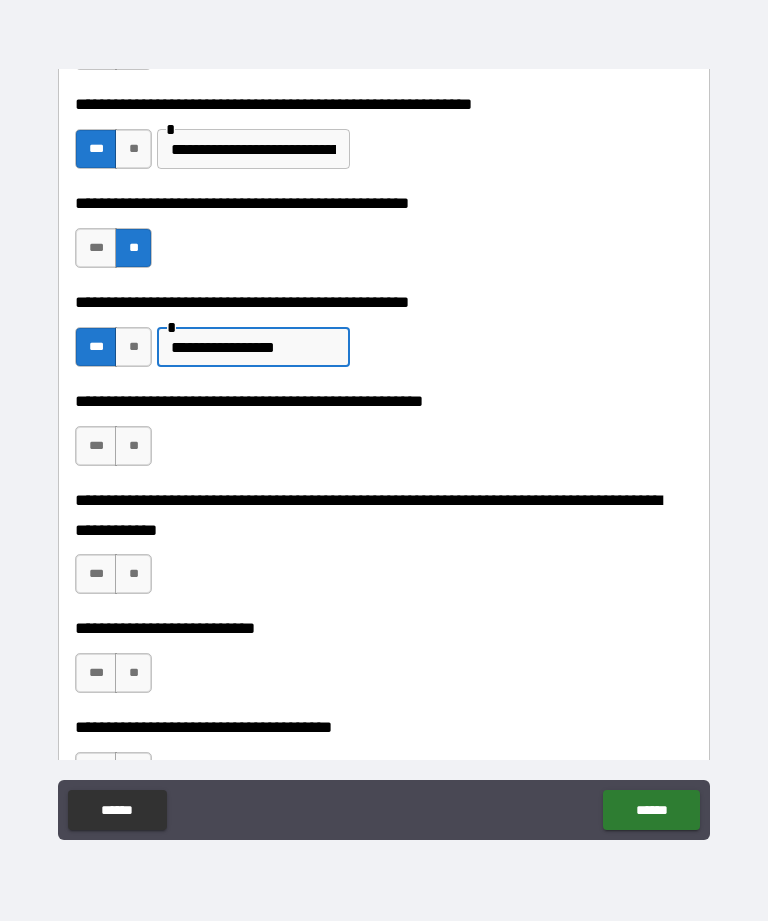 scroll, scrollTop: 572, scrollLeft: 0, axis: vertical 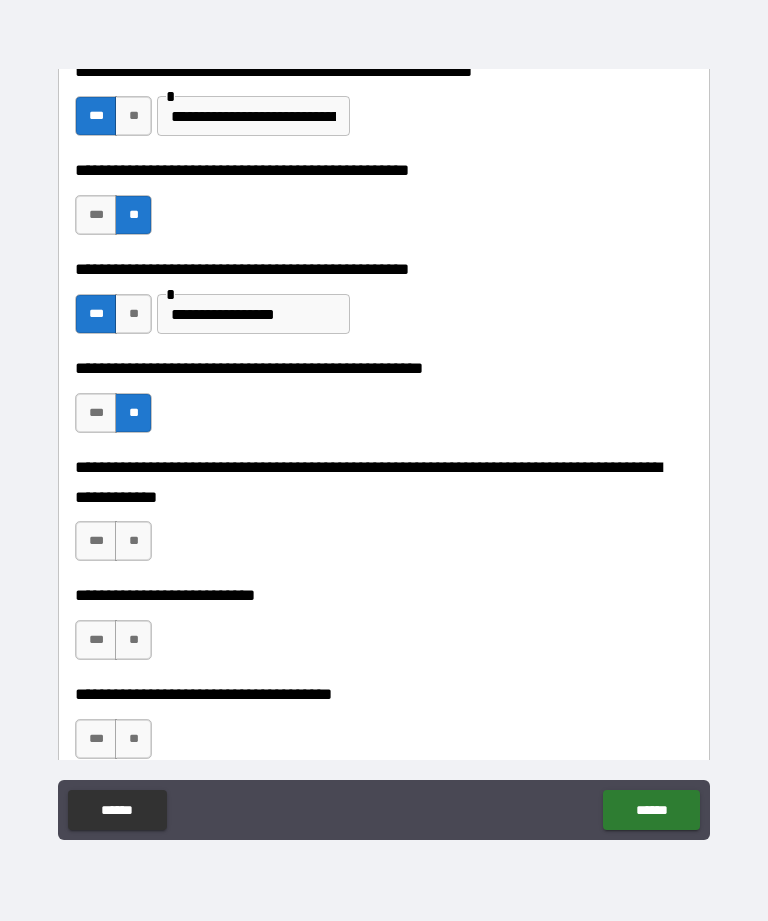 click on "**" at bounding box center (133, 541) 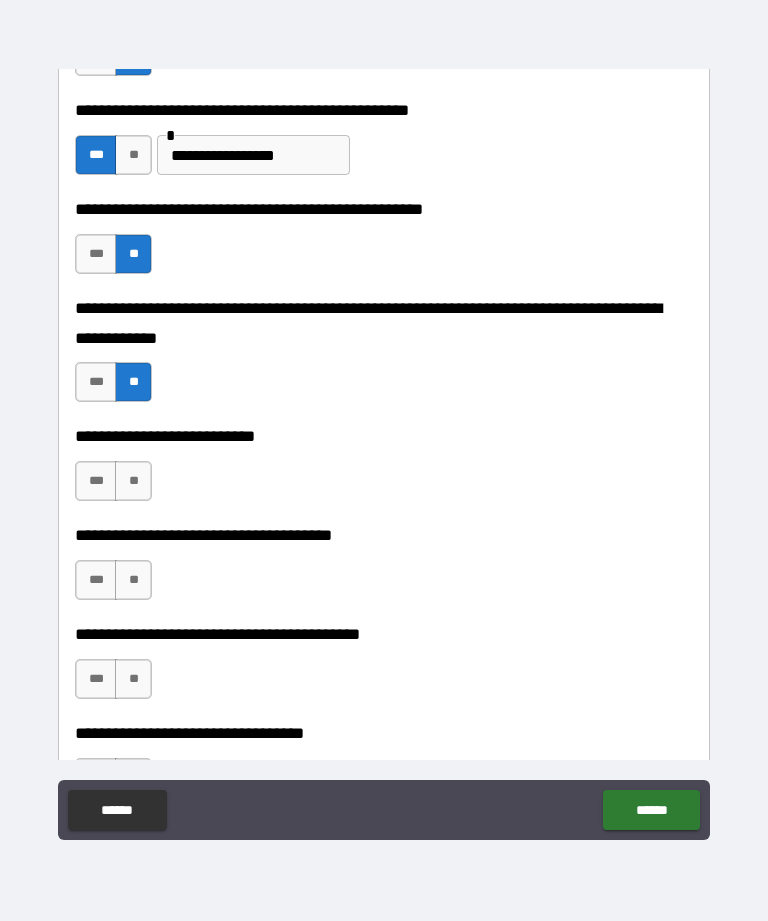 scroll, scrollTop: 776, scrollLeft: 0, axis: vertical 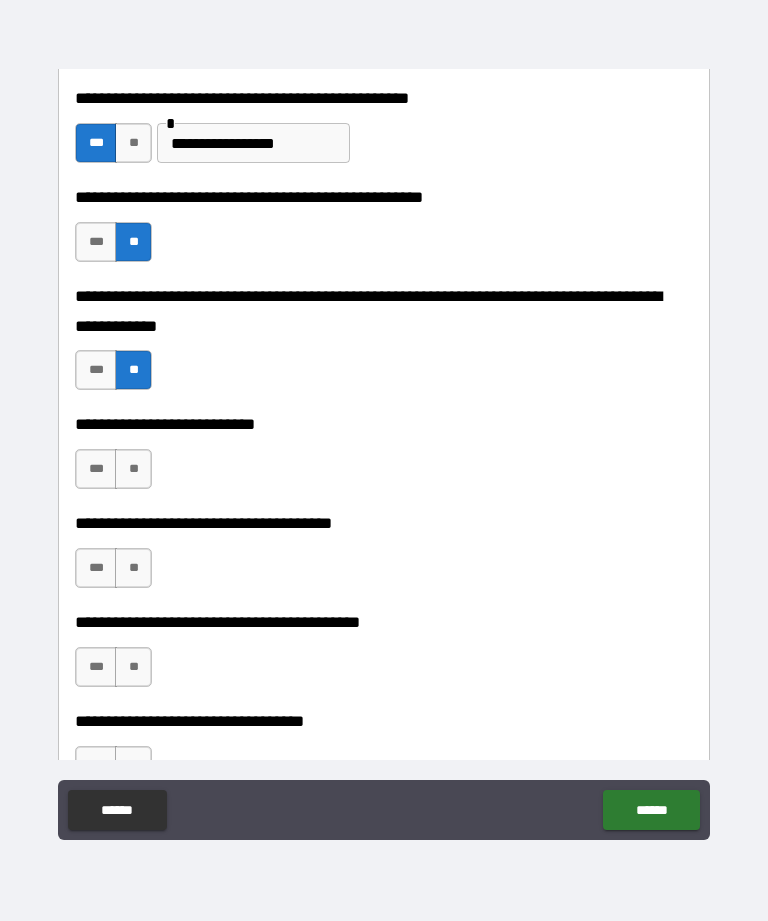 click on "**" at bounding box center [133, 469] 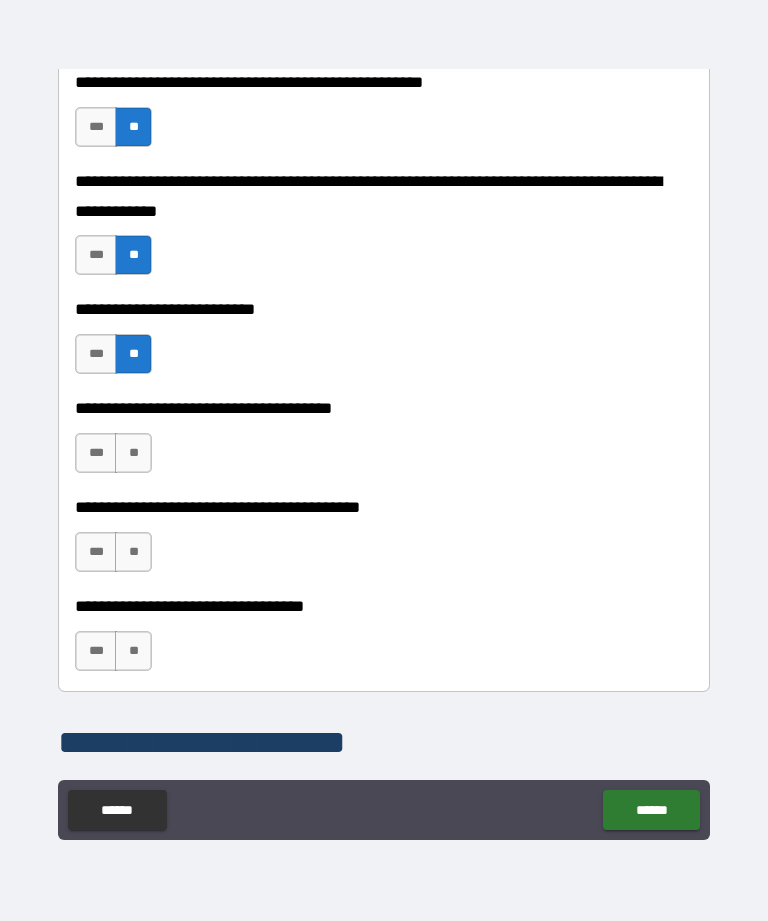 scroll, scrollTop: 893, scrollLeft: 0, axis: vertical 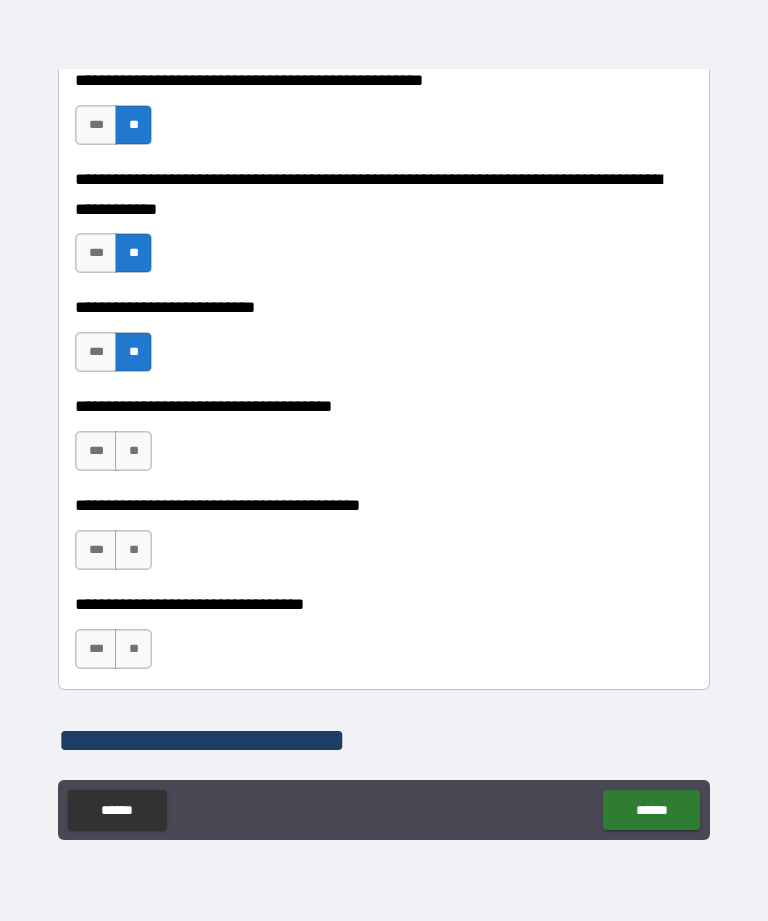 click on "***" at bounding box center (96, 451) 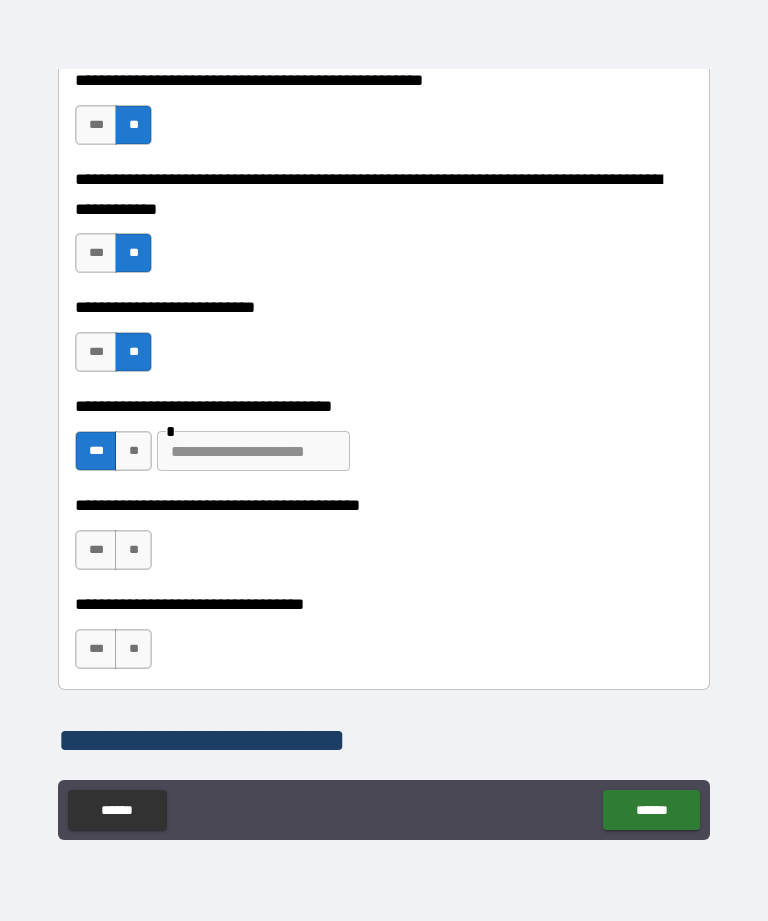 click at bounding box center (253, 451) 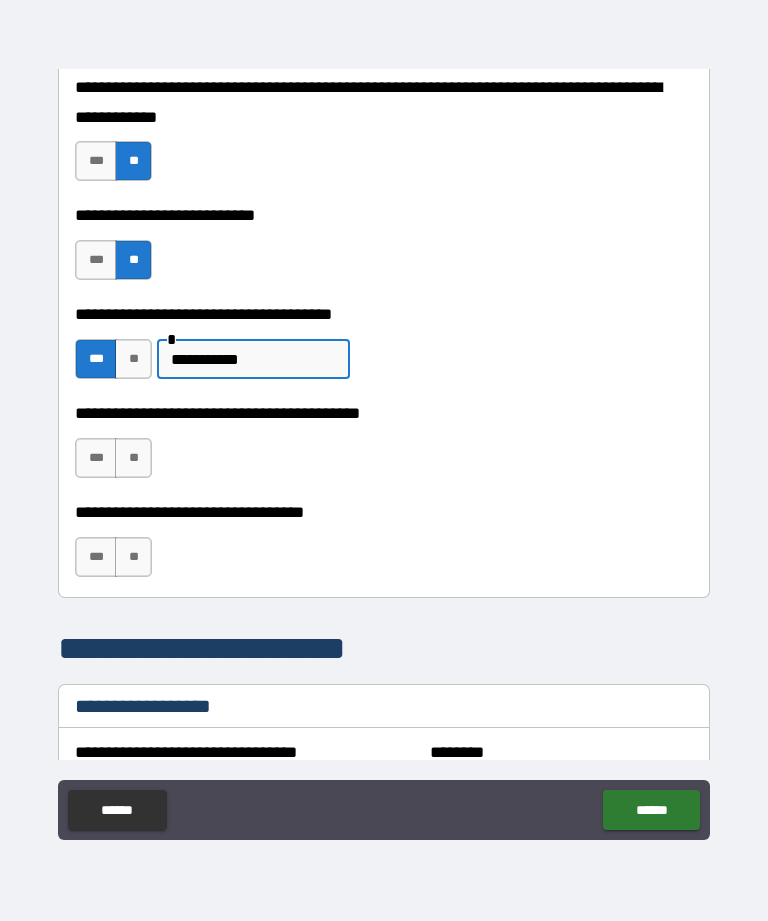 scroll, scrollTop: 998, scrollLeft: 0, axis: vertical 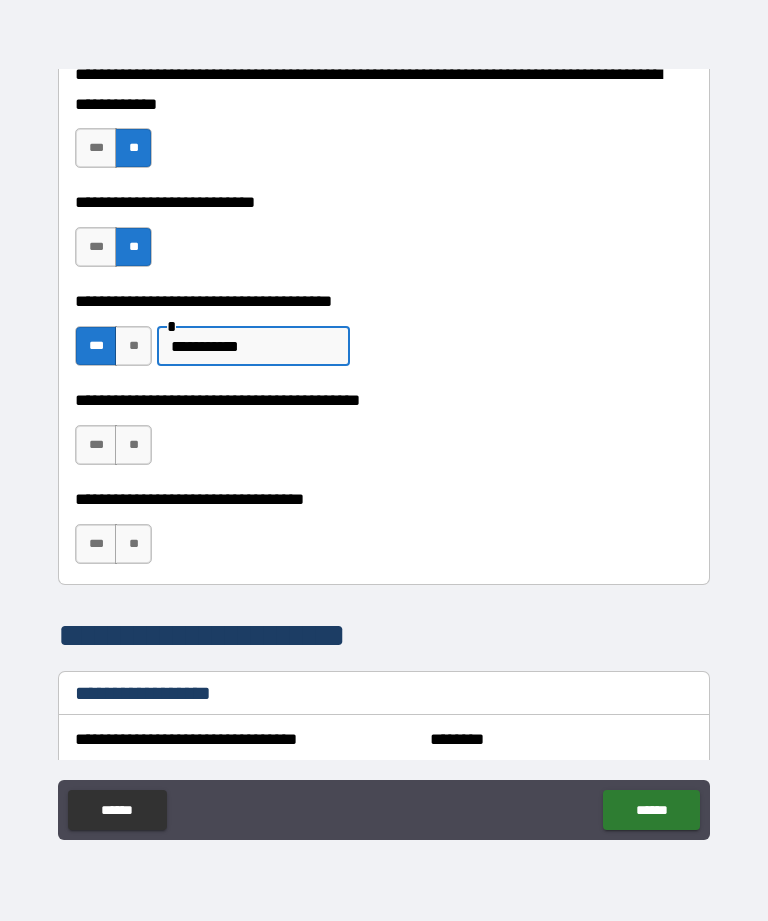 type on "**********" 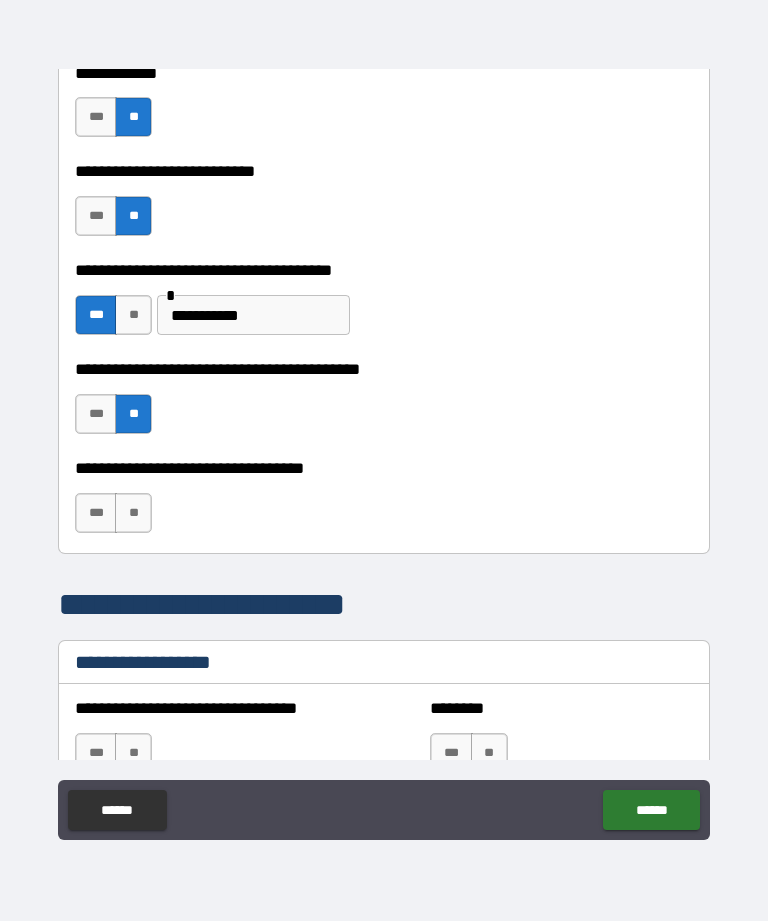 scroll, scrollTop: 1030, scrollLeft: 0, axis: vertical 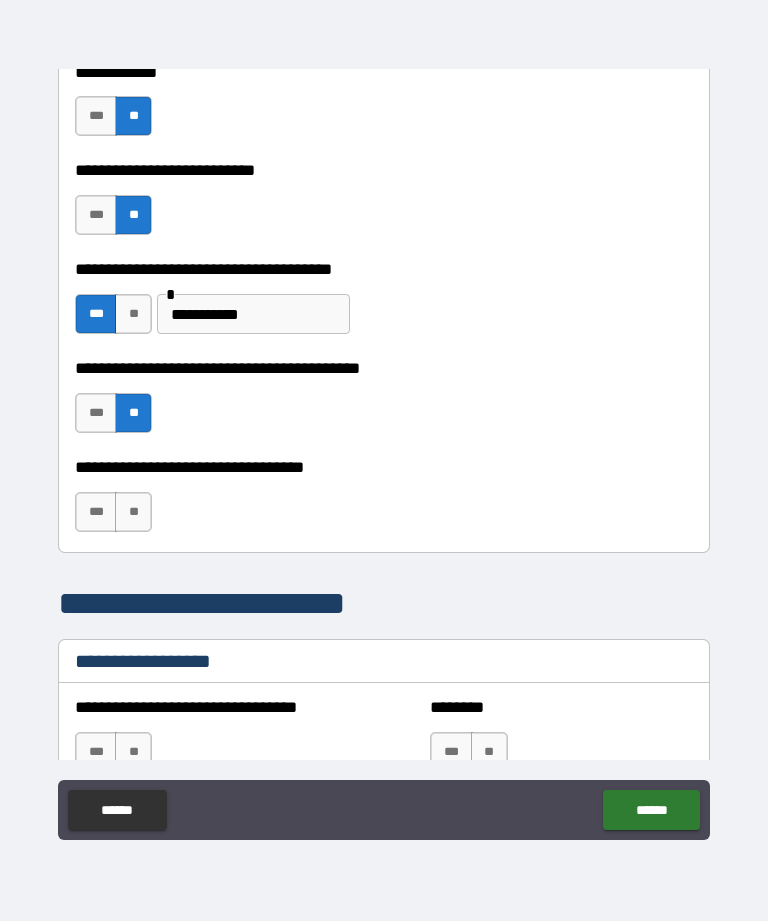 click on "**" at bounding box center (133, 512) 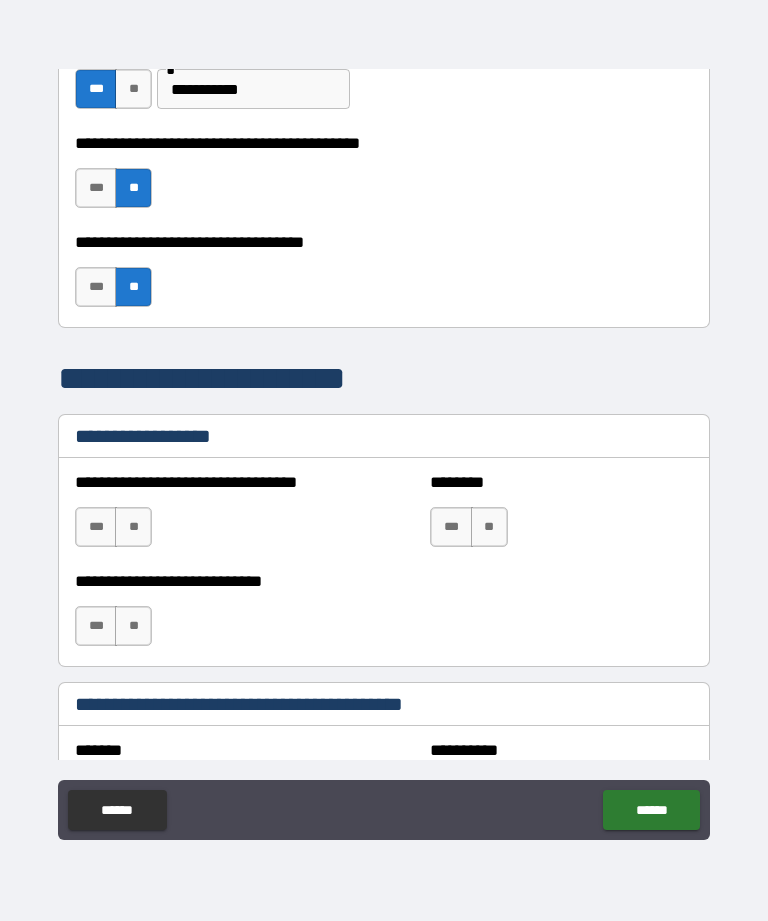 scroll, scrollTop: 1286, scrollLeft: 0, axis: vertical 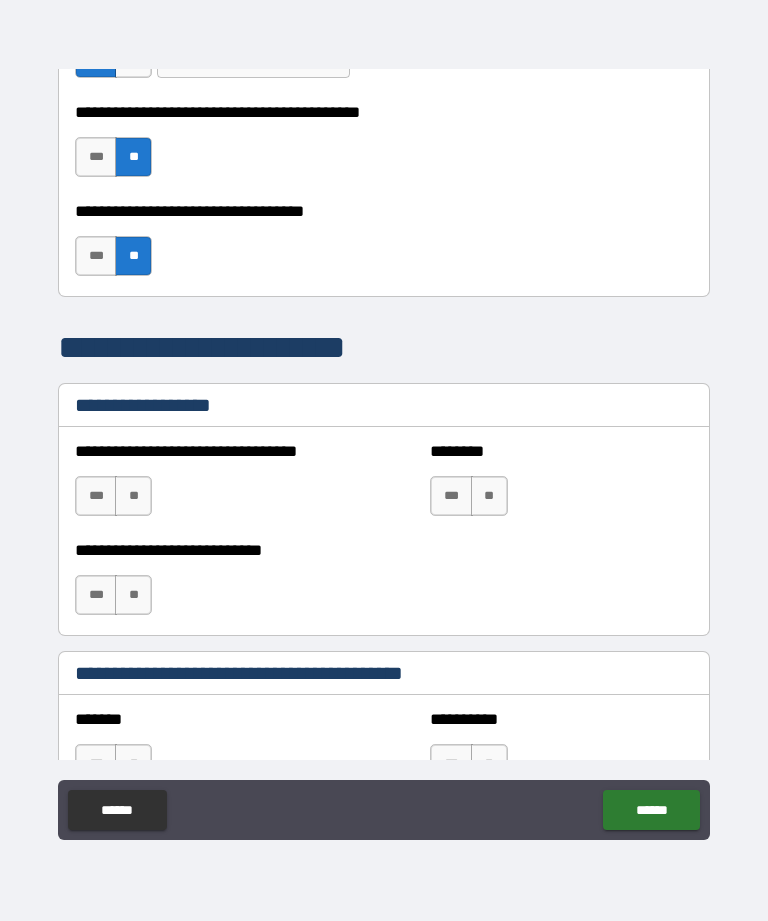 click on "**" at bounding box center [133, 496] 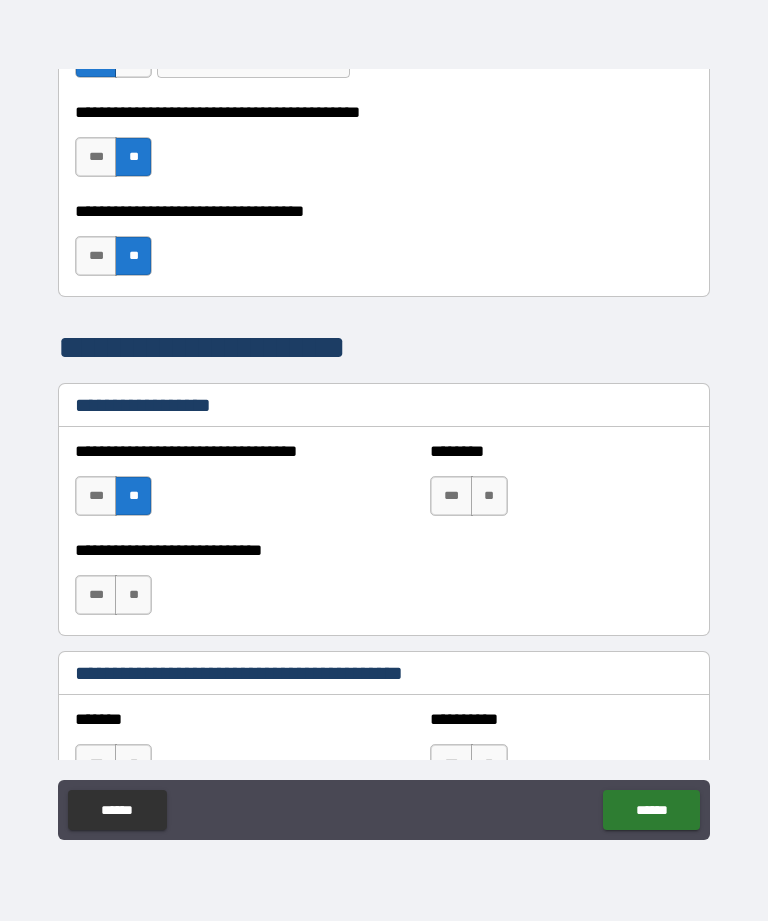 click on "**" at bounding box center [133, 496] 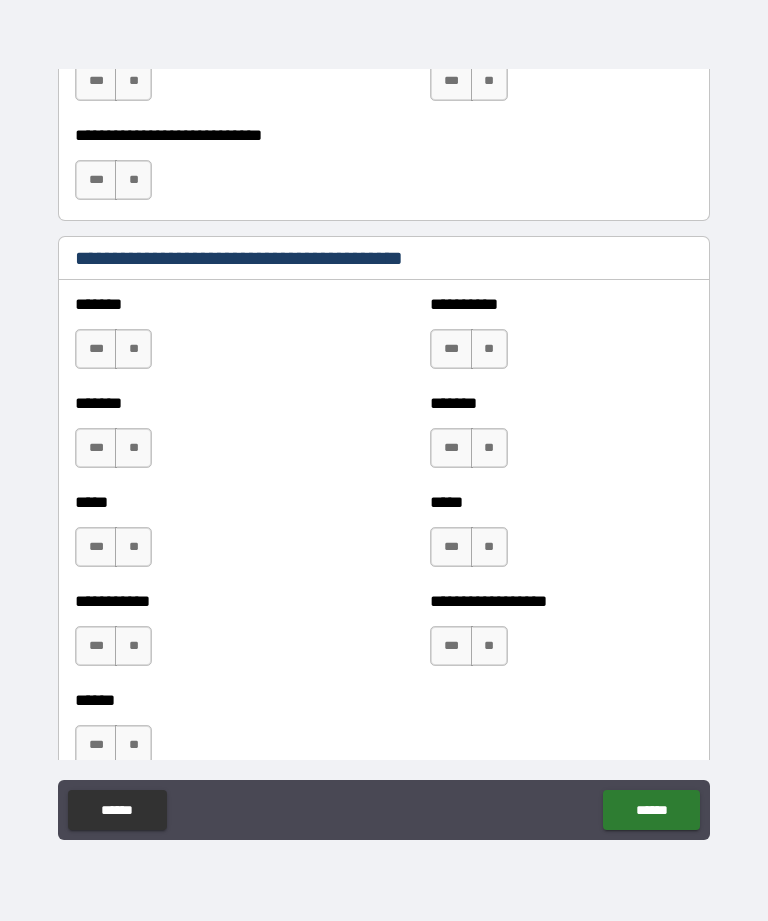 scroll, scrollTop: 1704, scrollLeft: 0, axis: vertical 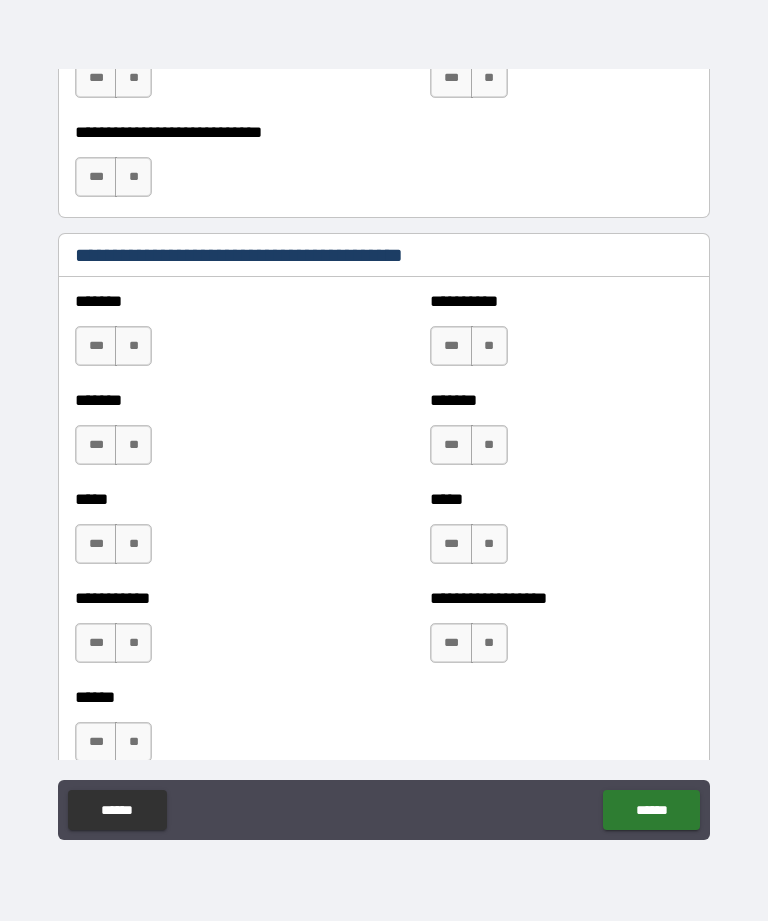 click on "**" at bounding box center [133, 346] 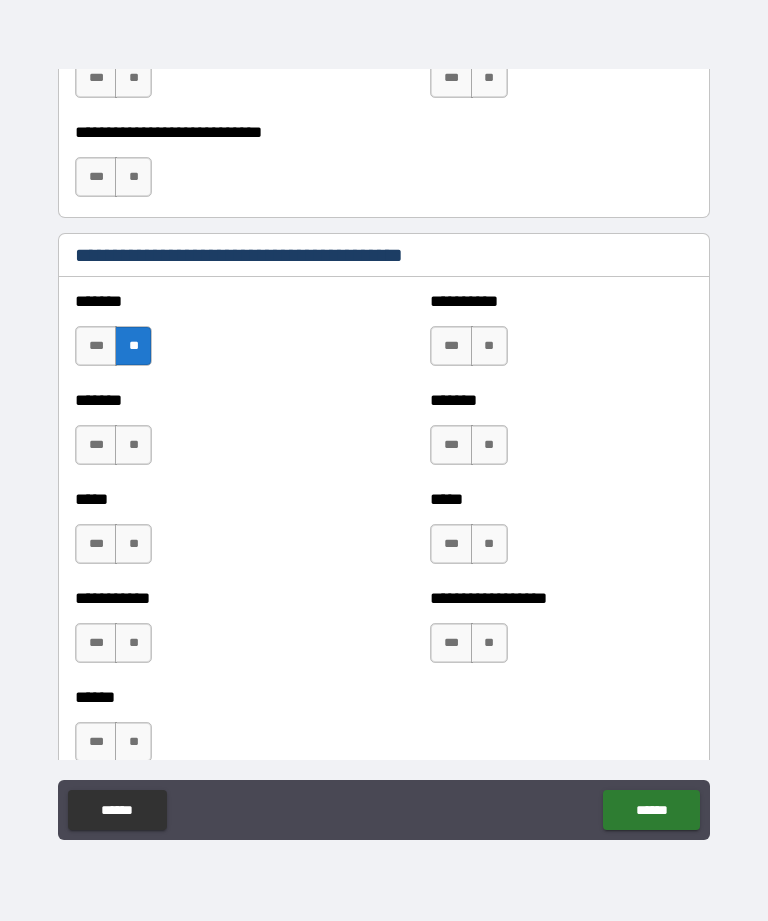click on "**" at bounding box center [133, 445] 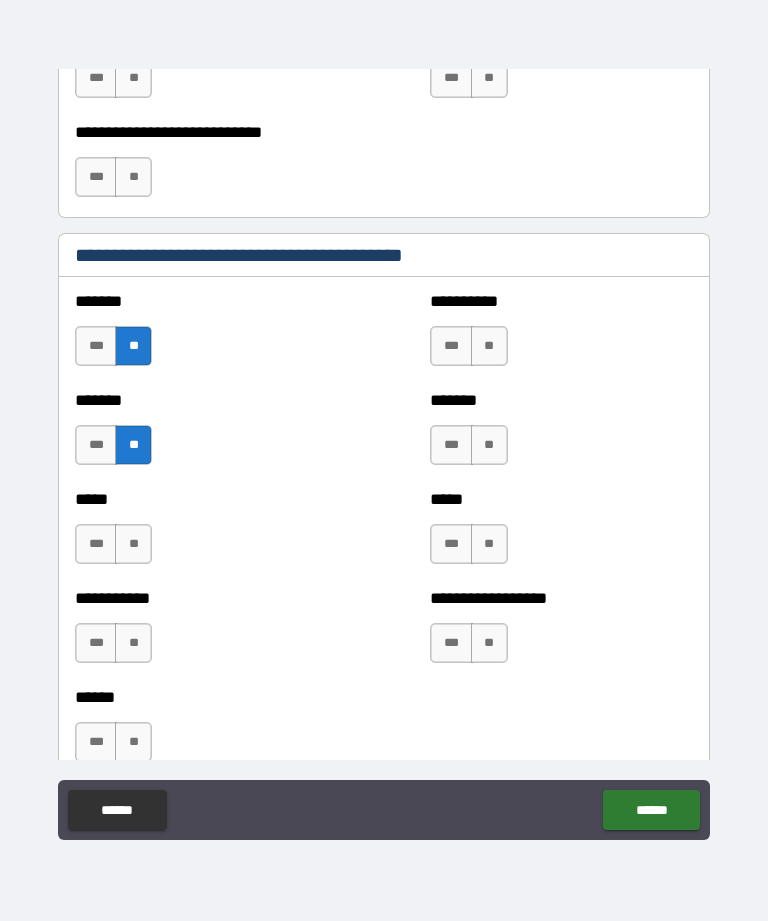 click on "**" at bounding box center (133, 544) 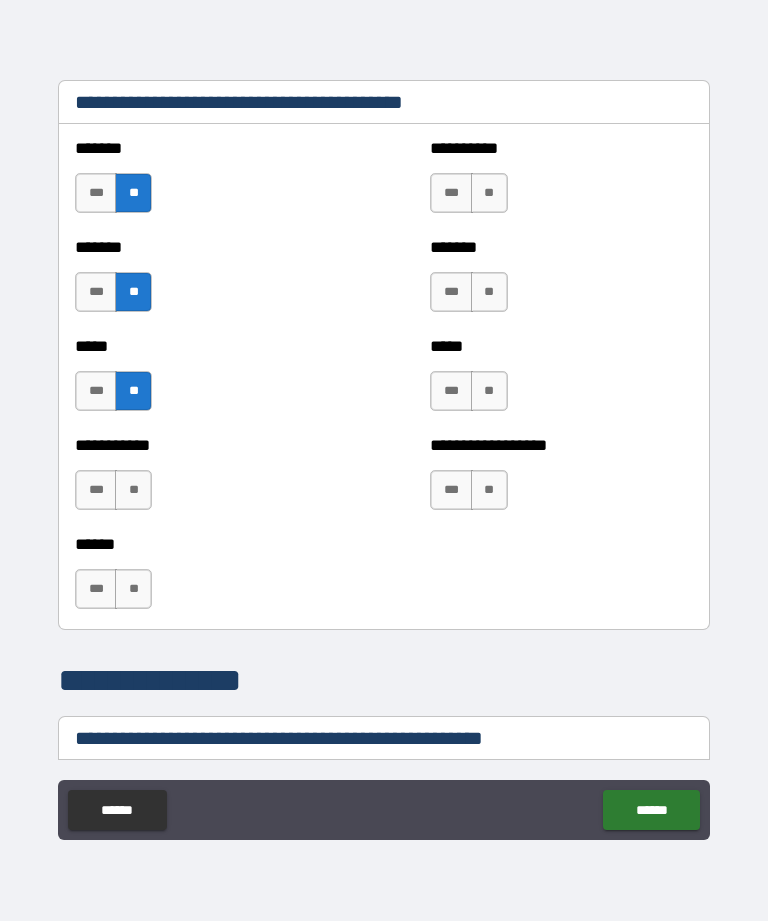 scroll, scrollTop: 1866, scrollLeft: 0, axis: vertical 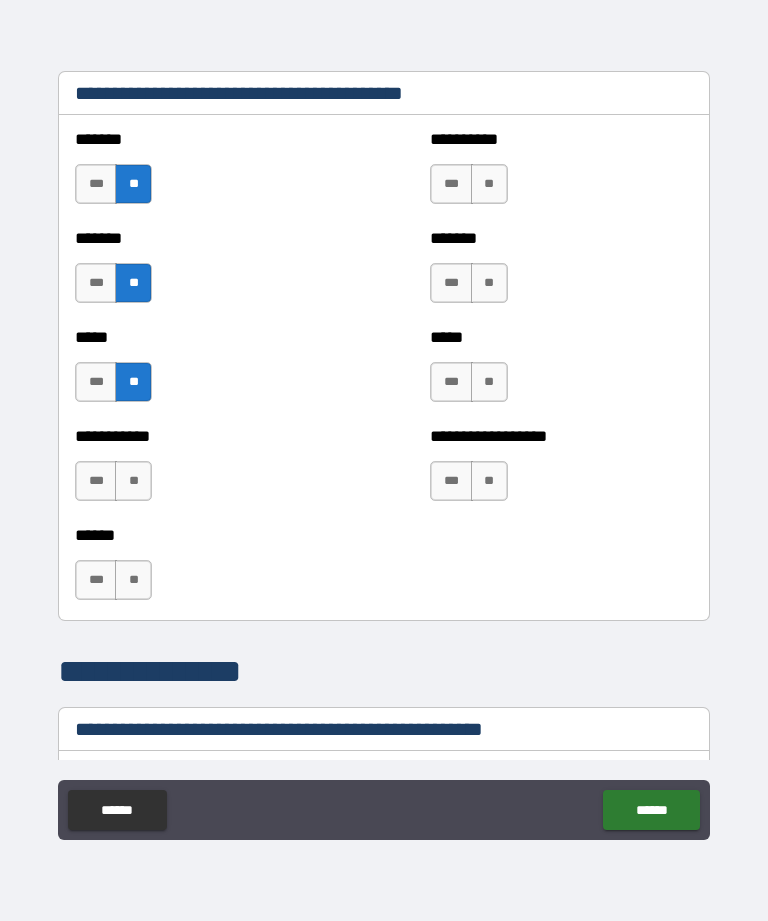 click on "**" at bounding box center [133, 481] 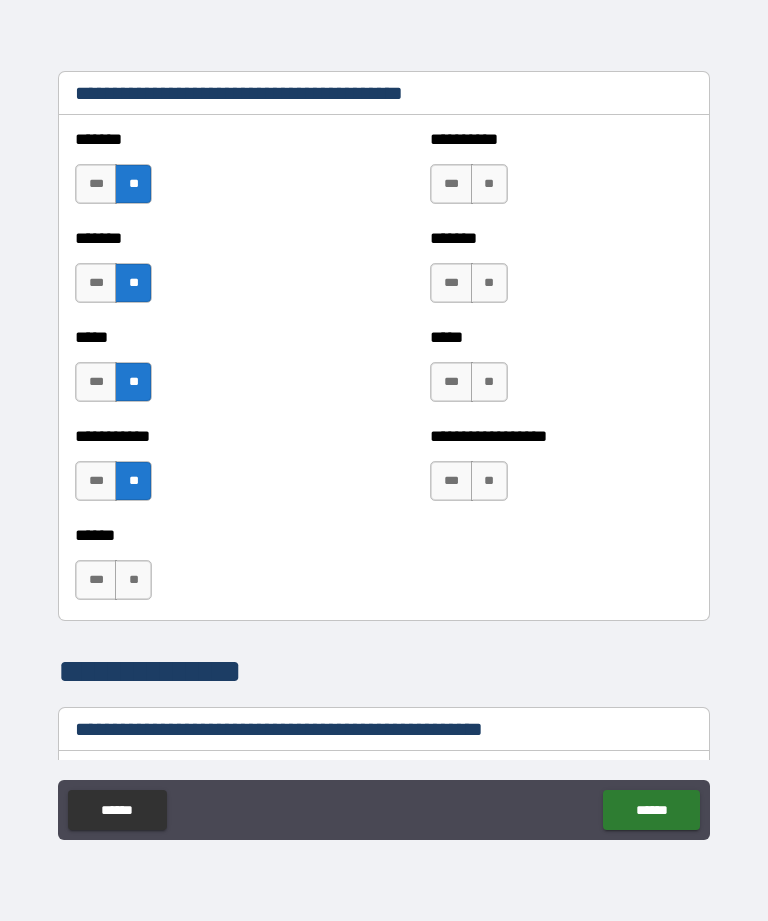 click on "**" at bounding box center (133, 580) 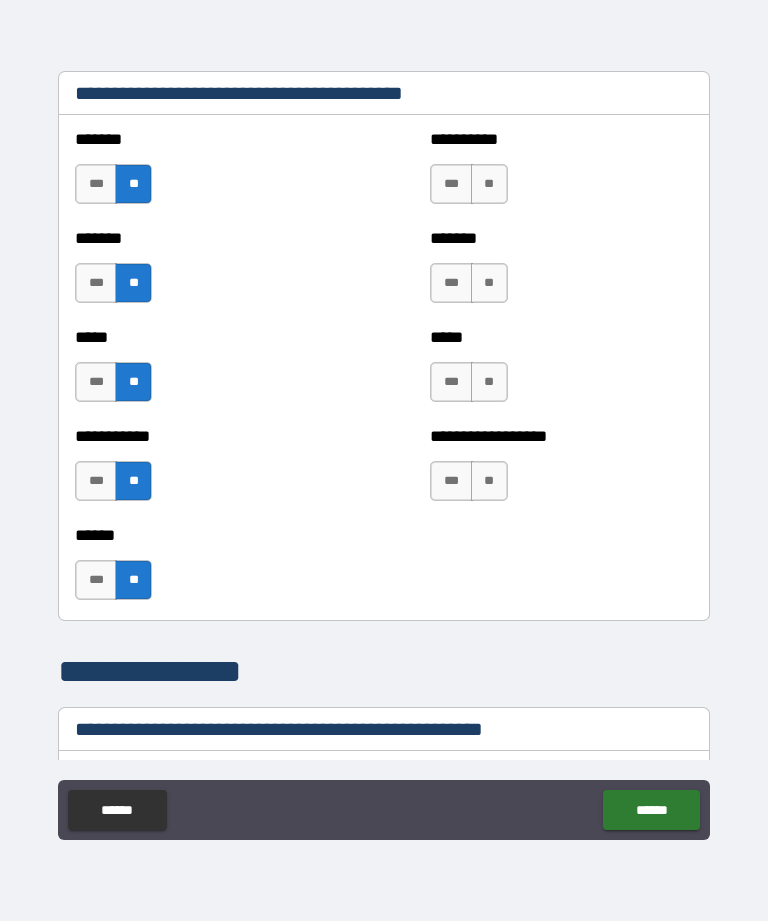 click on "**" at bounding box center (489, 481) 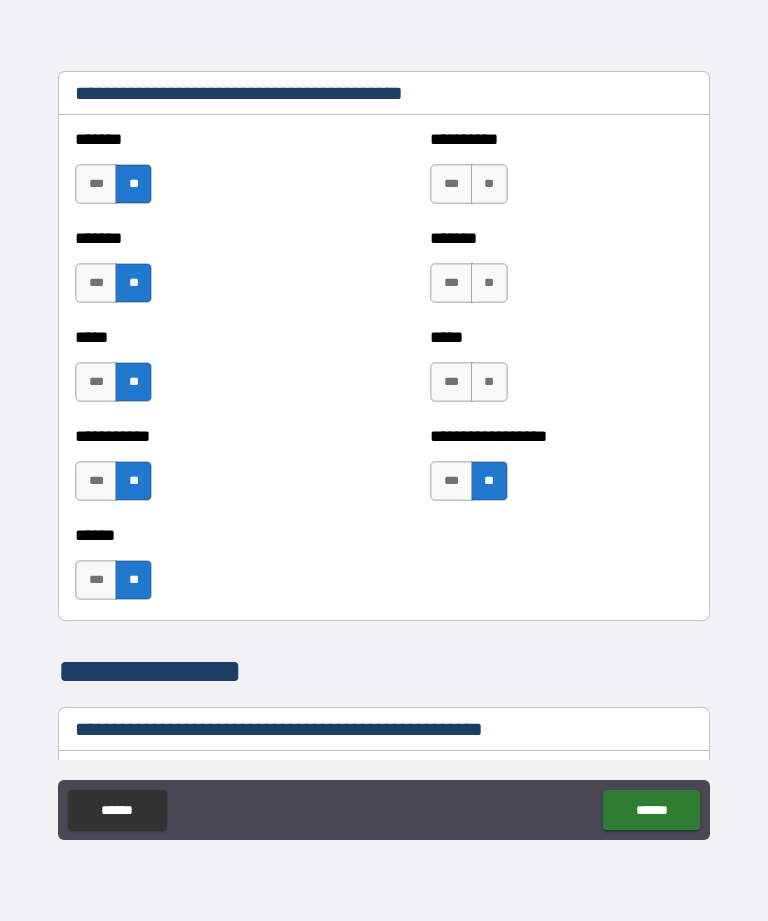 click on "**" at bounding box center (489, 382) 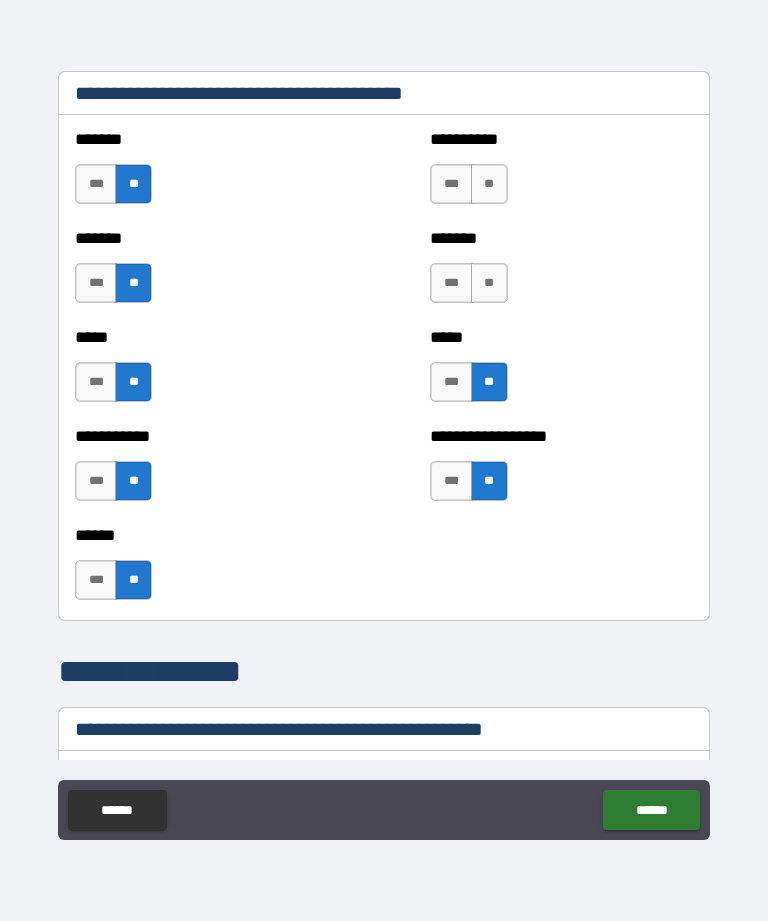 click on "**" at bounding box center (489, 283) 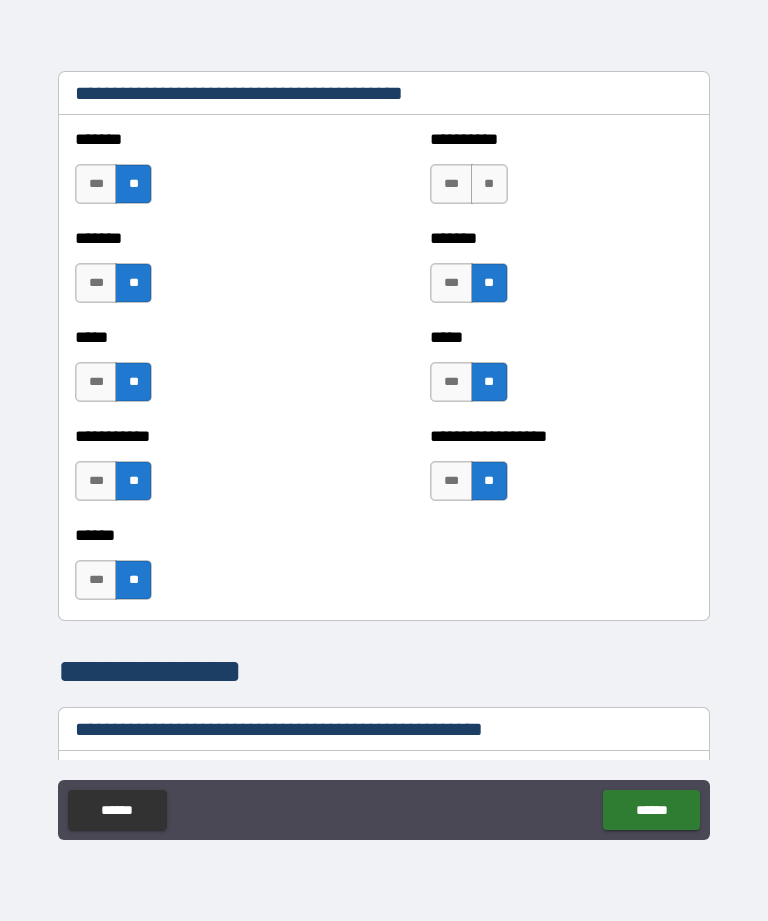 click on "**" at bounding box center [489, 184] 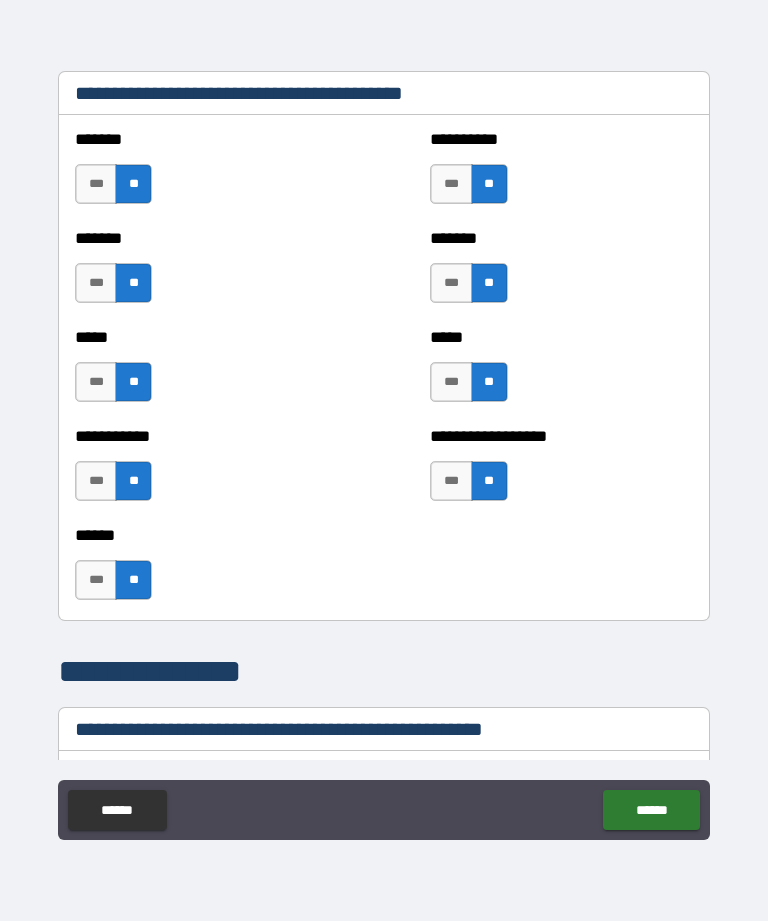 click on "***" at bounding box center (96, 580) 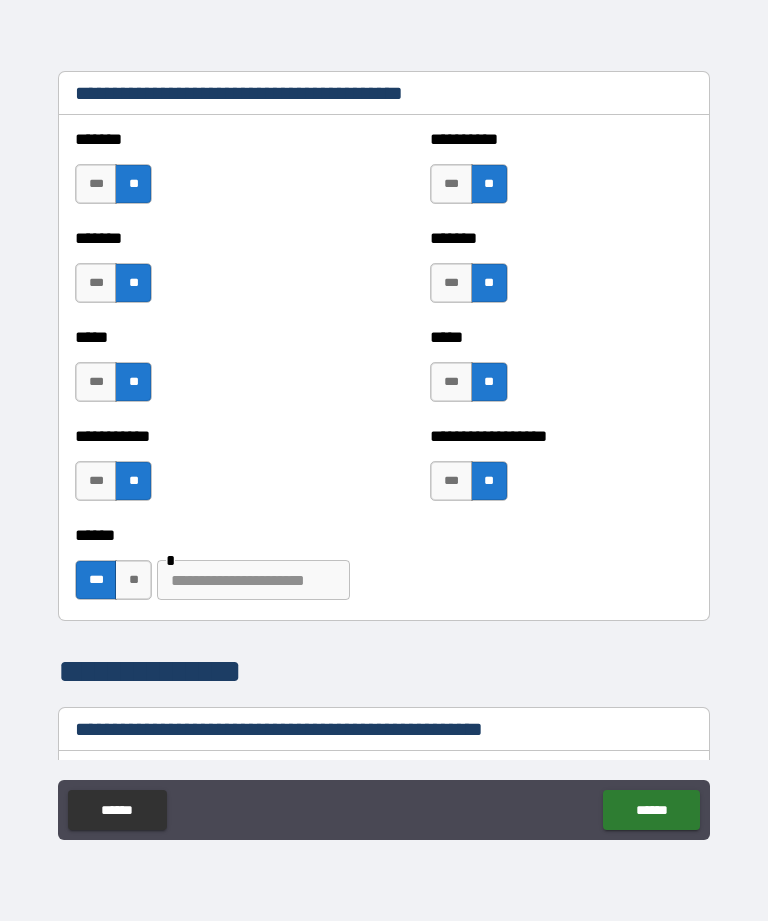 click at bounding box center [253, 580] 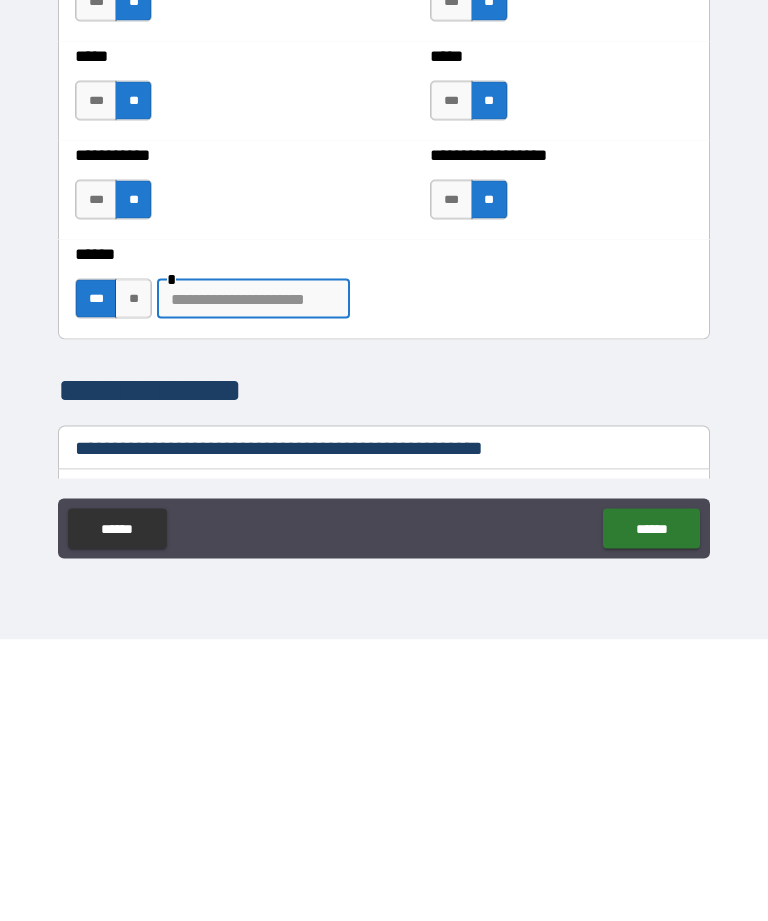 click on "**" at bounding box center [133, 580] 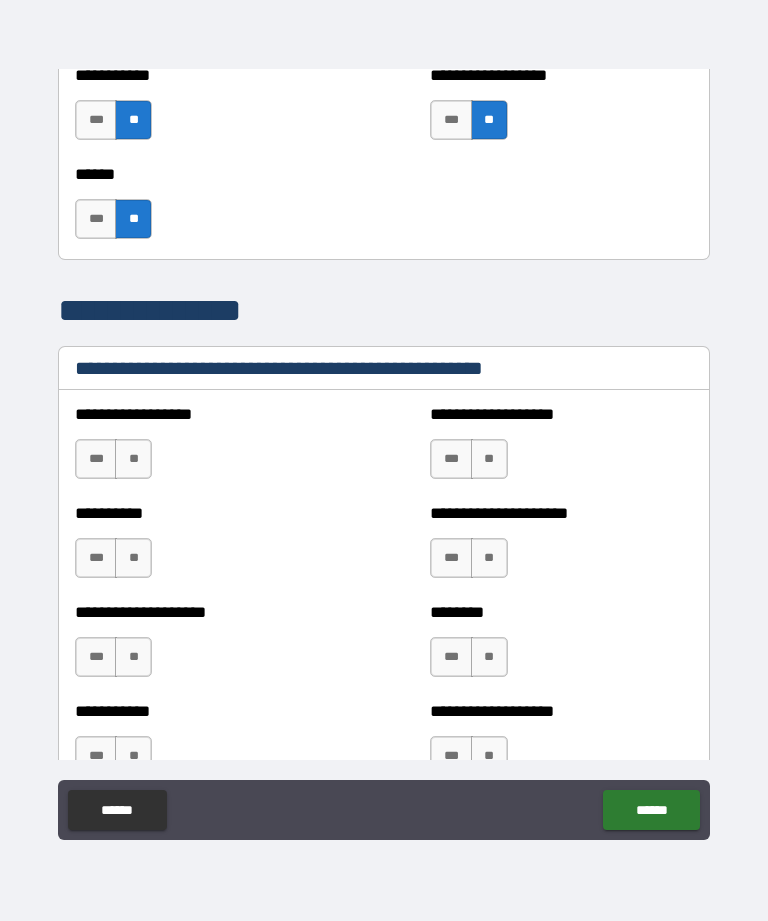scroll, scrollTop: 2256, scrollLeft: 0, axis: vertical 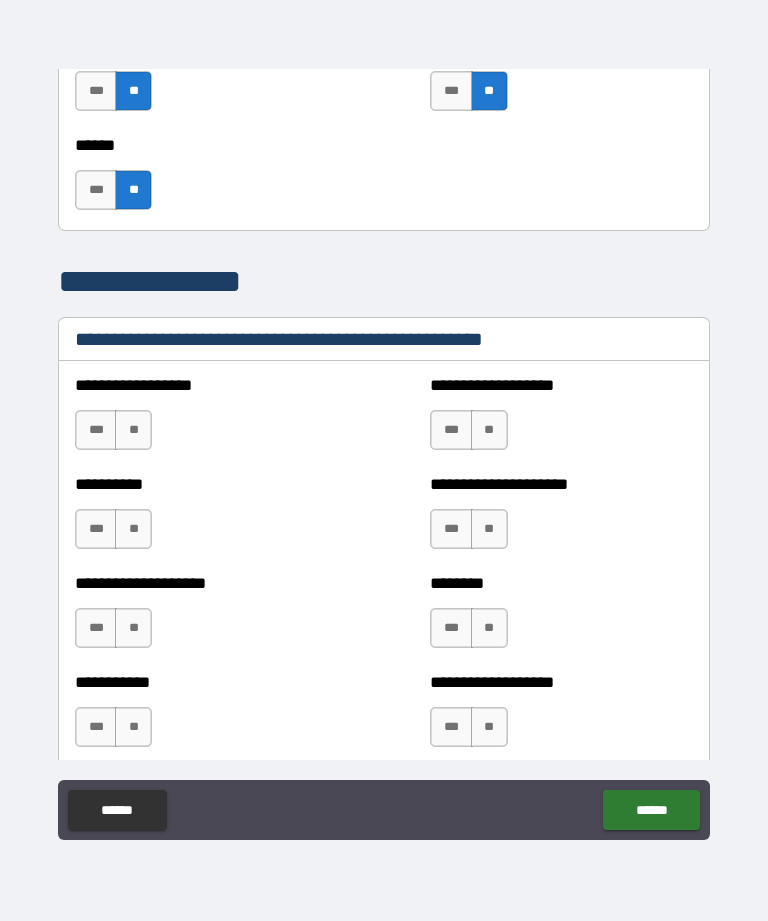 click on "**" at bounding box center (133, 430) 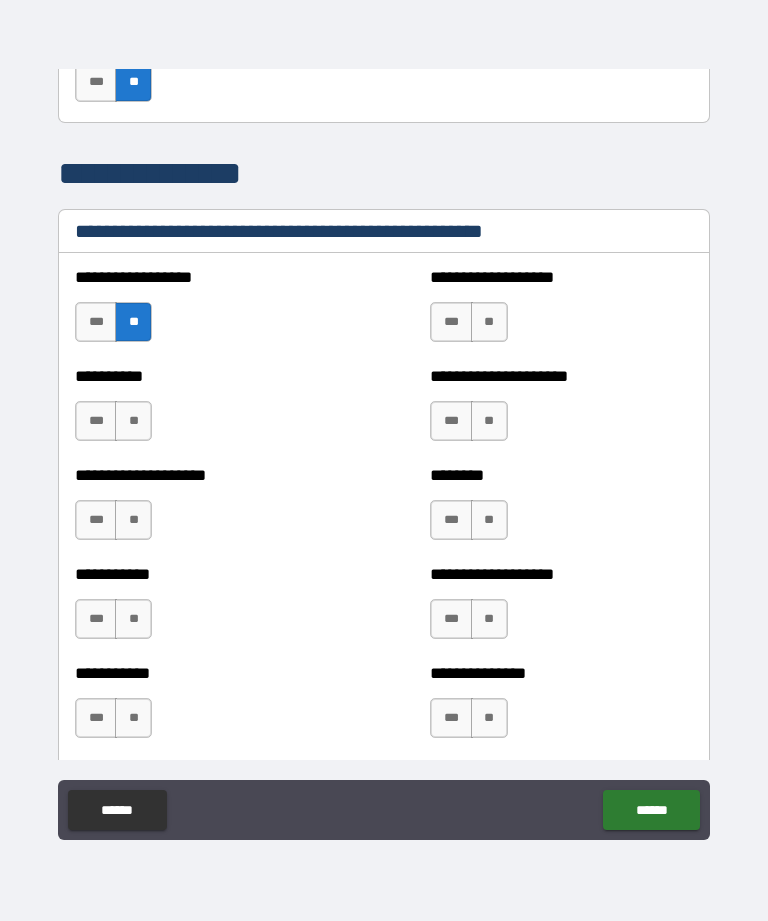 scroll, scrollTop: 2368, scrollLeft: 0, axis: vertical 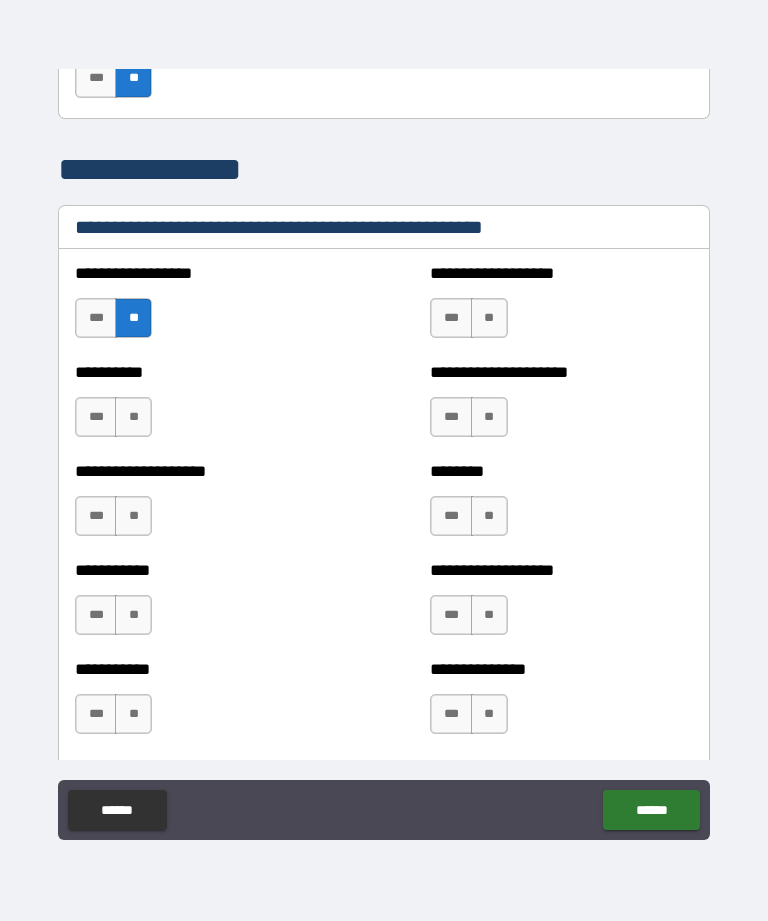 click on "**" at bounding box center (133, 417) 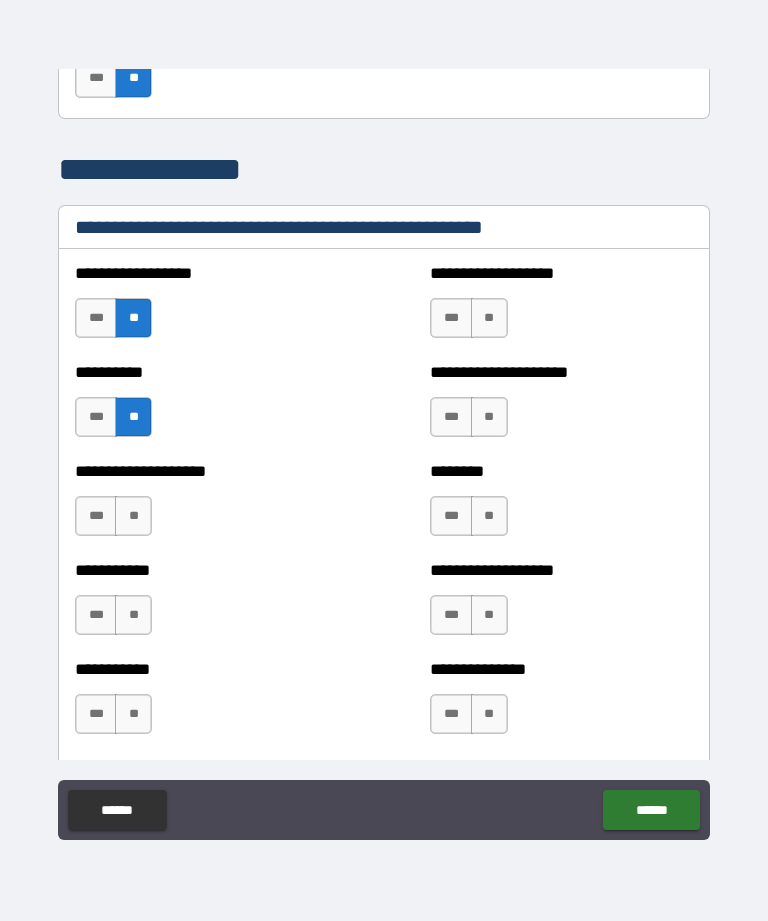 click on "**" at bounding box center (133, 516) 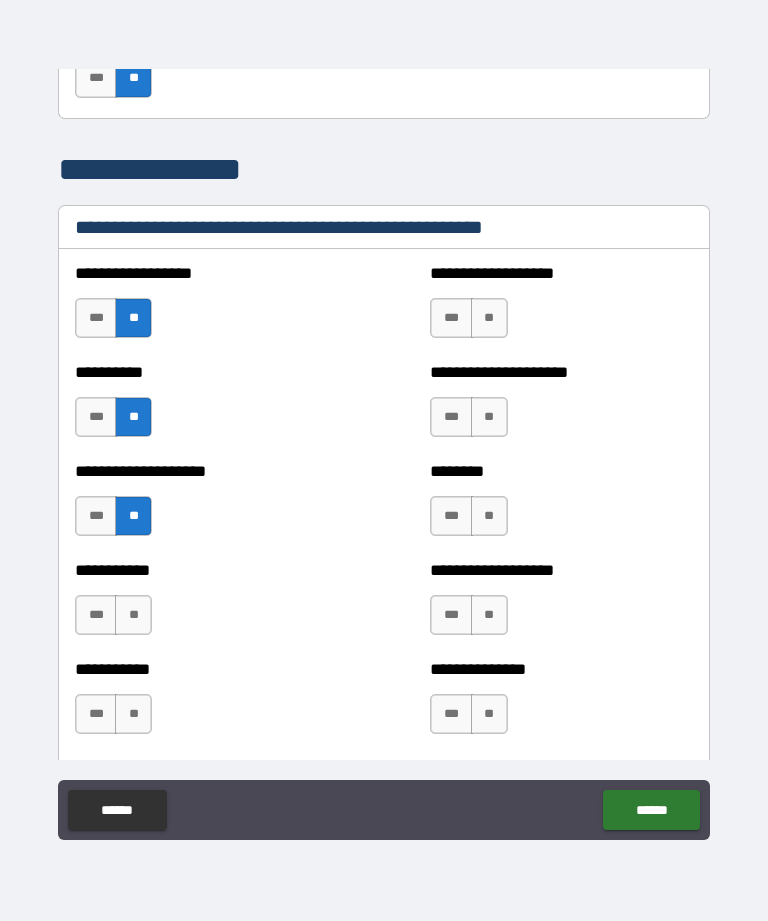 click on "**" at bounding box center [133, 615] 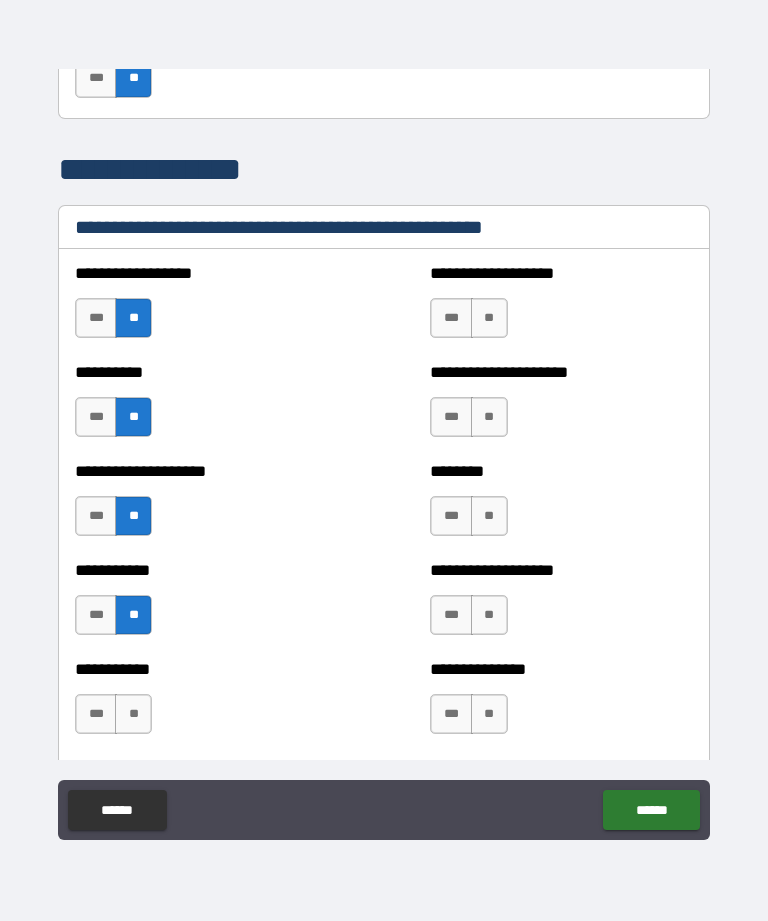 scroll, scrollTop: 2424, scrollLeft: 0, axis: vertical 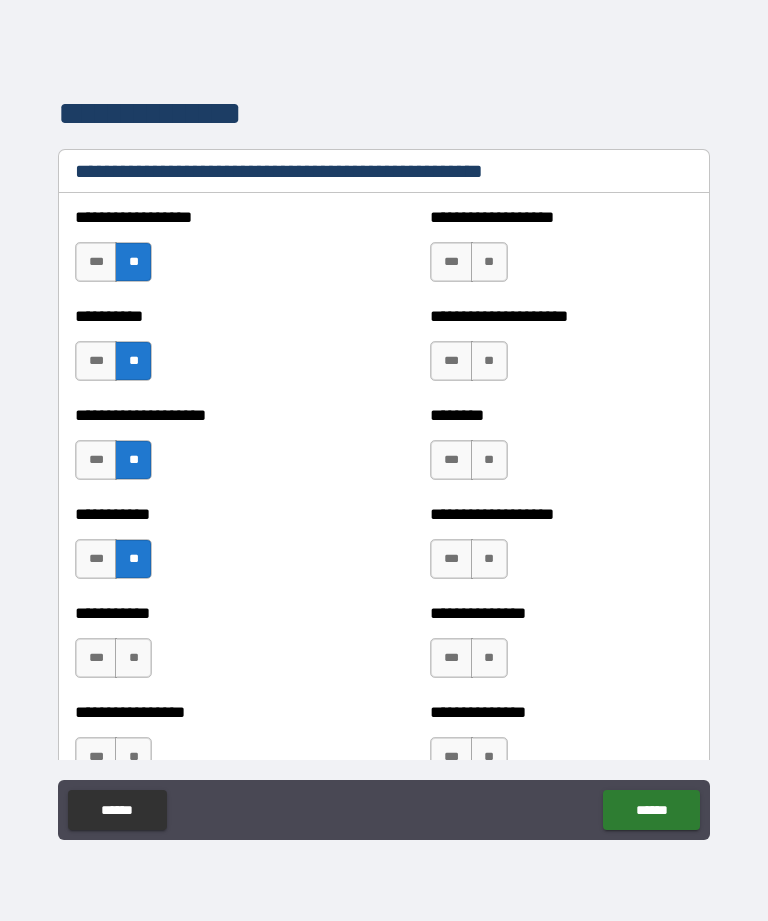 click on "**" at bounding box center [133, 658] 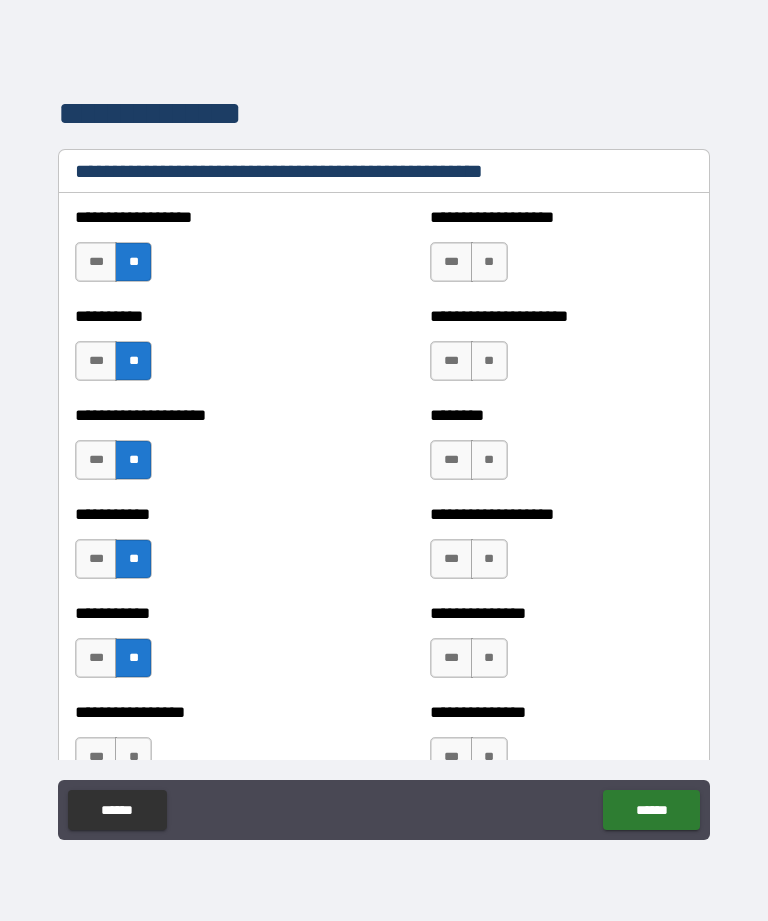 scroll, scrollTop: 2524, scrollLeft: 0, axis: vertical 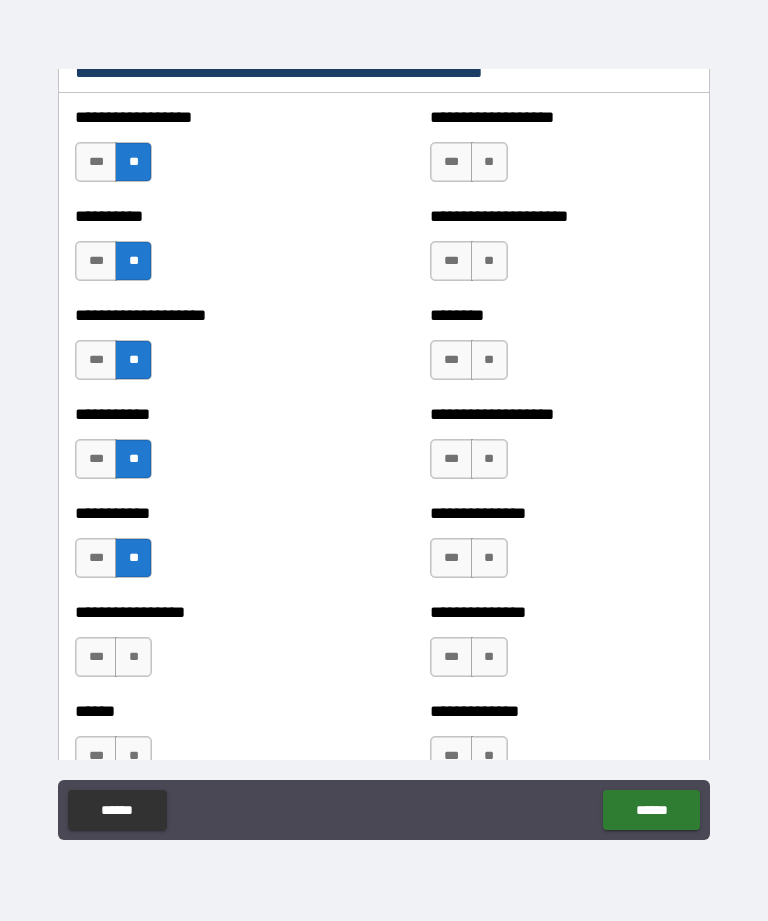 click on "**" at bounding box center (133, 657) 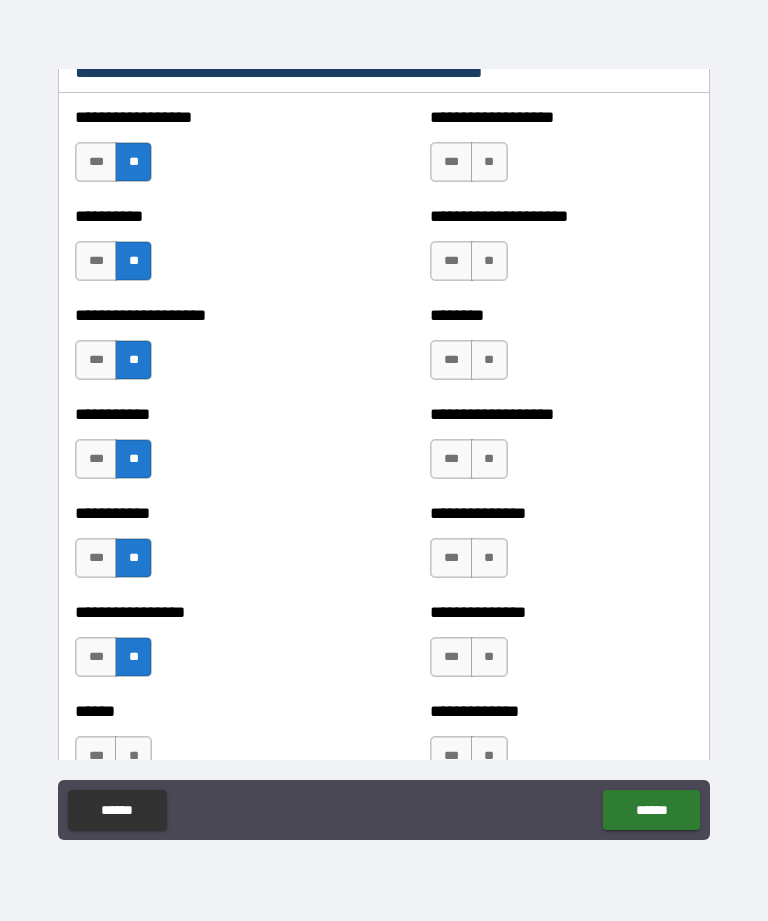 click on "**" at bounding box center [133, 756] 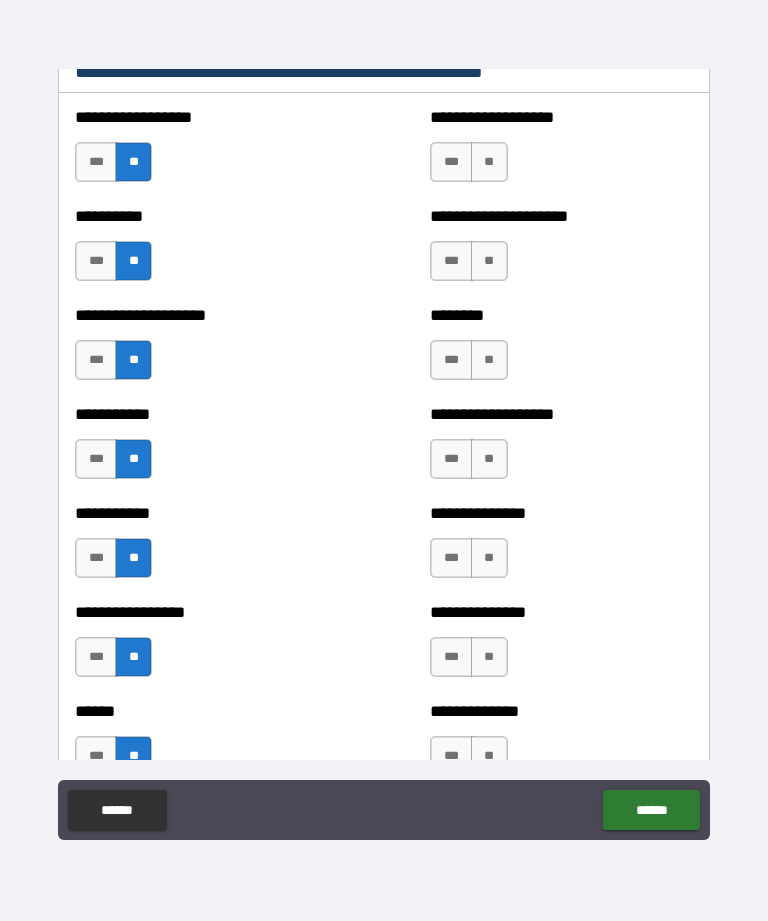 click on "**" at bounding box center (489, 162) 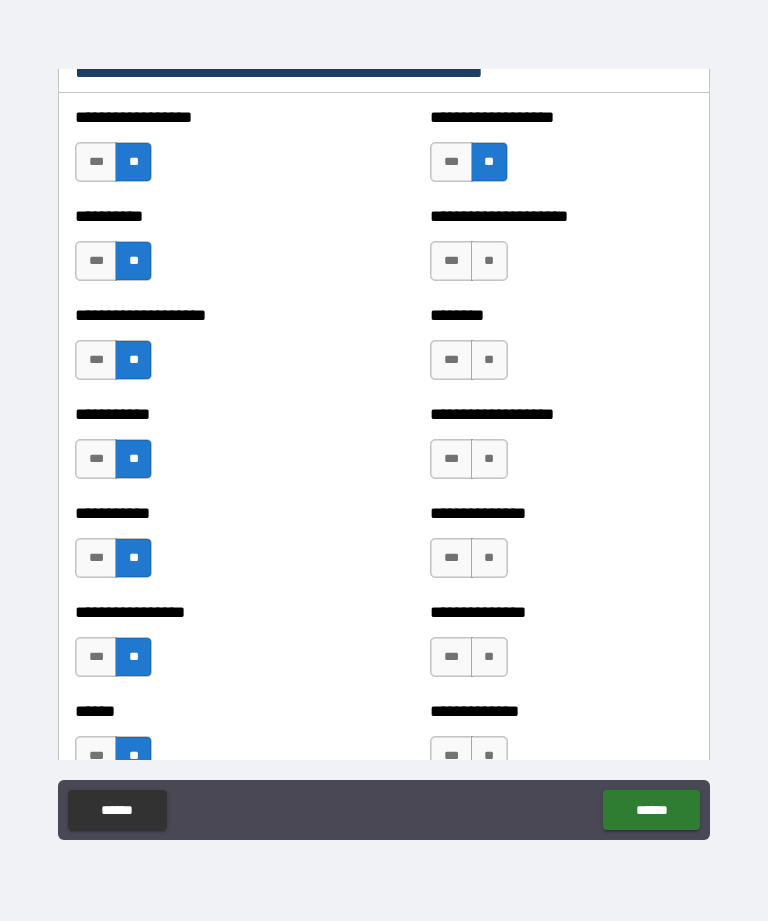 click on "**" at bounding box center [489, 261] 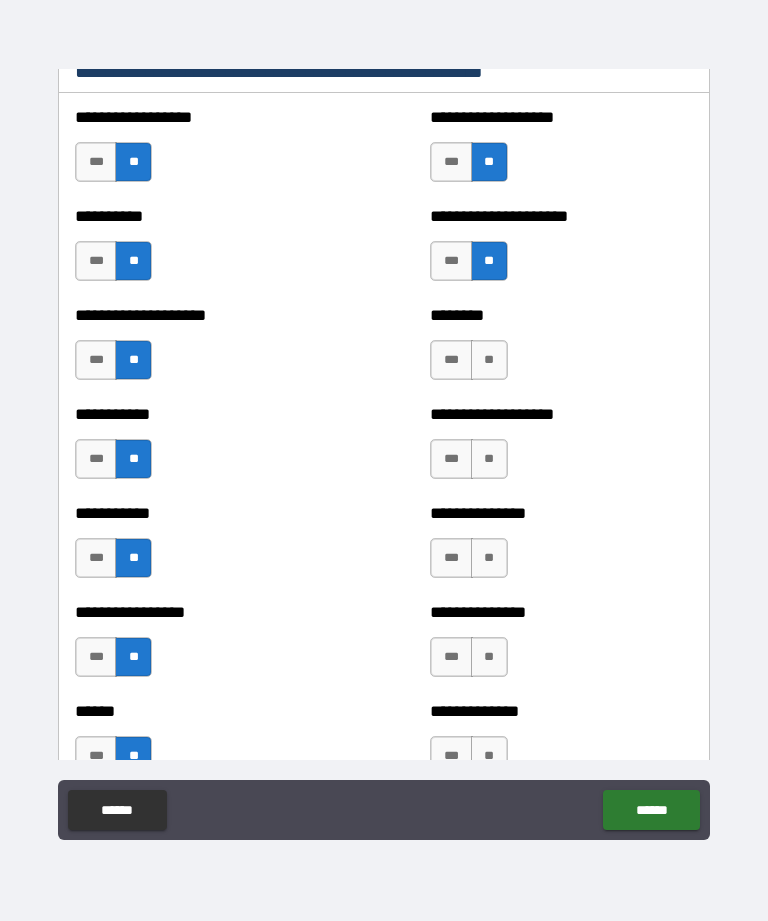 click on "**" at bounding box center [489, 360] 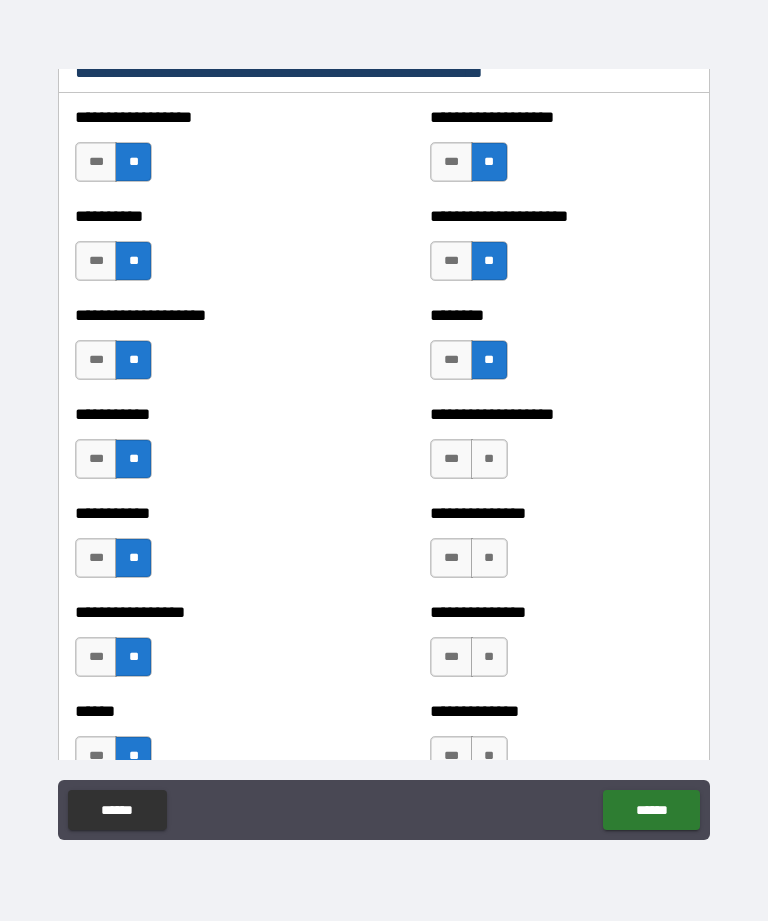 click on "**" at bounding box center [489, 459] 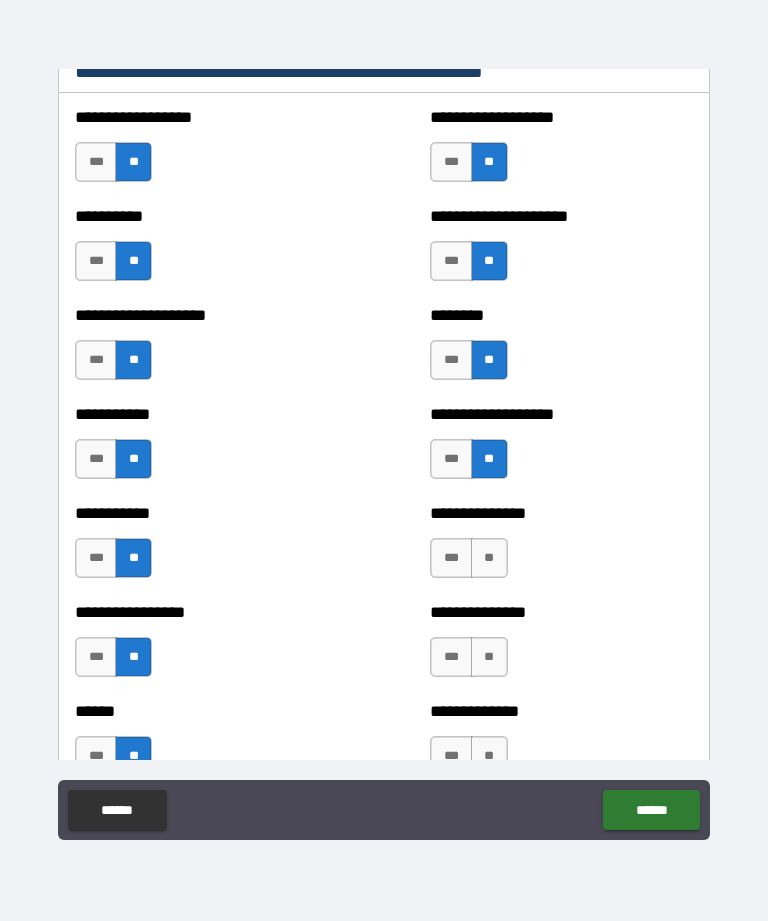 click on "**" at bounding box center [489, 558] 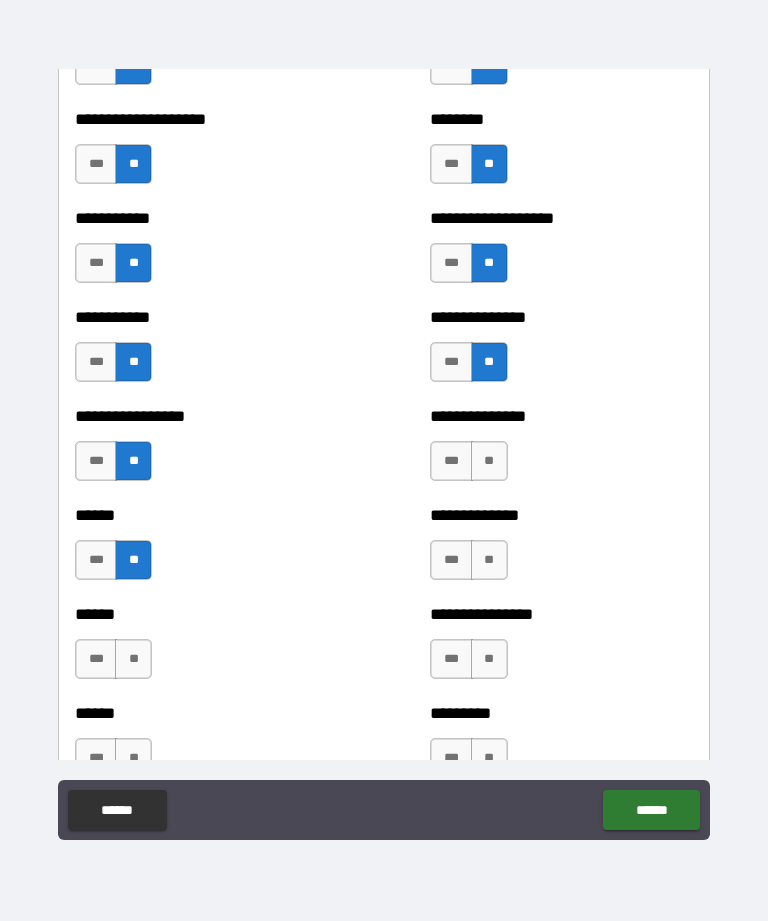 scroll, scrollTop: 2731, scrollLeft: 0, axis: vertical 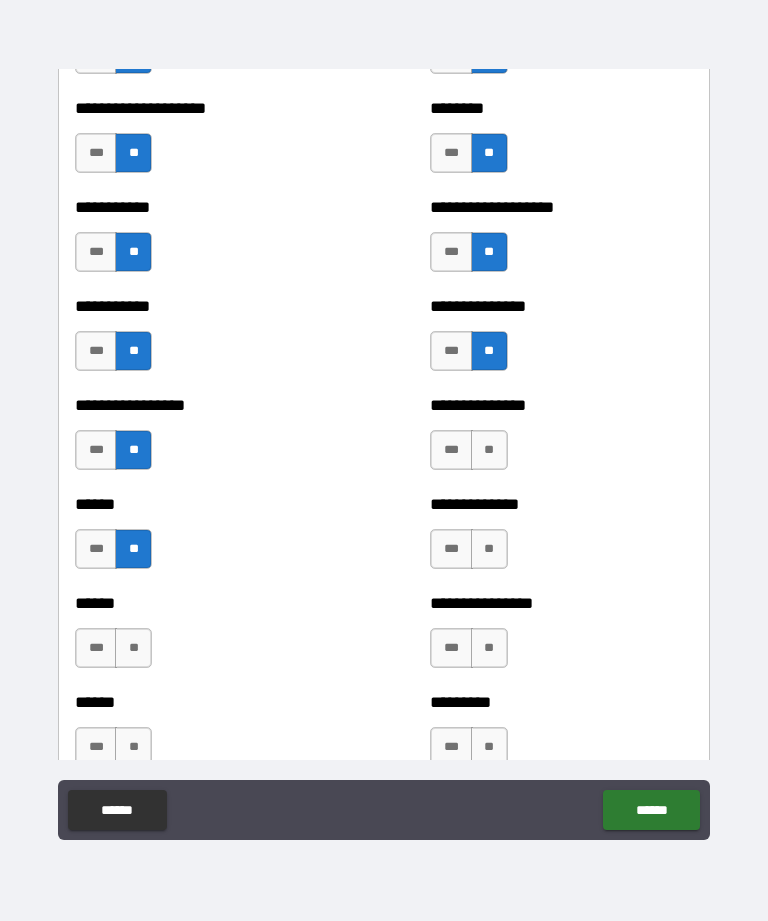 click on "**" at bounding box center [489, 450] 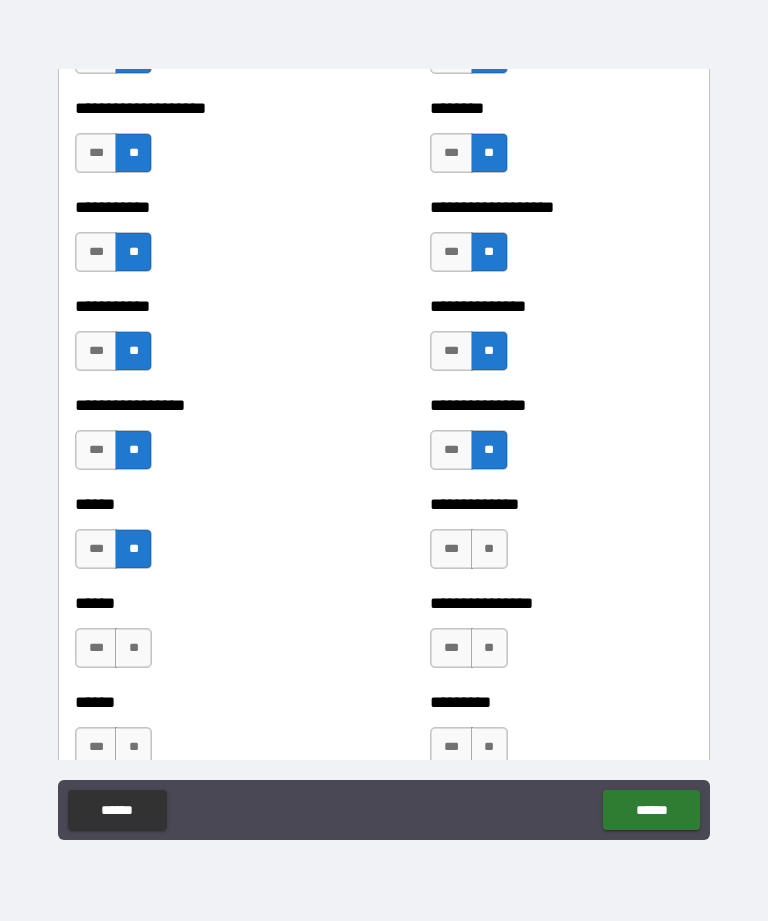 click on "**" at bounding box center (489, 549) 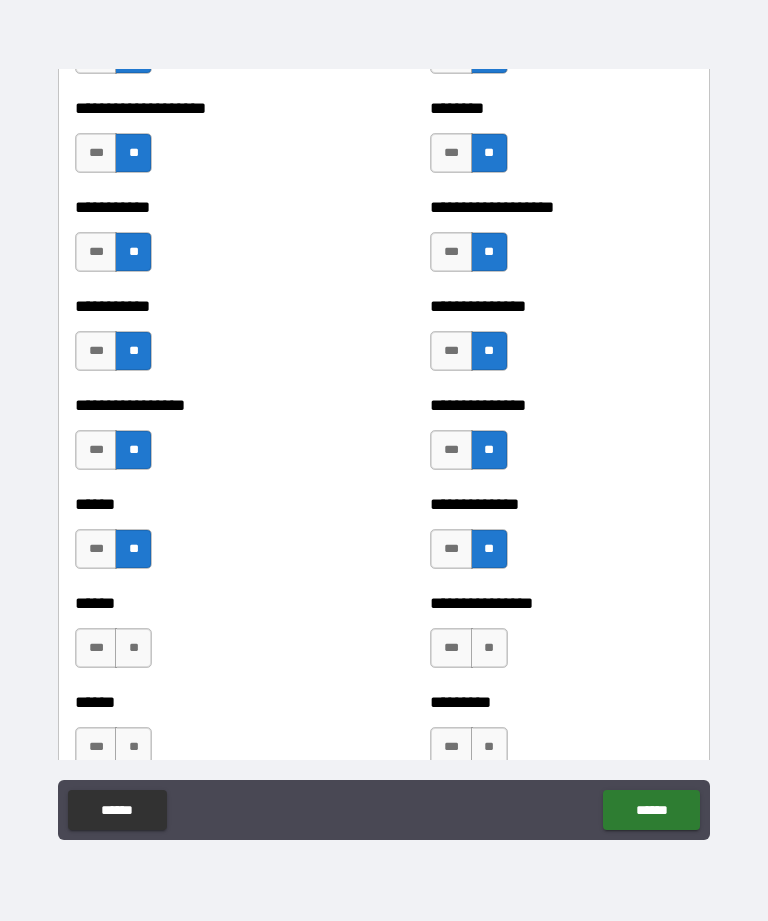 click on "**" at bounding box center [133, 648] 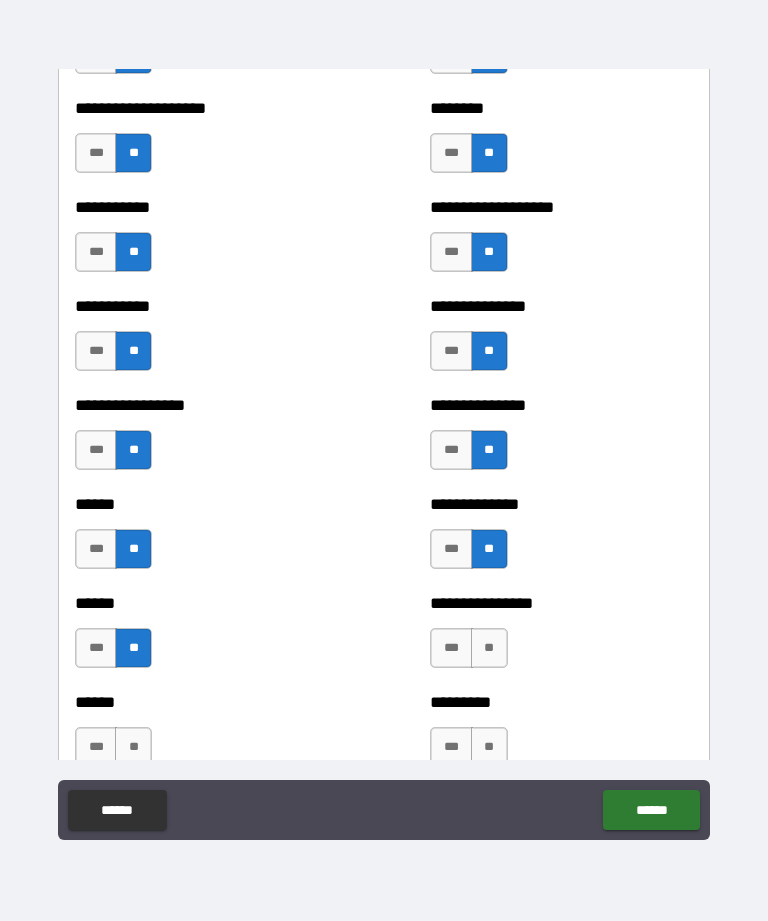 click on "**" at bounding box center (489, 648) 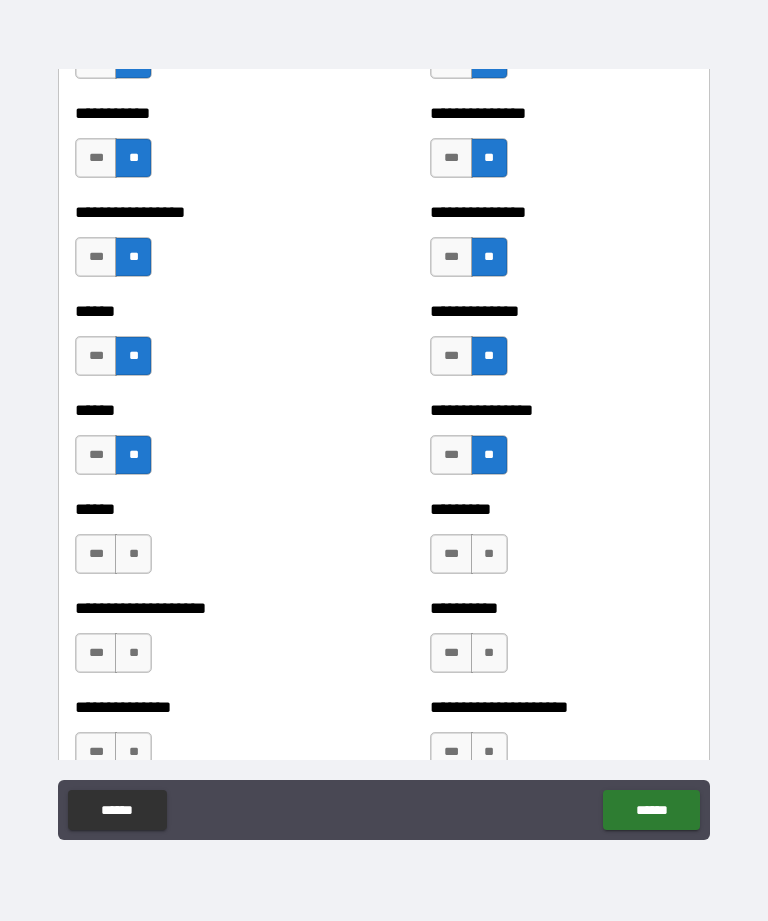 scroll, scrollTop: 2947, scrollLeft: 0, axis: vertical 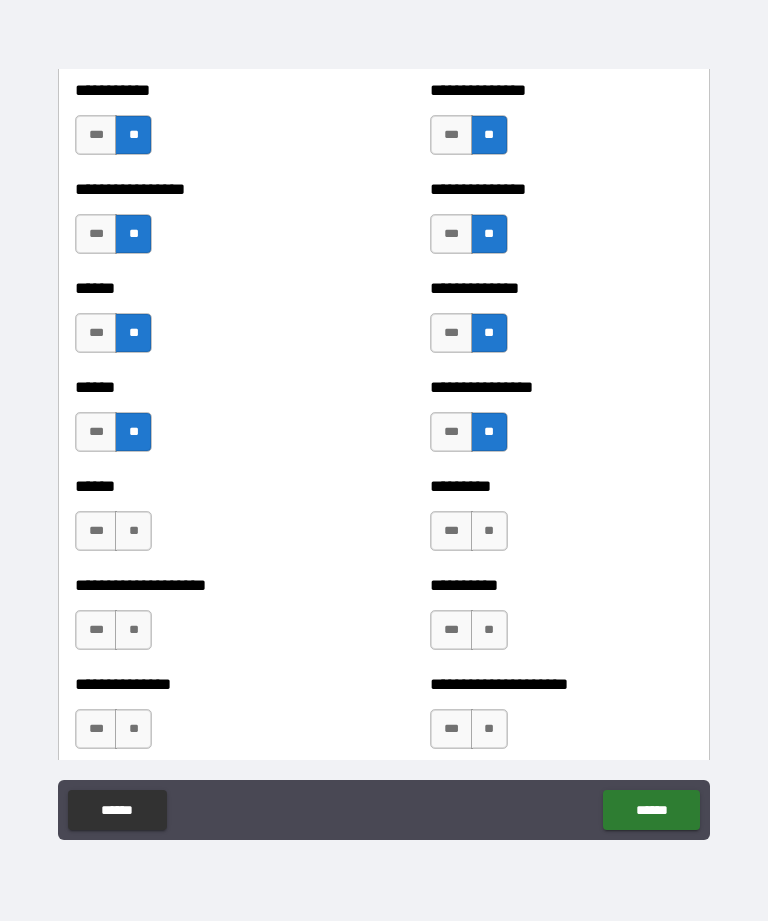 click on "**" at bounding box center (133, 531) 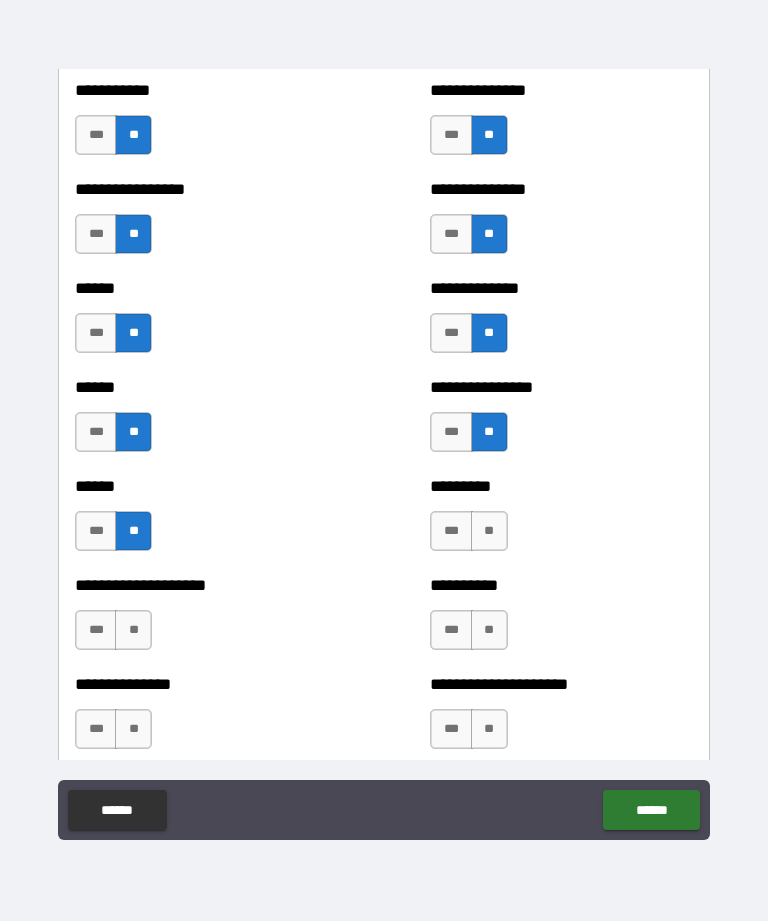 click on "********* *** **" at bounding box center [561, 521] 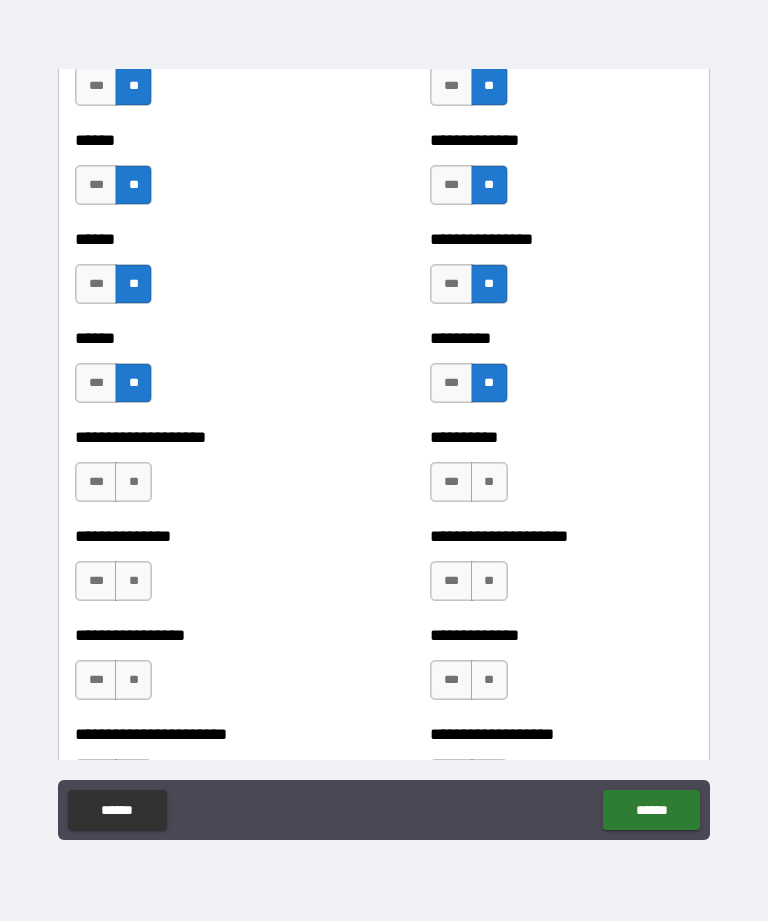 scroll, scrollTop: 3097, scrollLeft: 0, axis: vertical 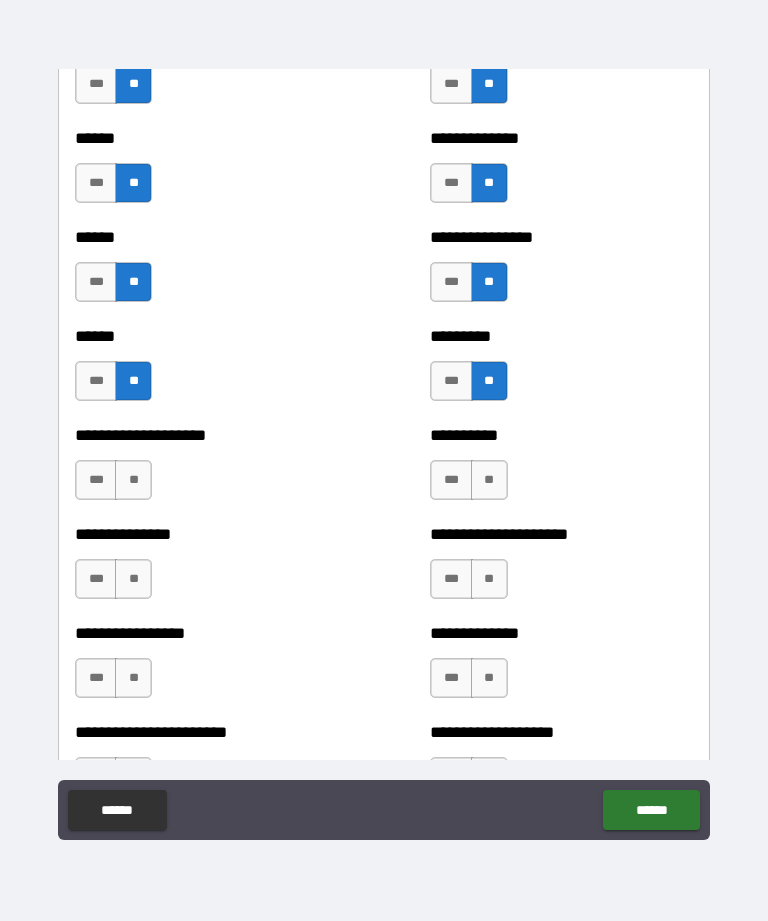 click on "**" at bounding box center [133, 480] 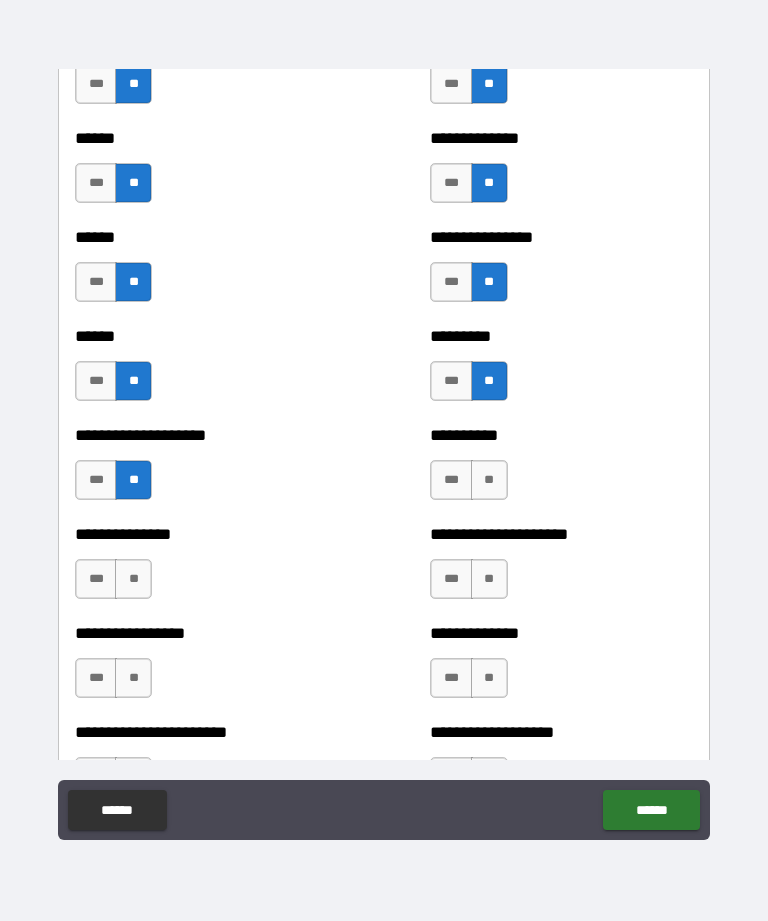 click on "**********" at bounding box center [561, 470] 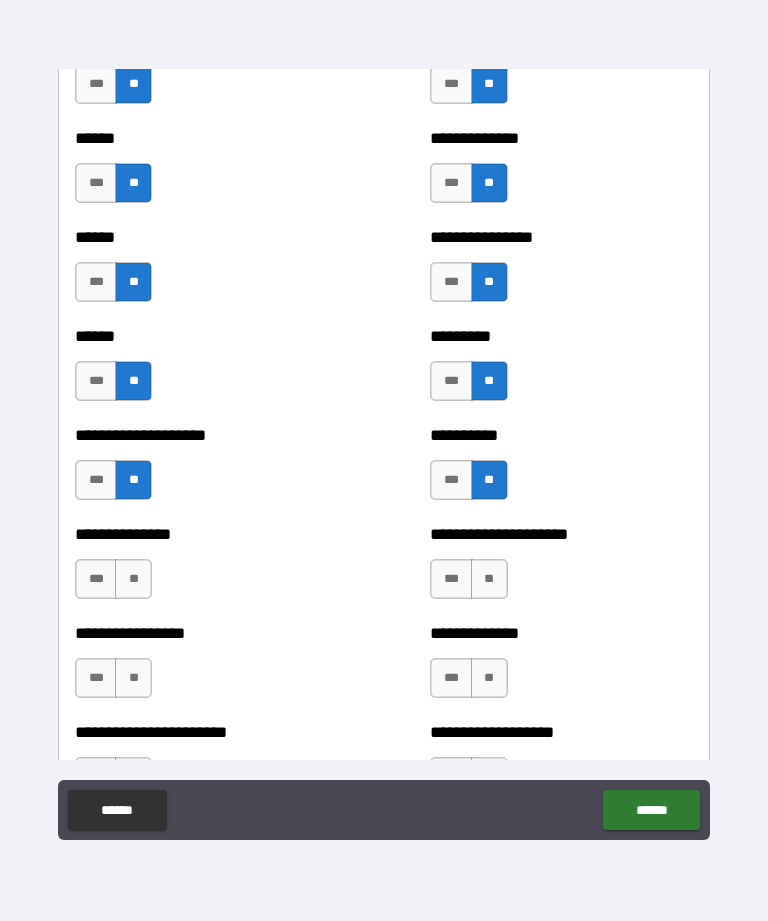 click on "**" at bounding box center [133, 579] 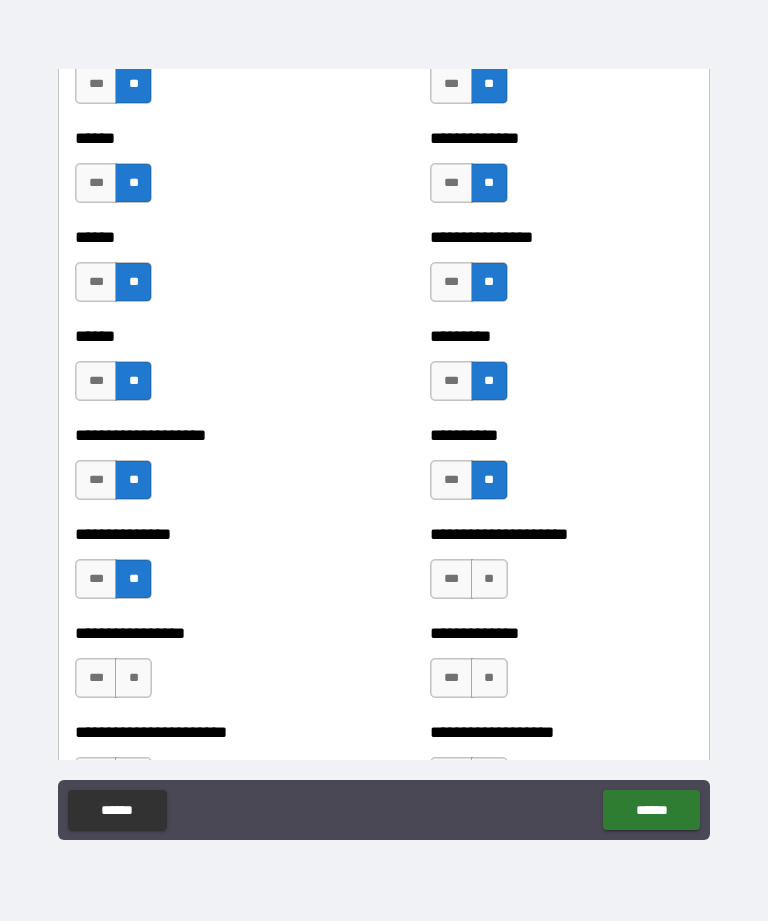 click on "**" at bounding box center (489, 579) 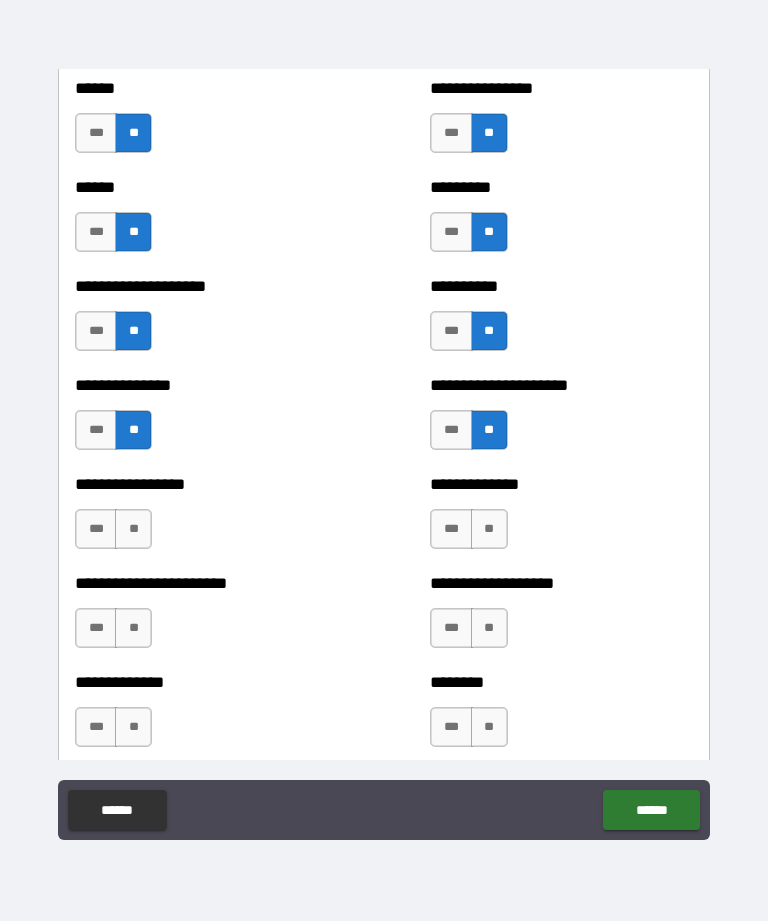 scroll, scrollTop: 3250, scrollLeft: 0, axis: vertical 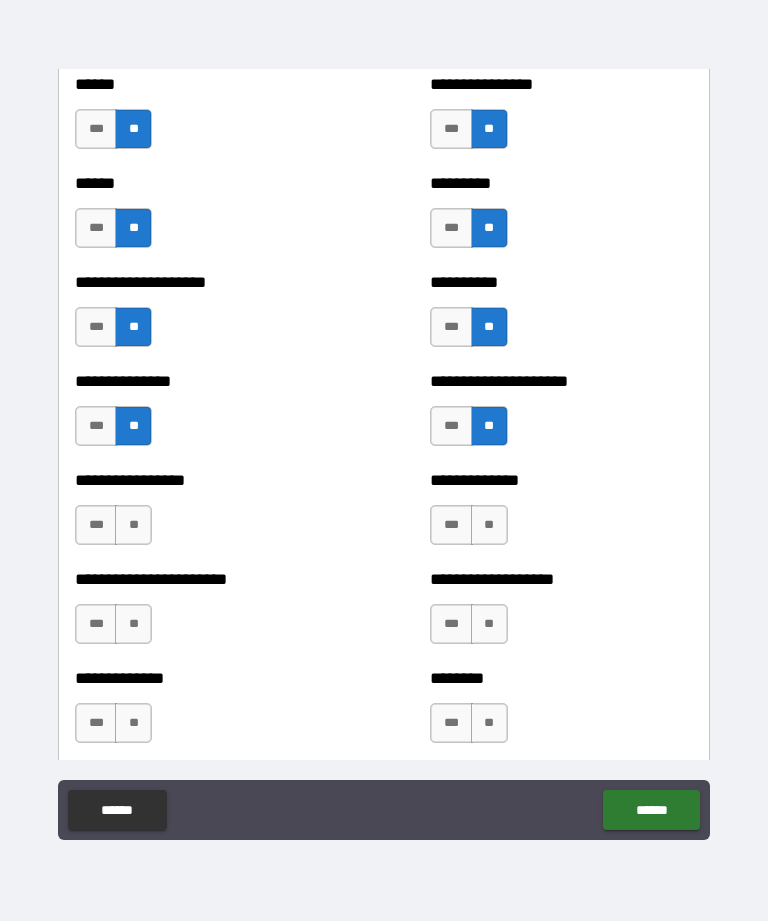 click on "***" at bounding box center [96, 525] 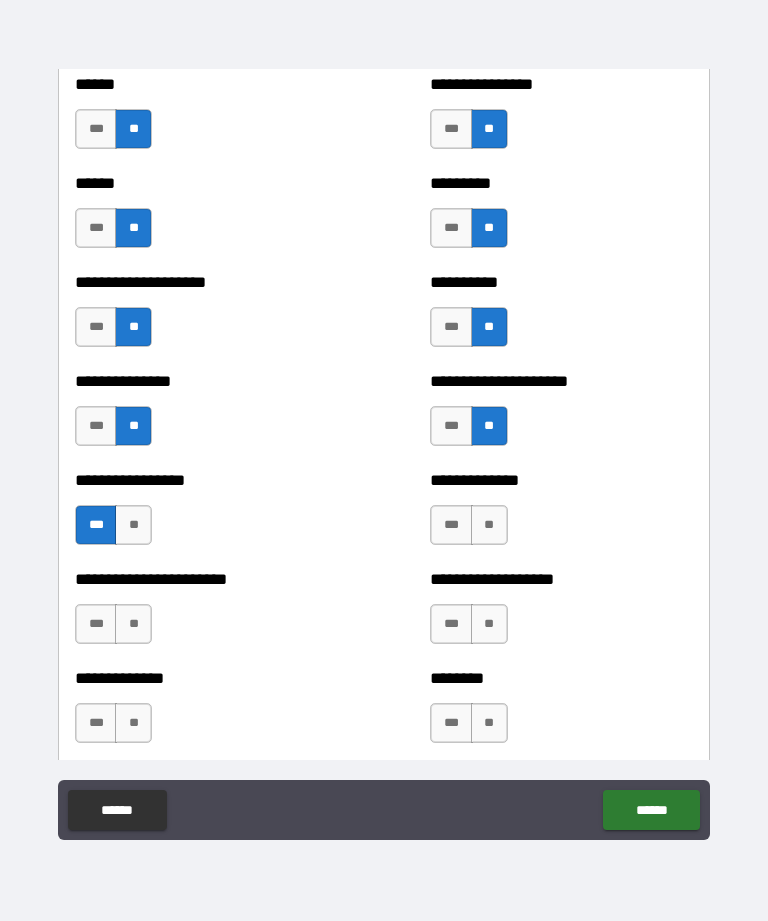 click on "**" at bounding box center (489, 525) 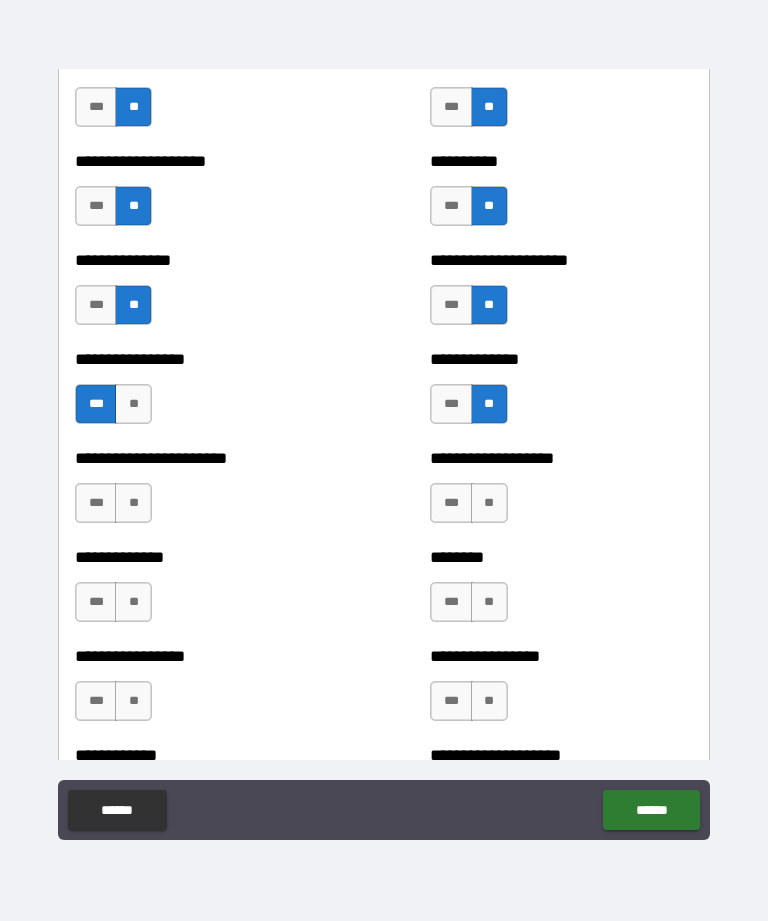 scroll, scrollTop: 3375, scrollLeft: 0, axis: vertical 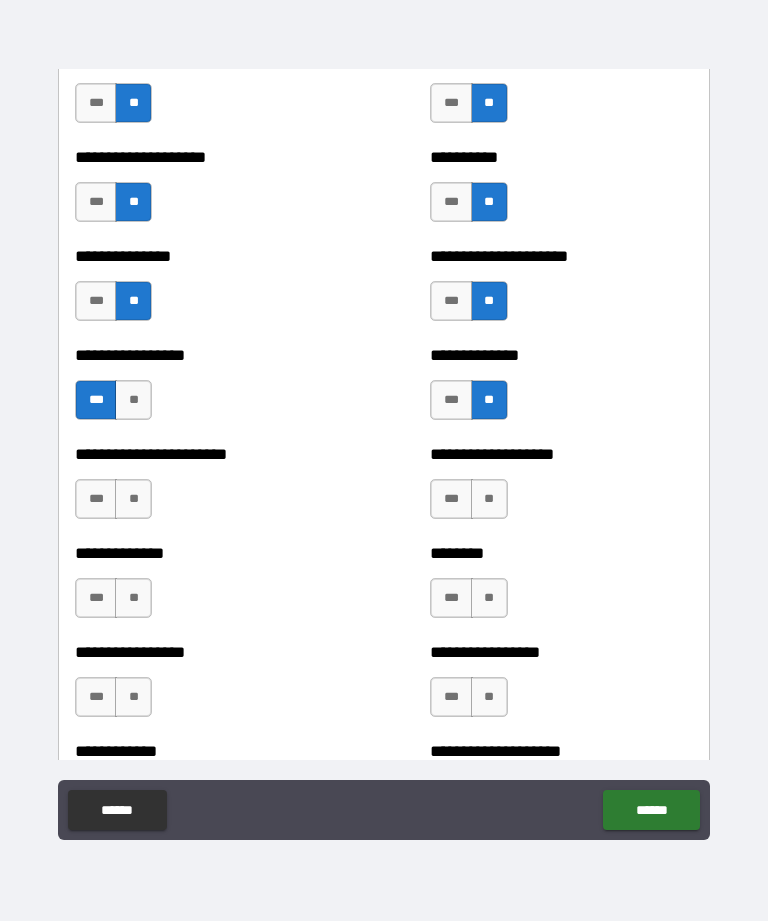 click on "**" at bounding box center (133, 499) 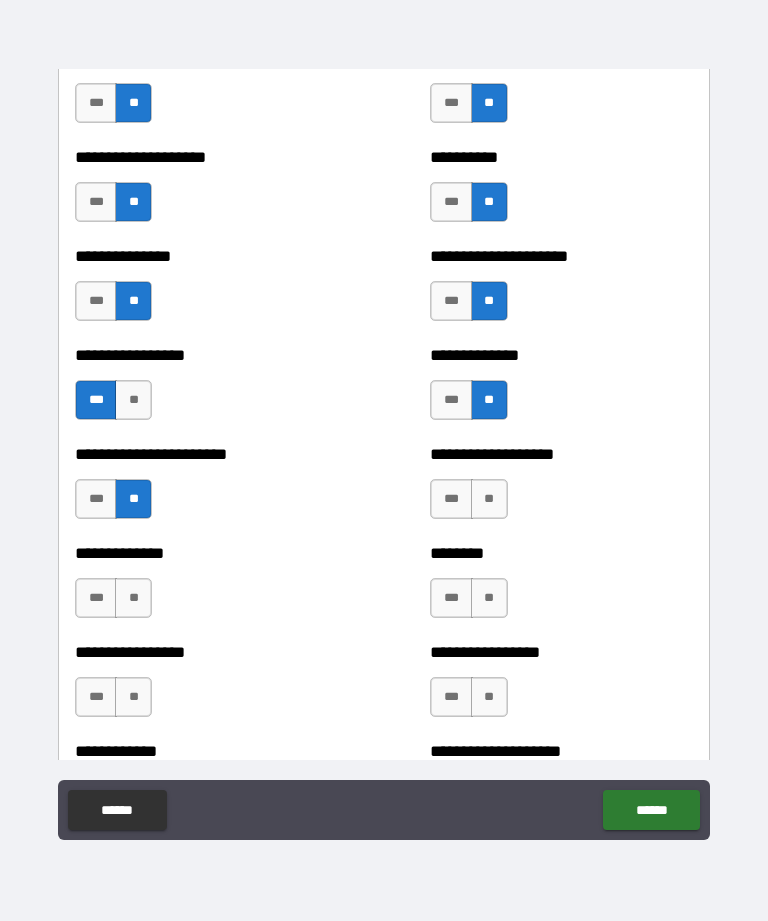 click on "**" at bounding box center [489, 499] 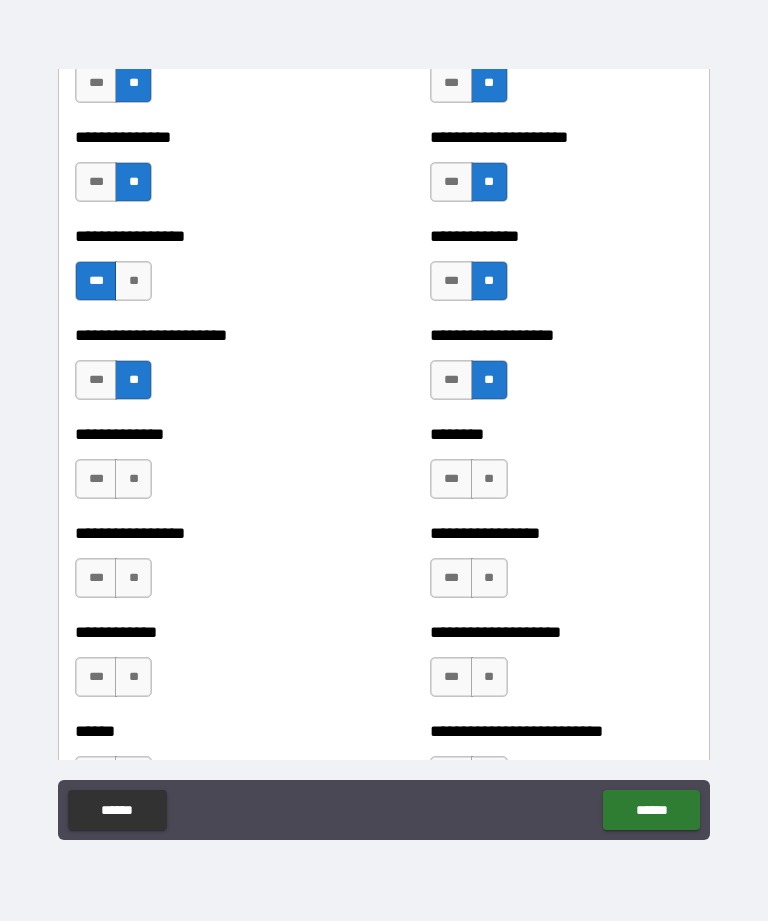 scroll, scrollTop: 3495, scrollLeft: 0, axis: vertical 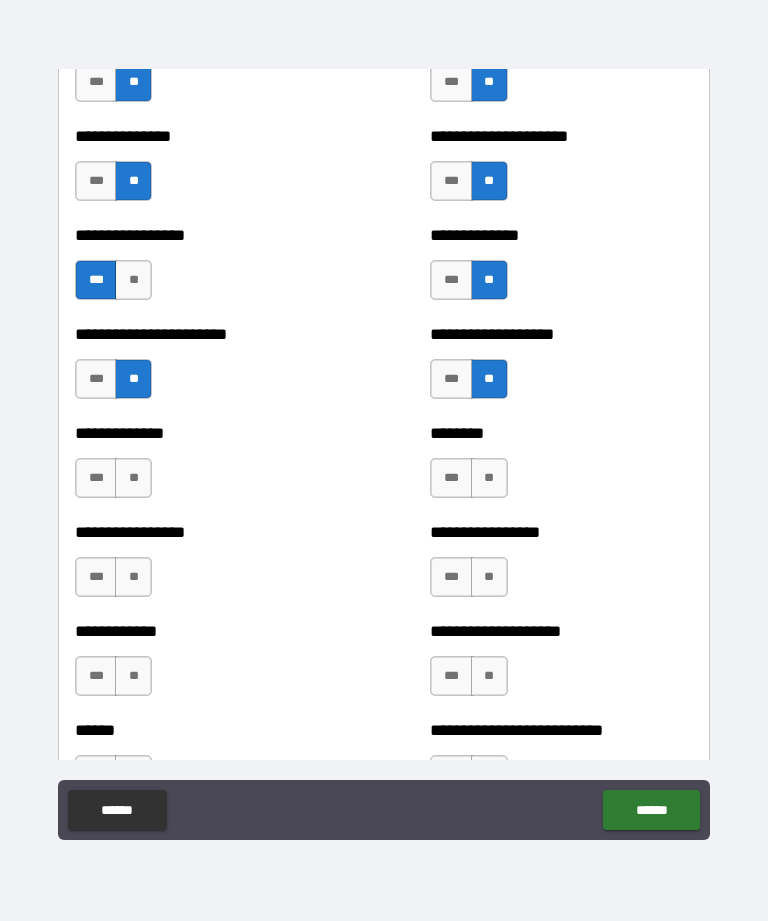 click on "**" at bounding box center [133, 478] 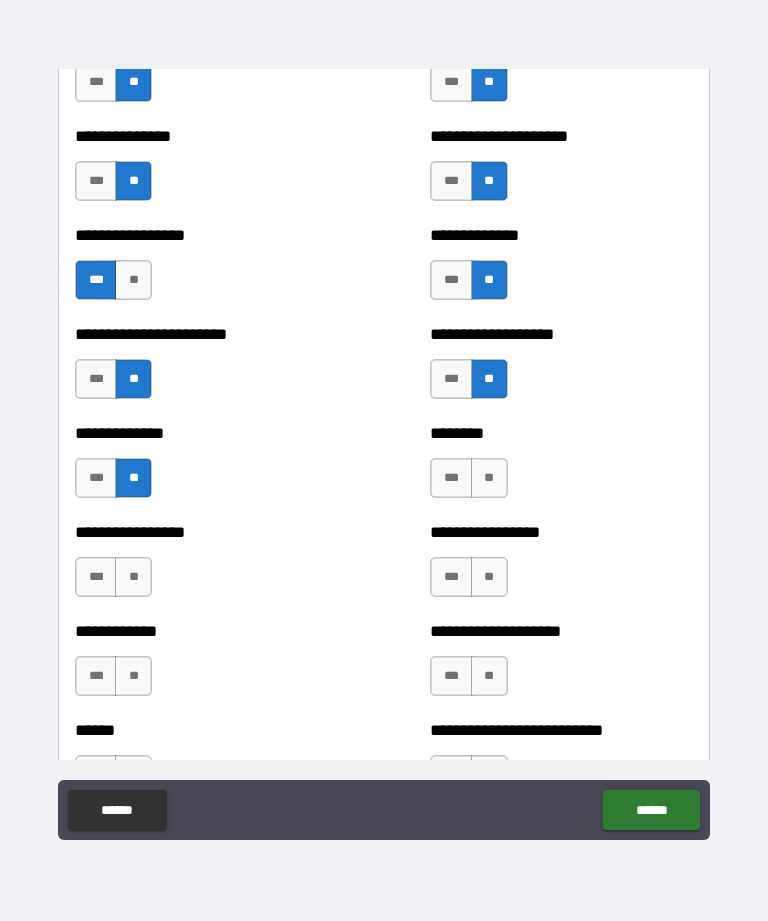 click on "***" at bounding box center (96, 478) 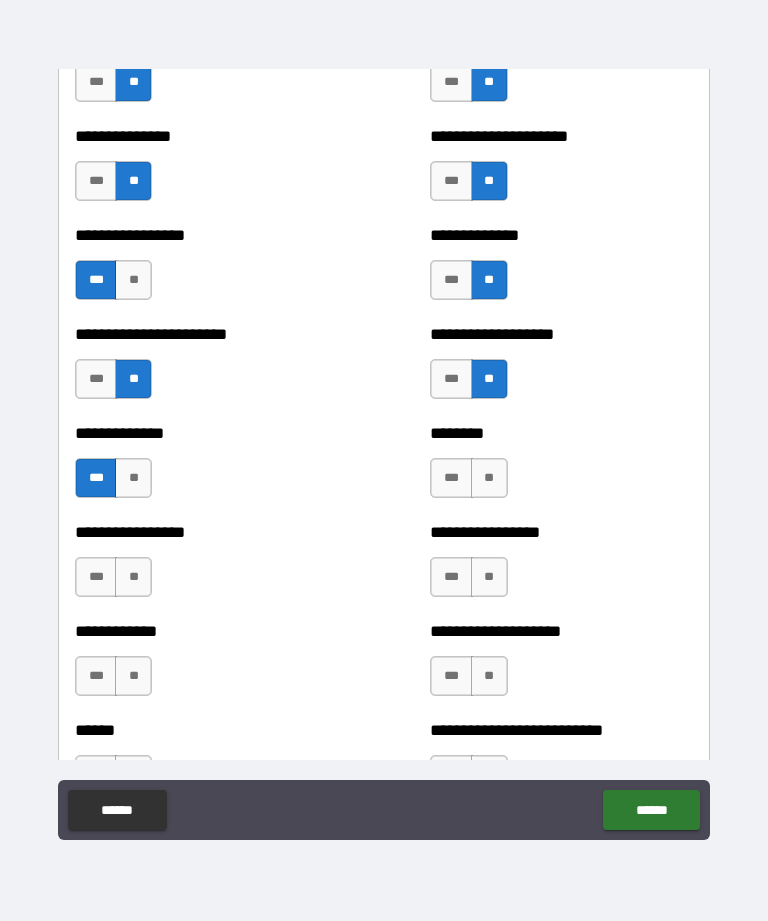 click on "**" at bounding box center (489, 478) 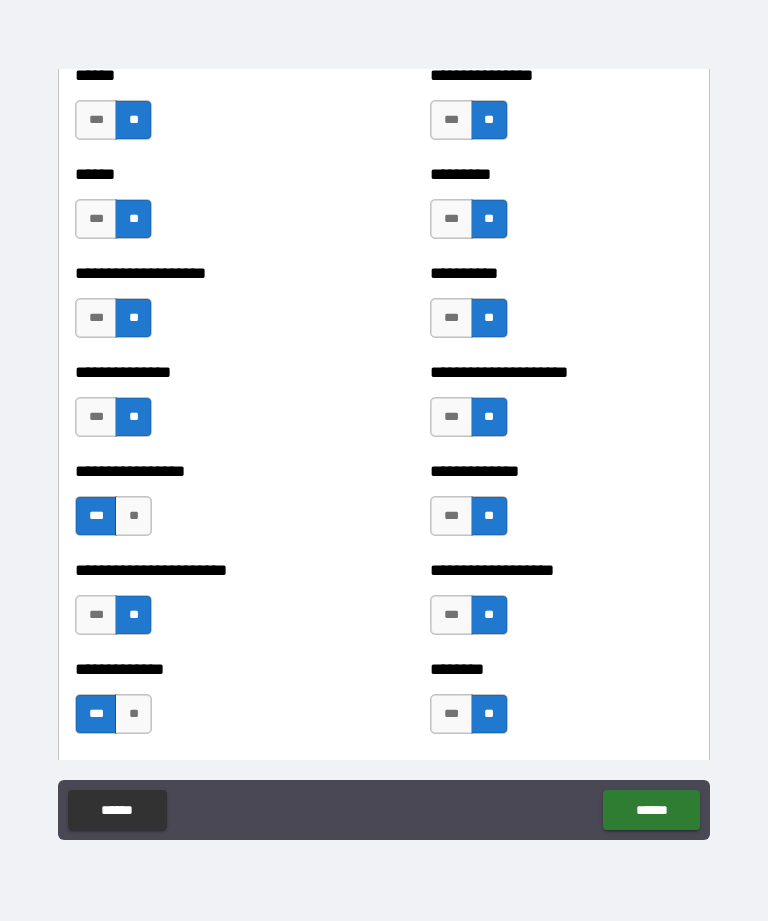 scroll, scrollTop: 3368, scrollLeft: 0, axis: vertical 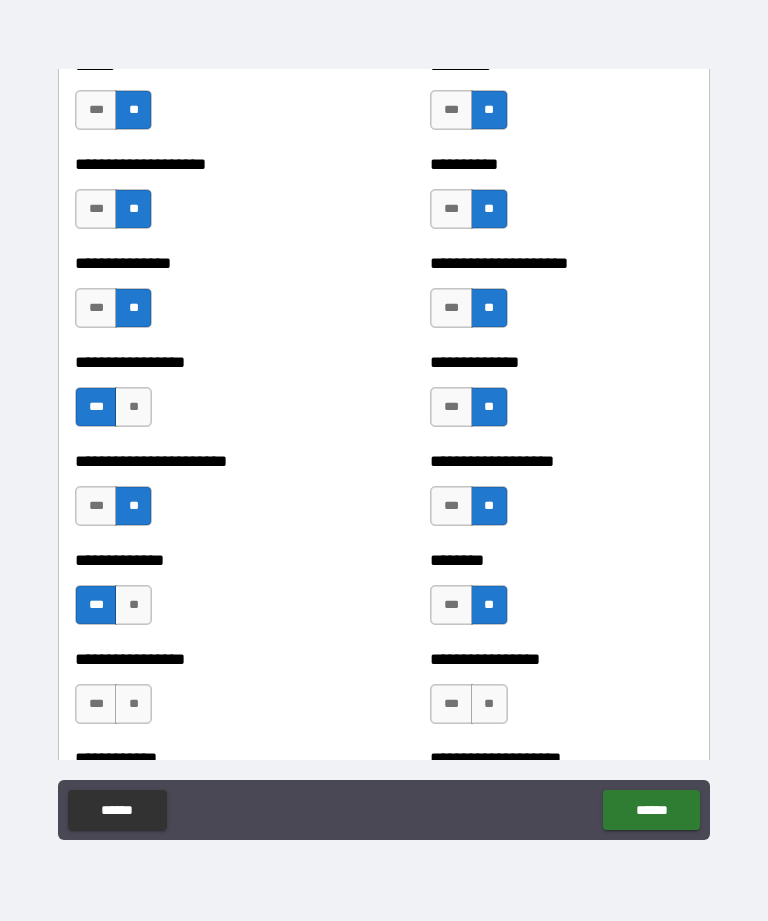 click on "**" at bounding box center (133, 605) 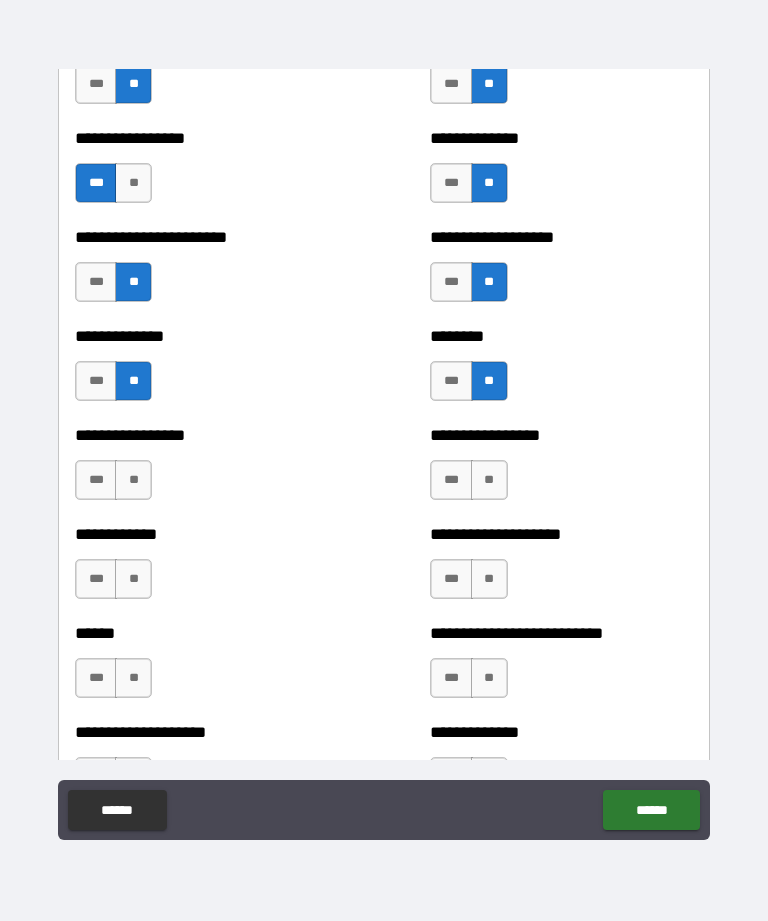 scroll, scrollTop: 3593, scrollLeft: 0, axis: vertical 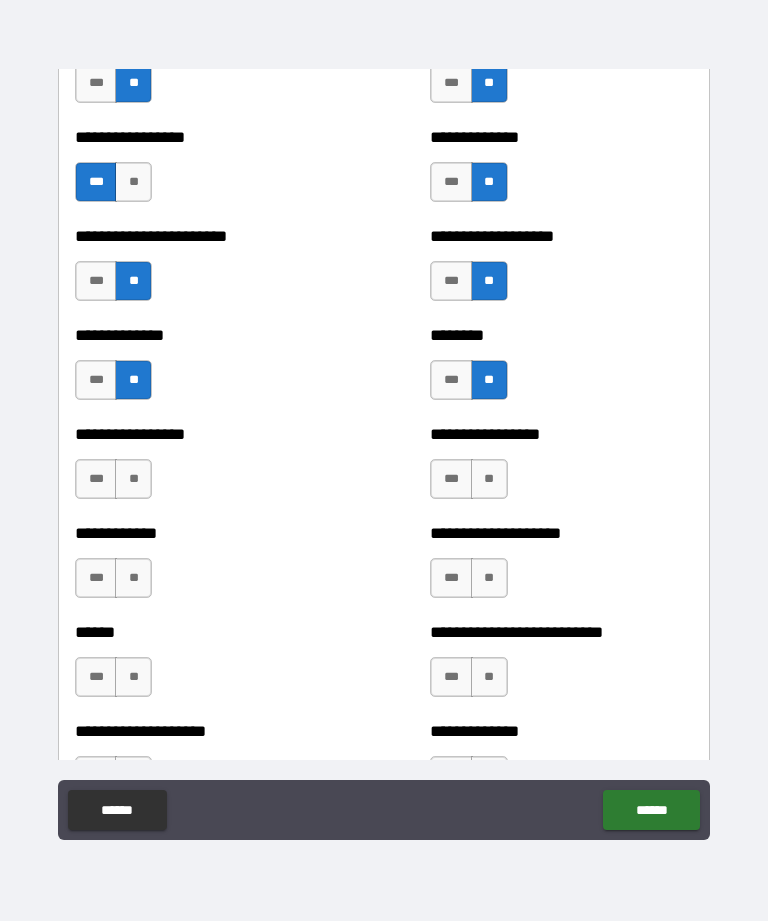 click on "**" at bounding box center (133, 479) 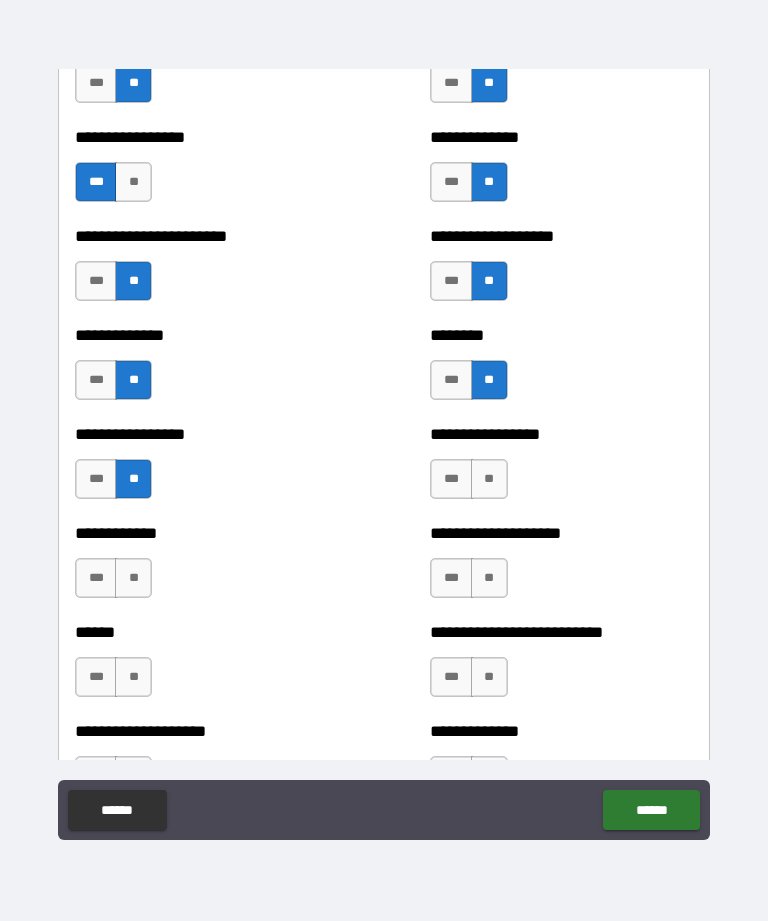 click on "**" at bounding box center [489, 479] 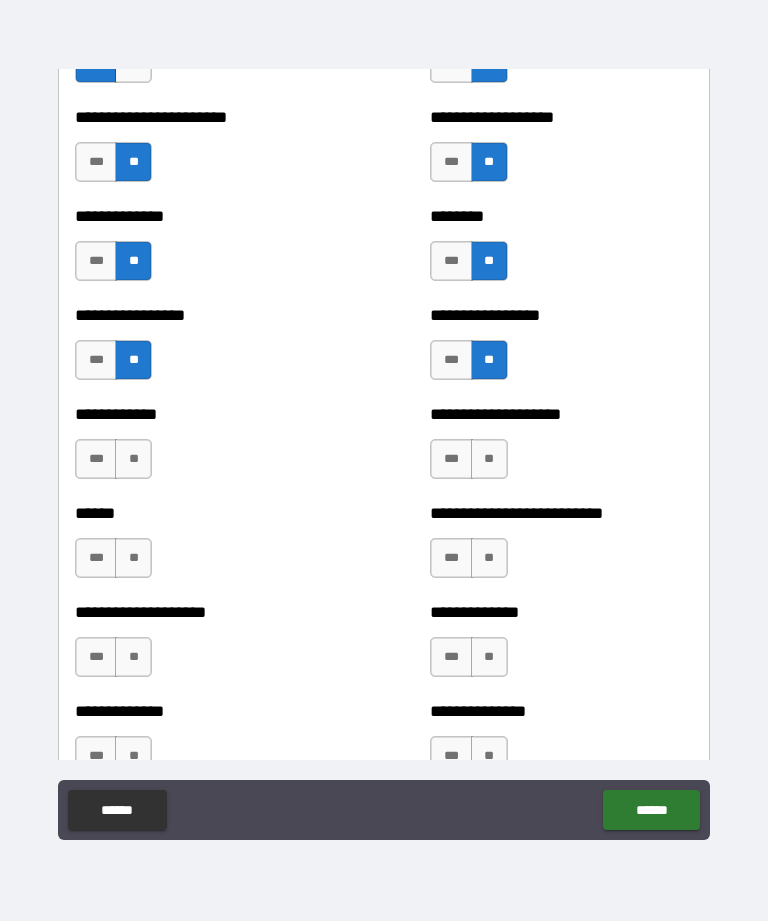 scroll, scrollTop: 3715, scrollLeft: 0, axis: vertical 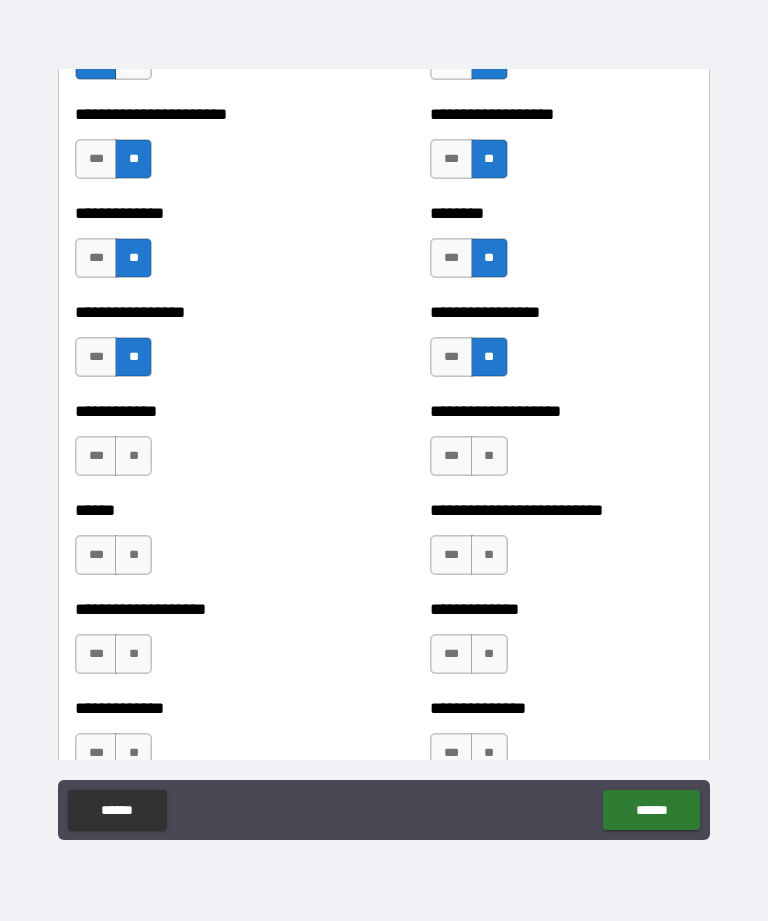 click on "**" at bounding box center (133, 456) 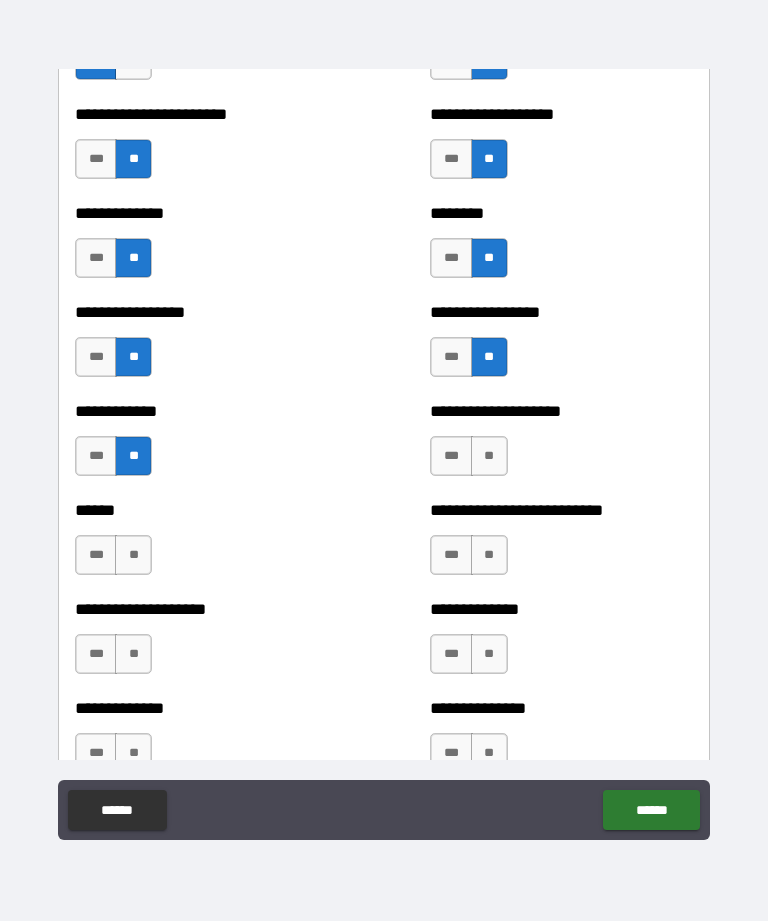 click on "**" at bounding box center [489, 456] 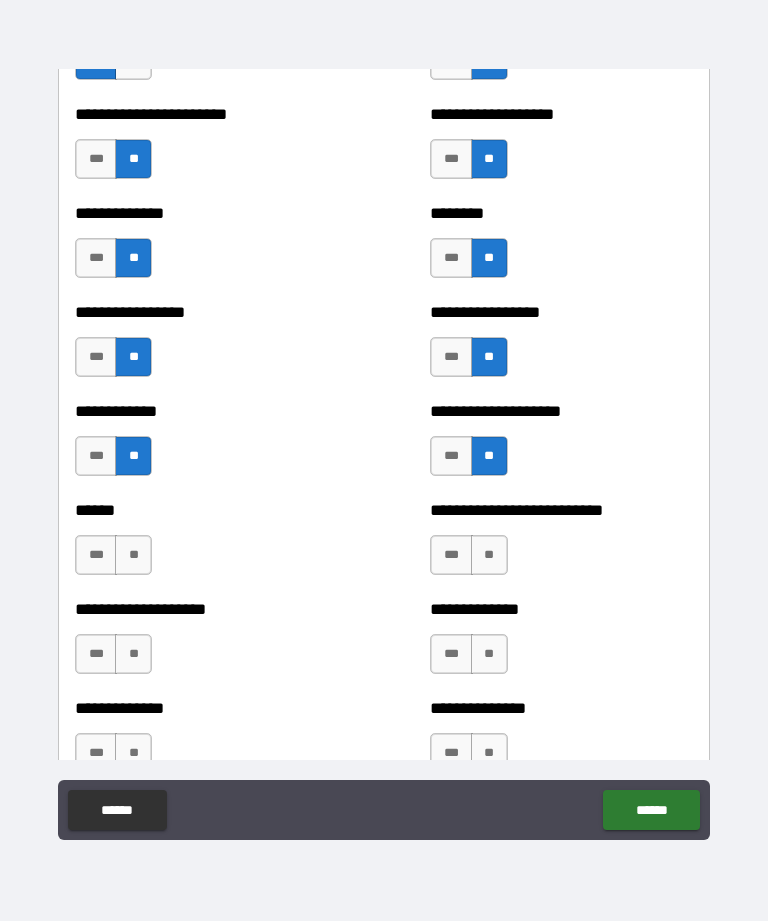 click on "**" at bounding box center (133, 555) 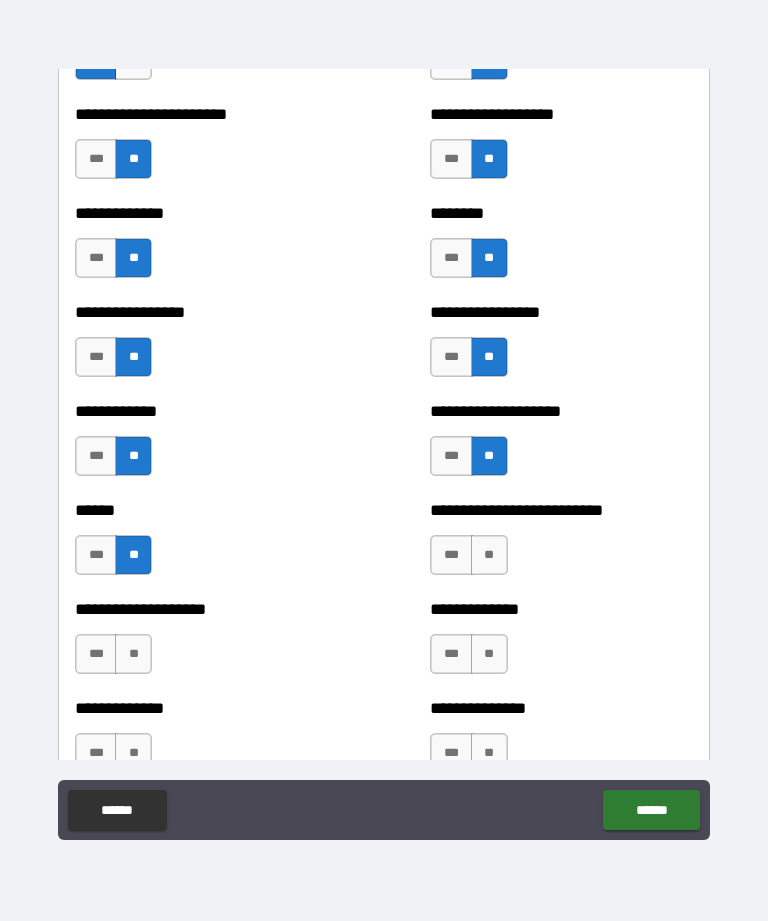 click on "**" at bounding box center (489, 555) 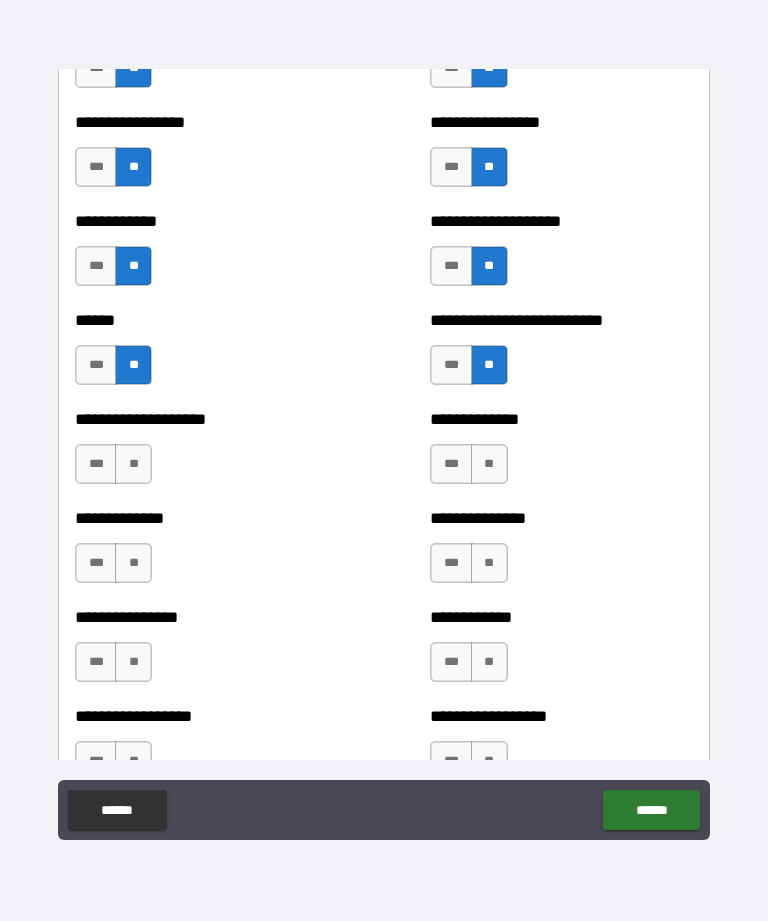 scroll, scrollTop: 3919, scrollLeft: 0, axis: vertical 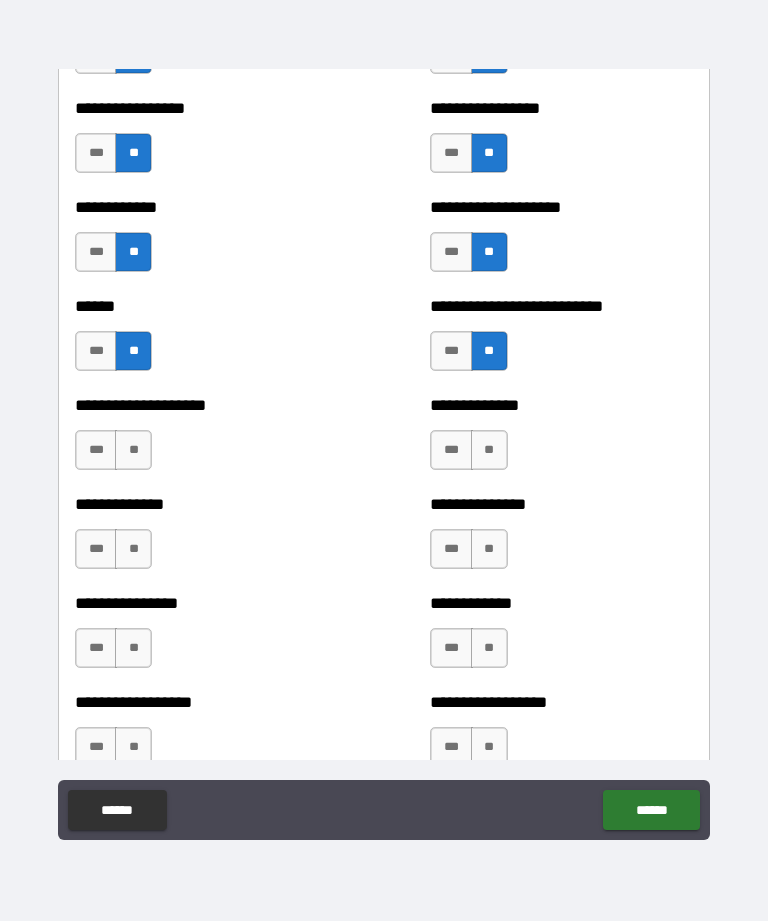 click on "**" at bounding box center [133, 450] 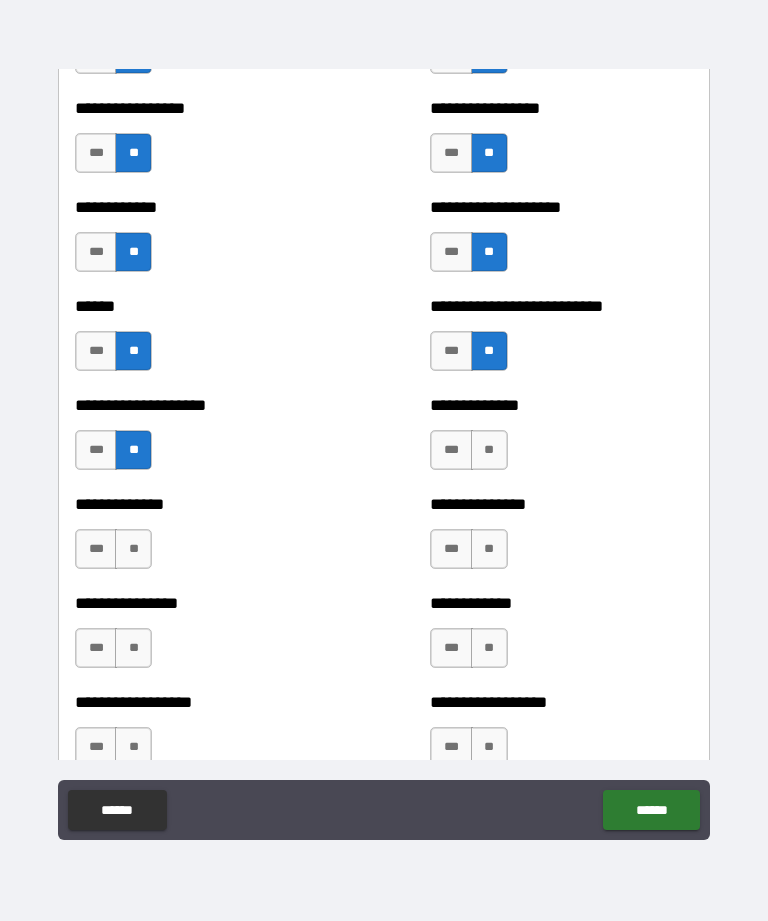 click on "**" at bounding box center (489, 450) 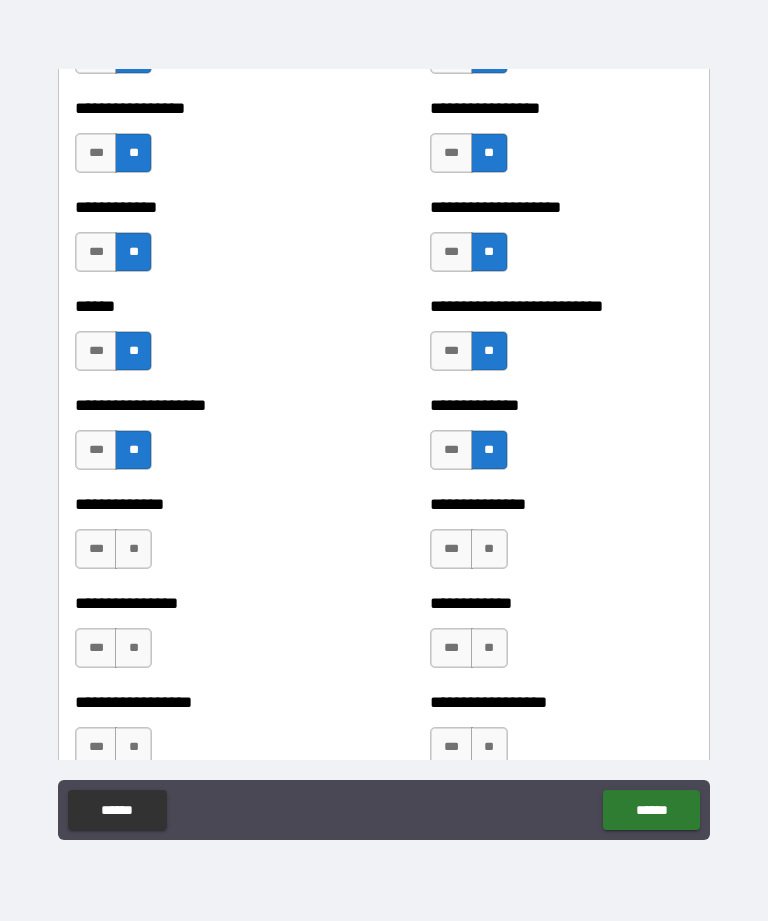 click on "**" at bounding box center [133, 549] 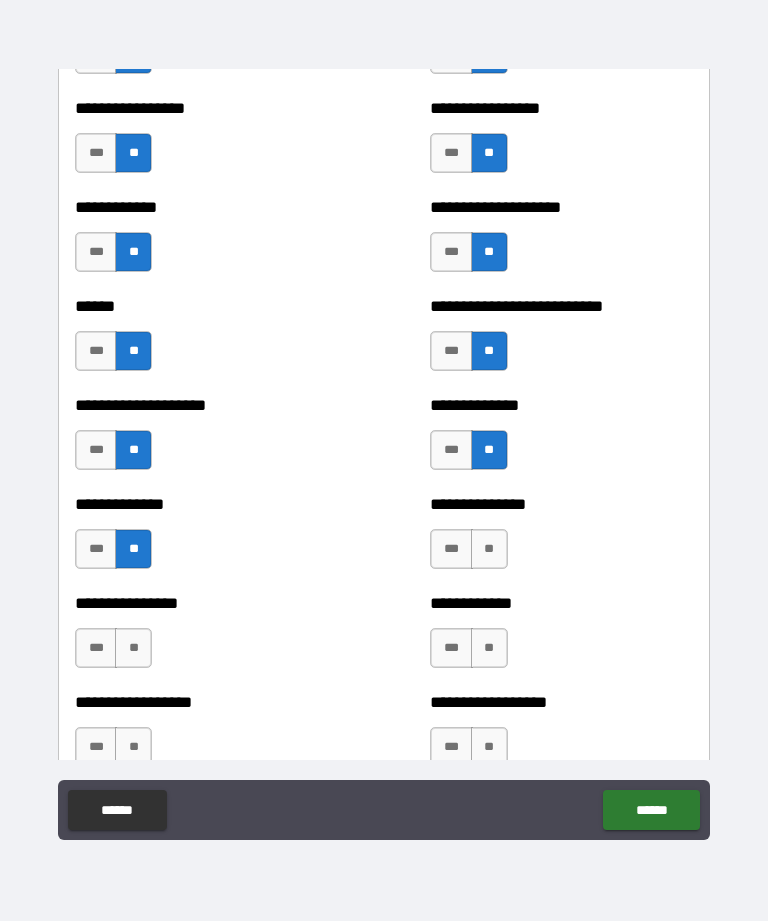 click on "**" at bounding box center [489, 549] 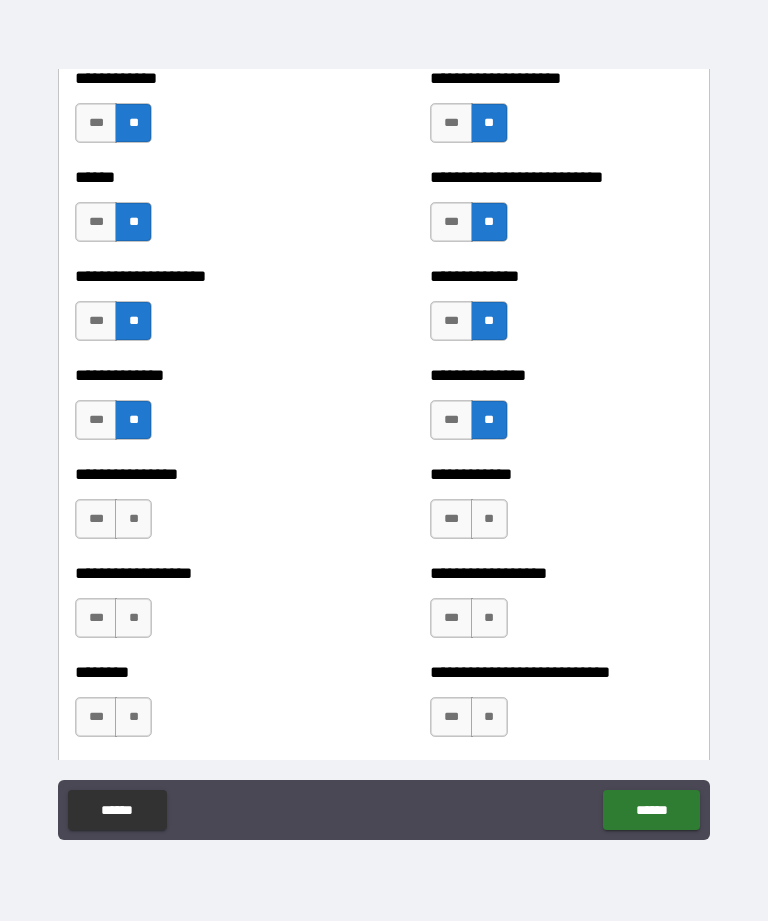 scroll, scrollTop: 4064, scrollLeft: 0, axis: vertical 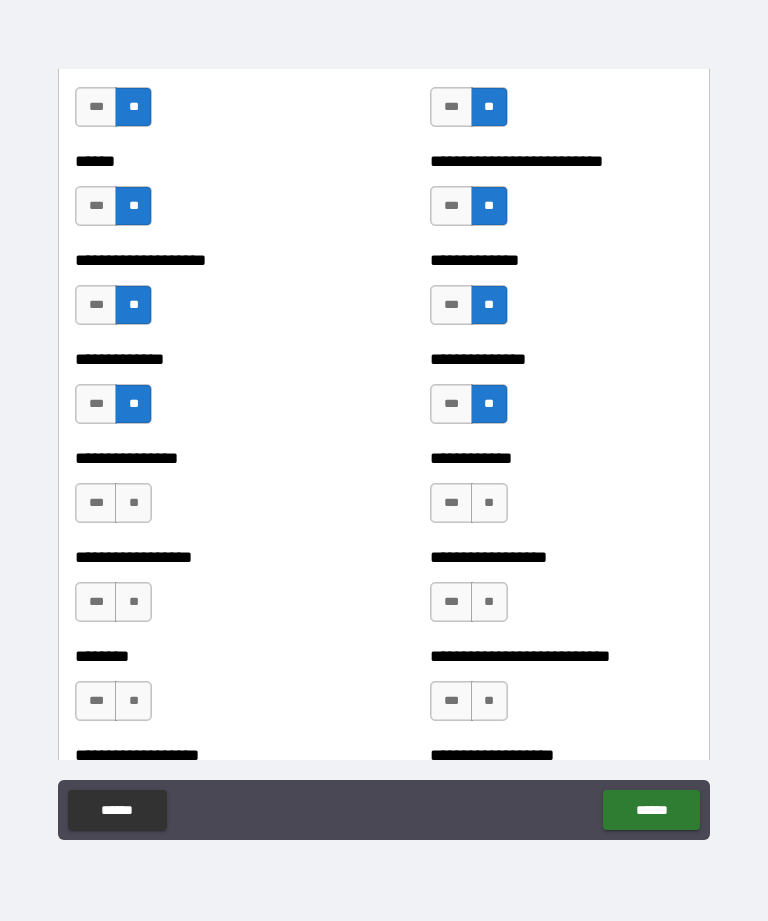 click on "**" at bounding box center (133, 503) 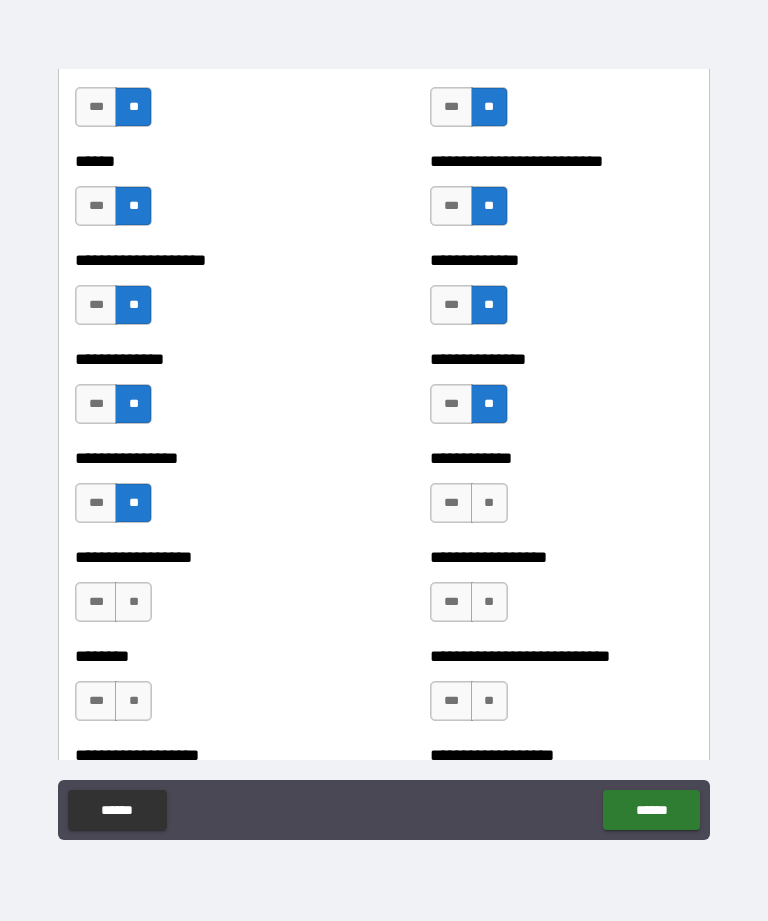 click on "**" at bounding box center [489, 503] 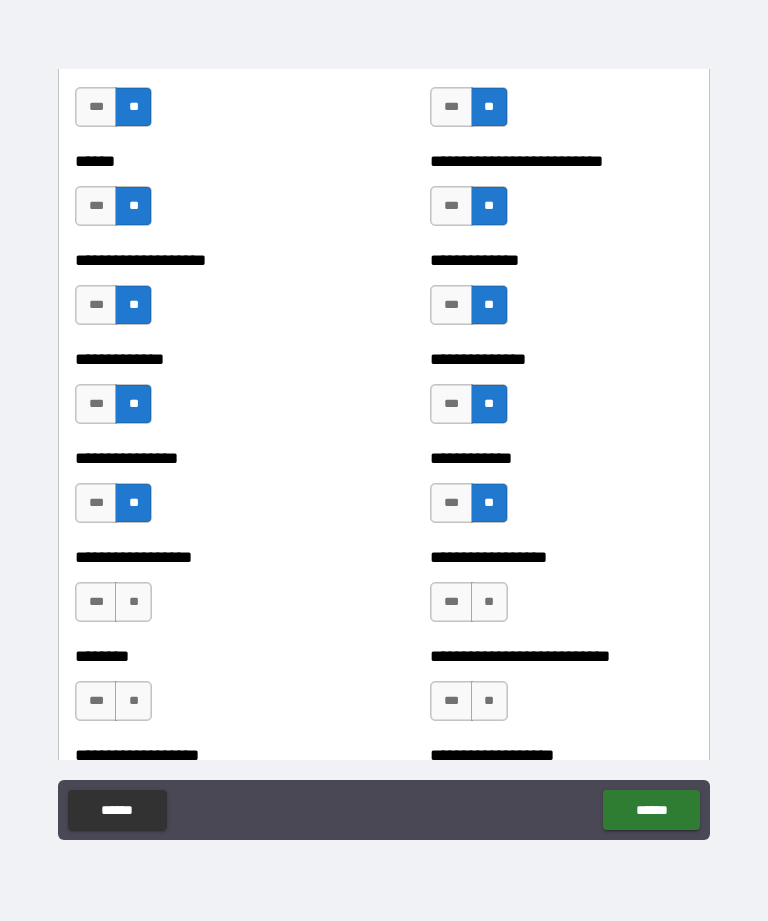 click on "**" at bounding box center [133, 602] 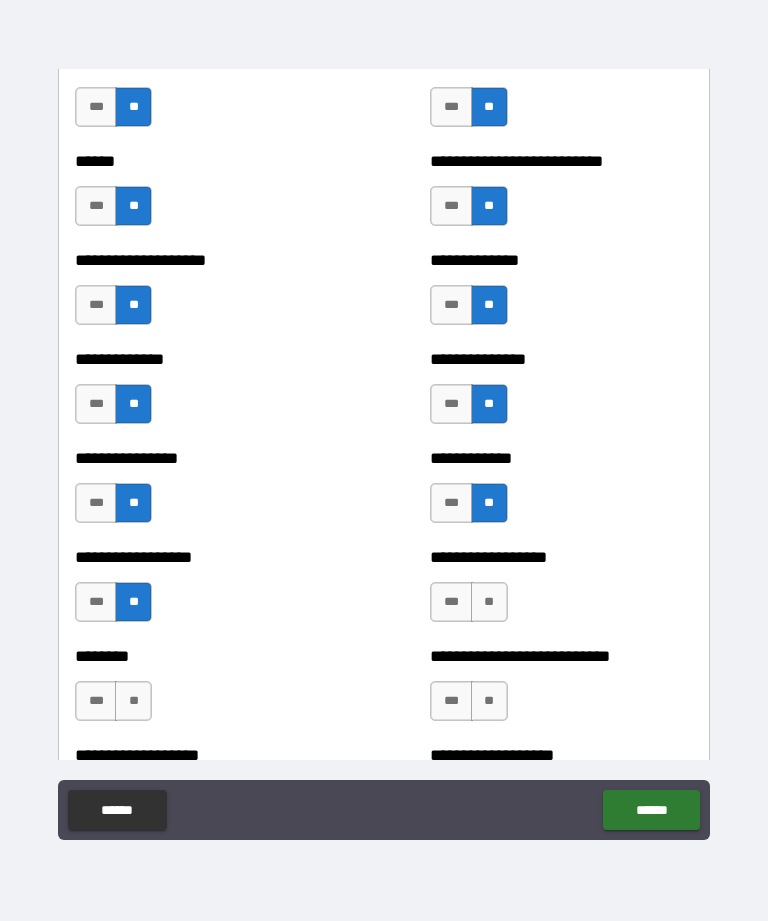 click on "**" at bounding box center [489, 602] 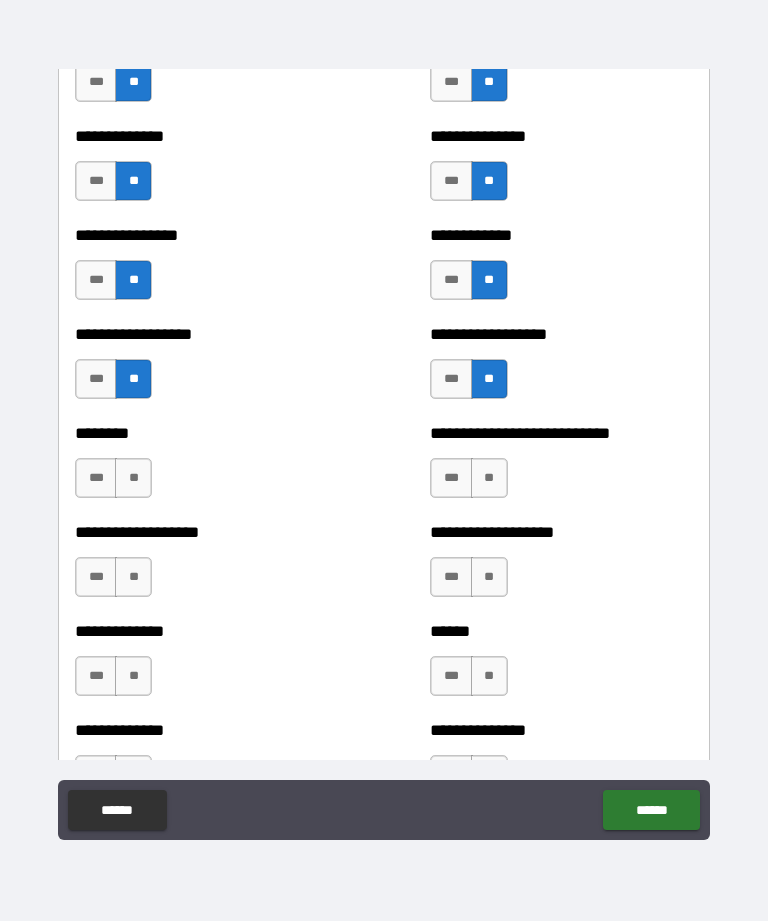 scroll, scrollTop: 4286, scrollLeft: 0, axis: vertical 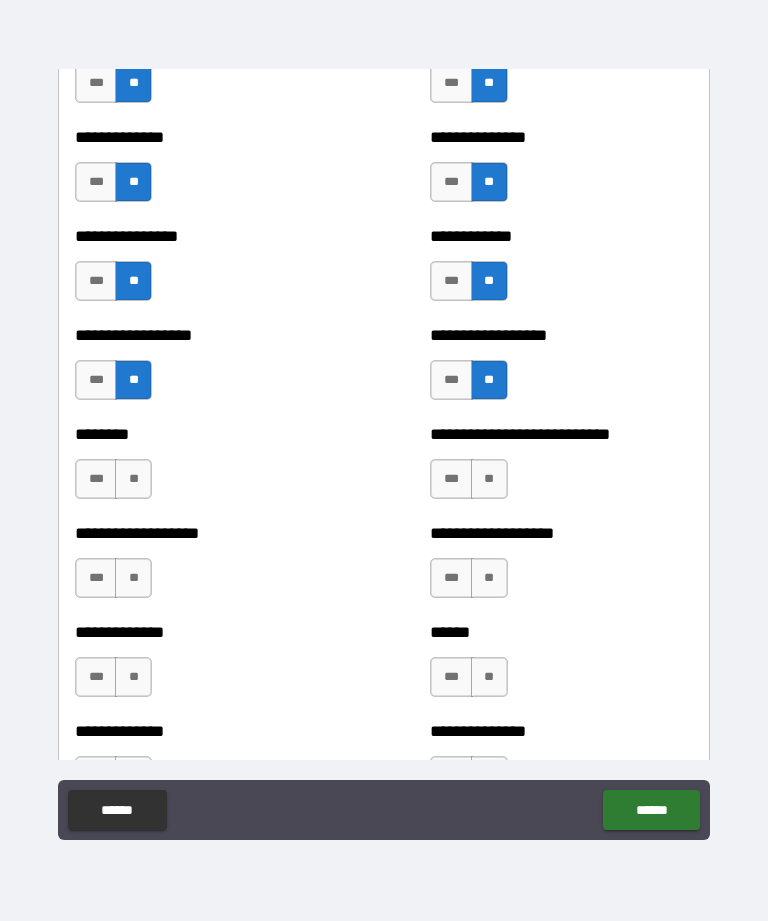 click on "**" at bounding box center [133, 479] 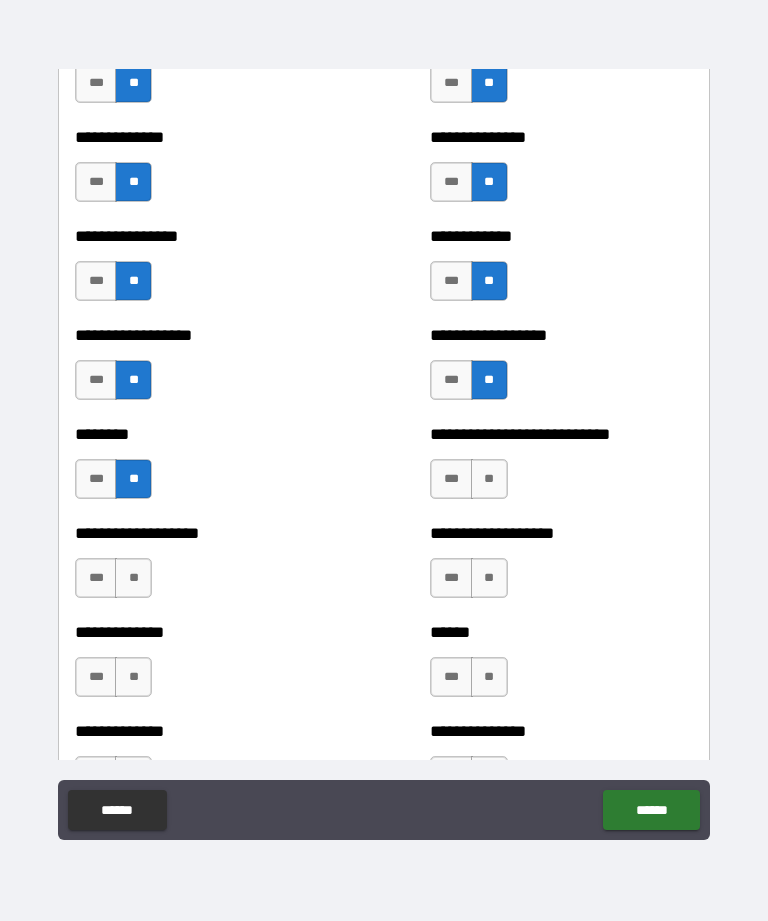 click on "**********" at bounding box center [561, 469] 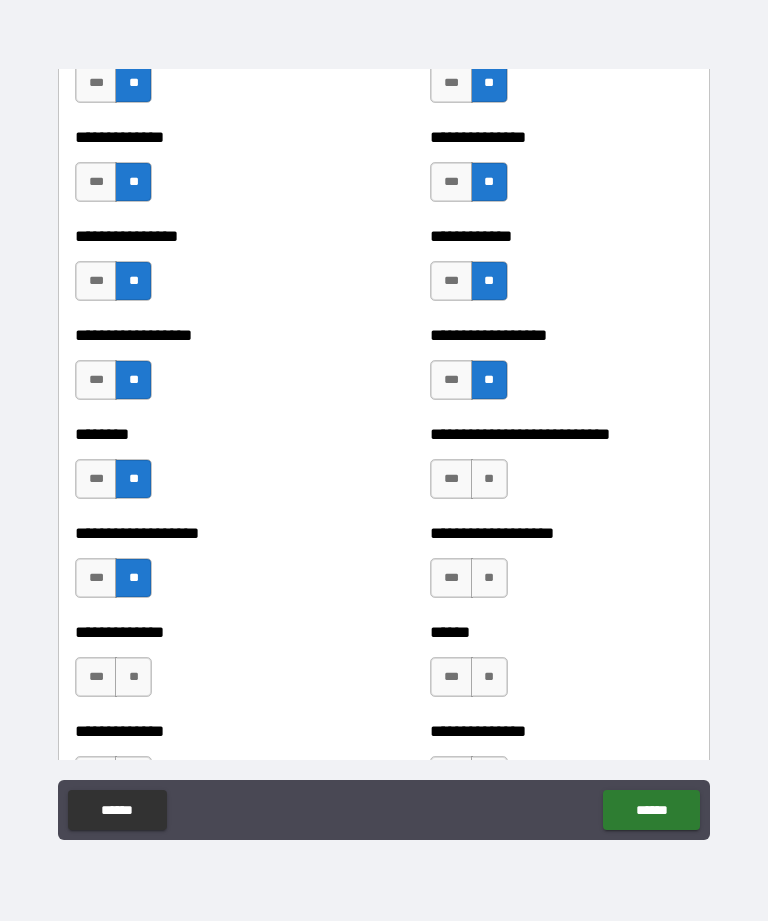 click on "**" at bounding box center (489, 578) 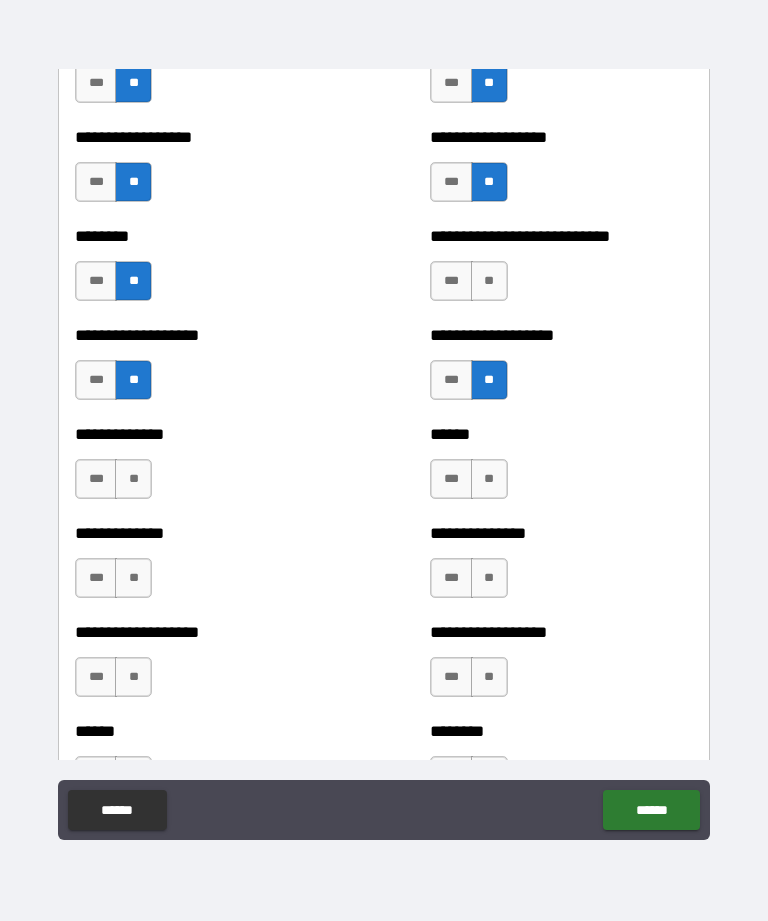 scroll, scrollTop: 4485, scrollLeft: 0, axis: vertical 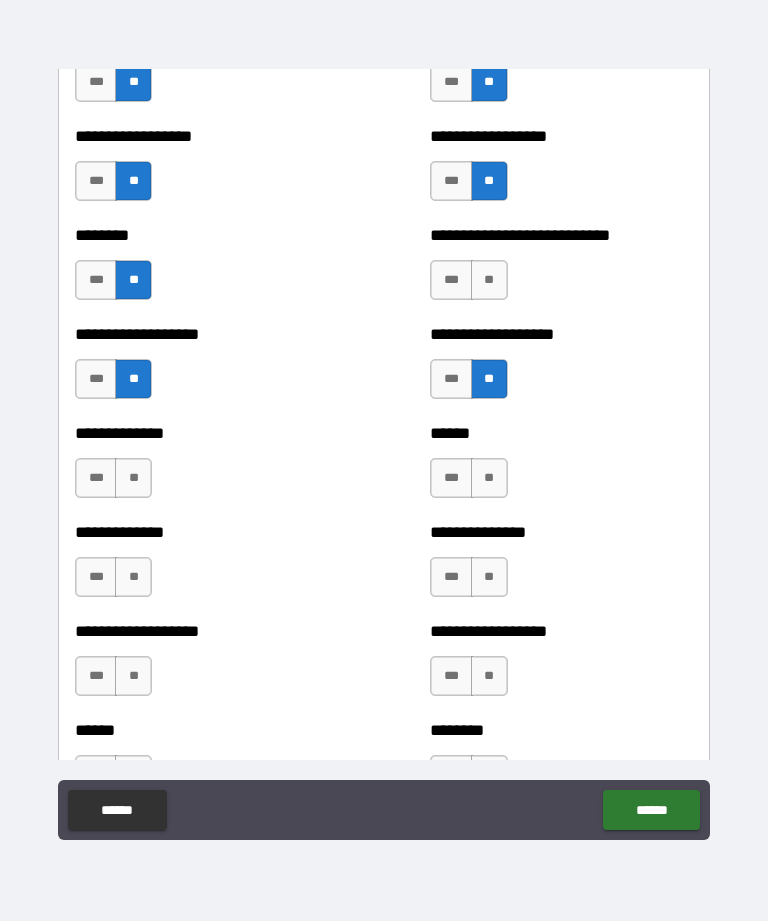 click on "***" at bounding box center (451, 379) 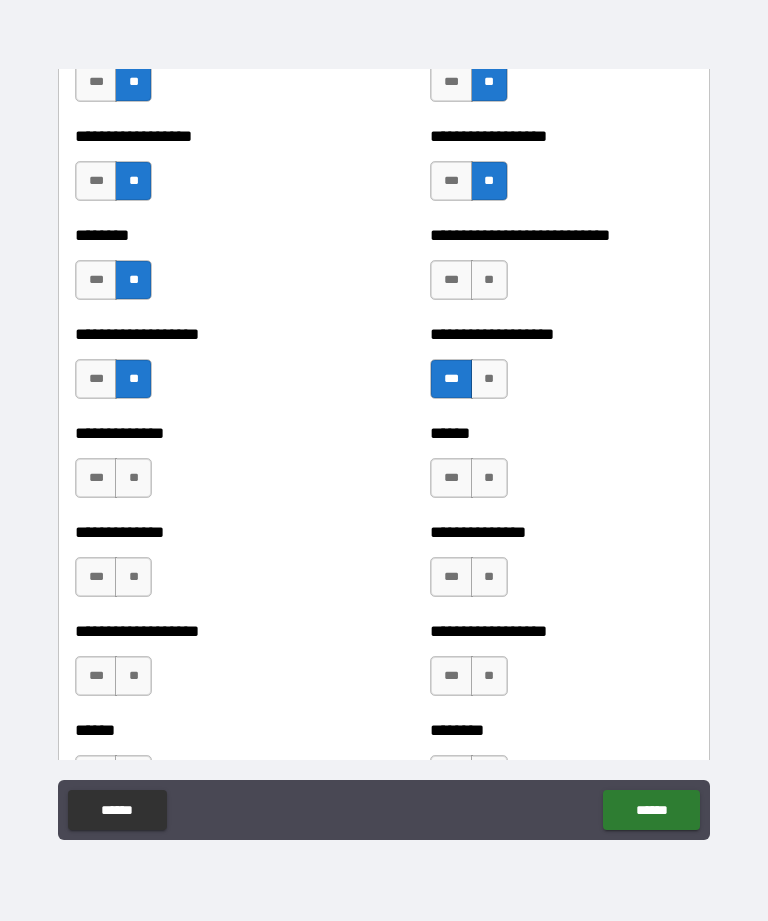 click on "**" at bounding box center [489, 379] 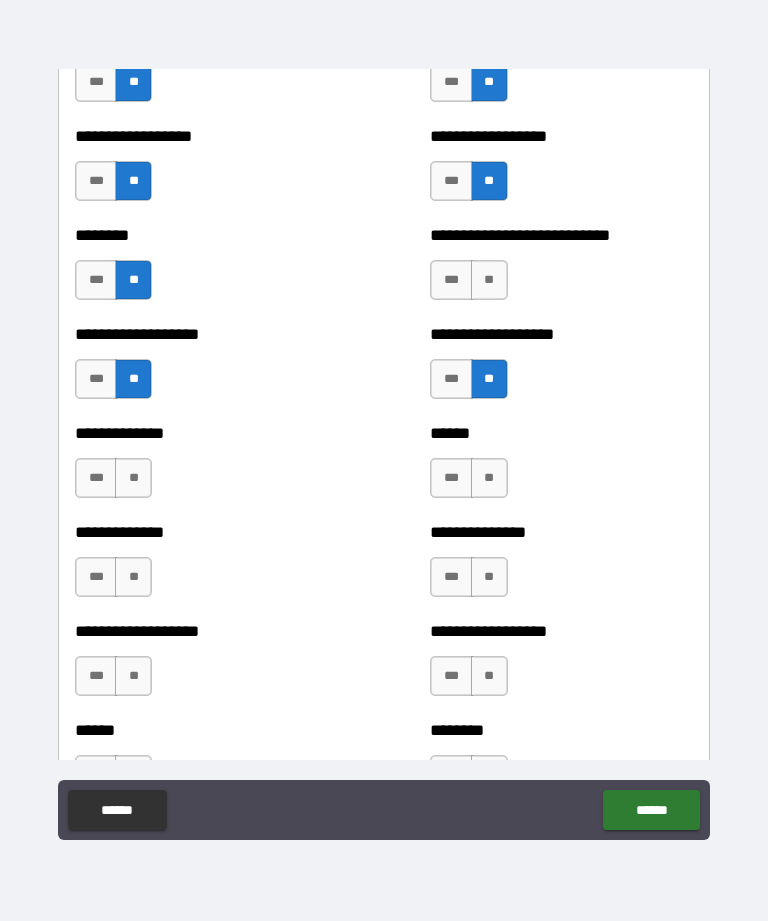 click on "**" at bounding box center [489, 280] 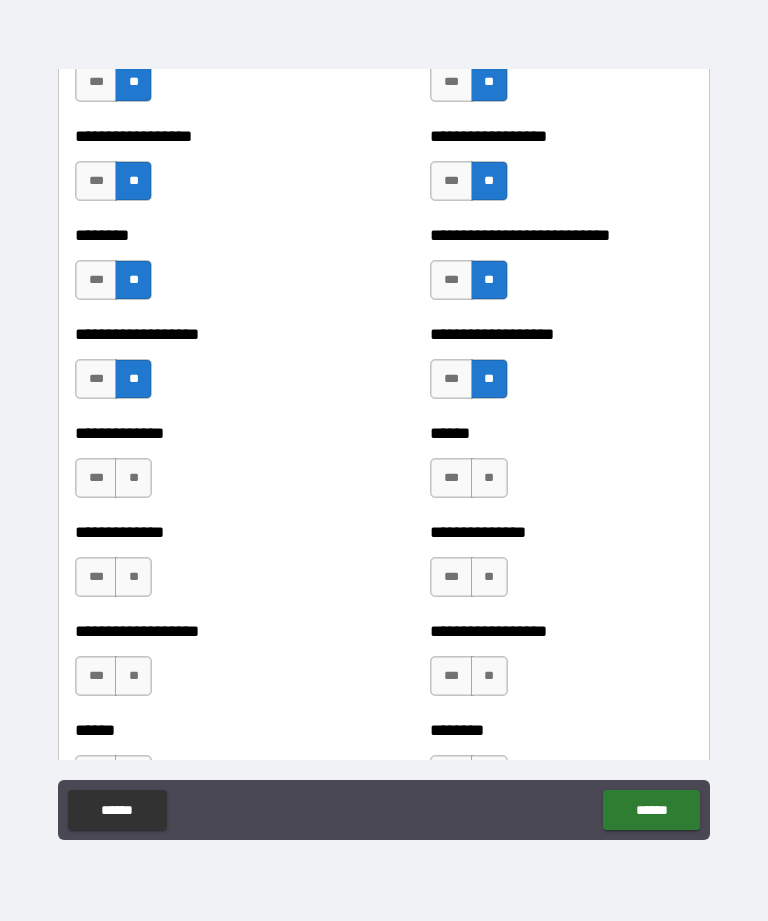 click on "**" at bounding box center [133, 478] 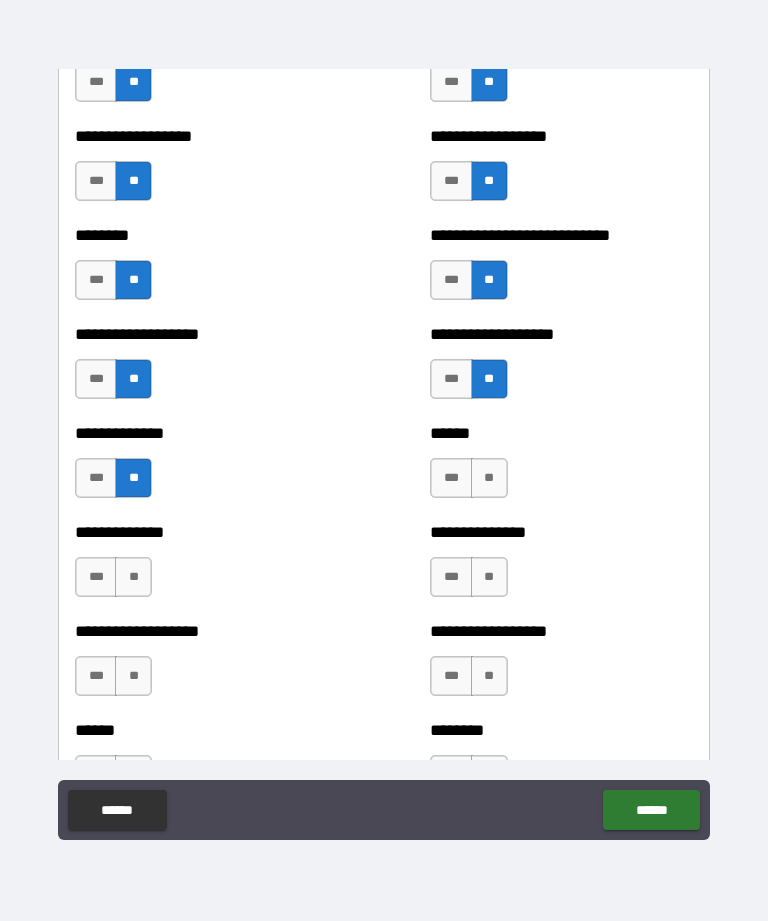 click on "**" at bounding box center (489, 478) 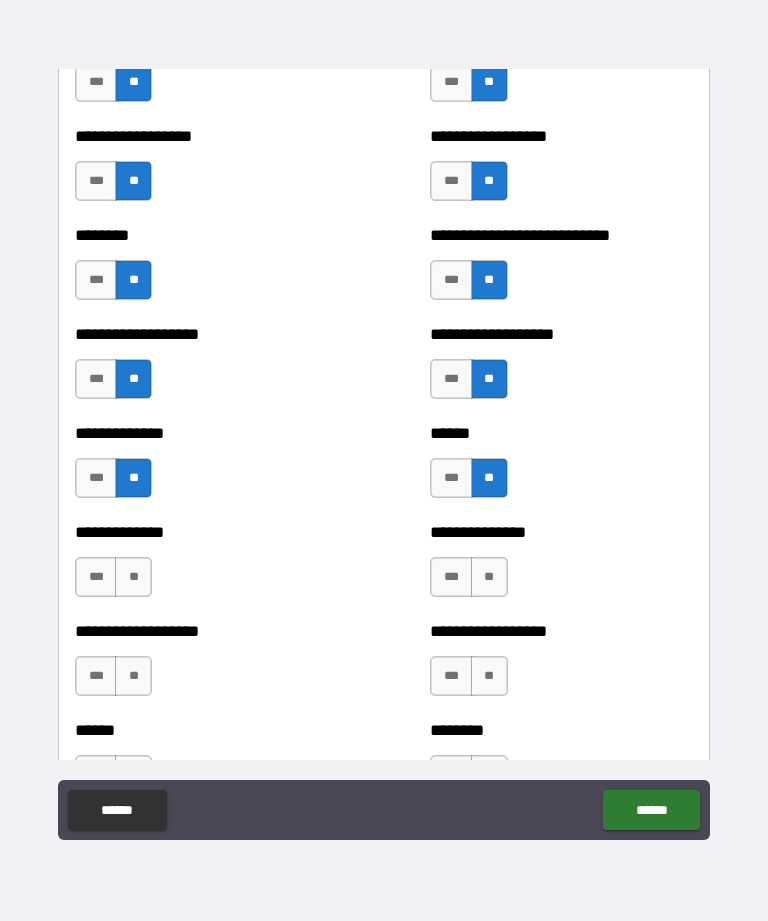 click on "**" at bounding box center (133, 577) 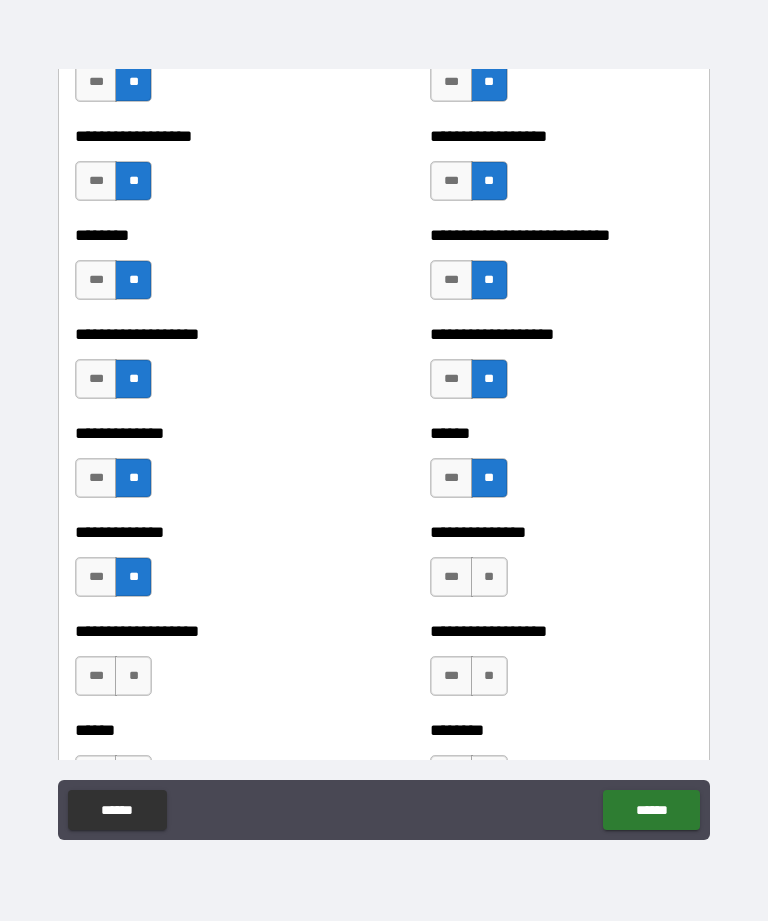 click on "**" at bounding box center (489, 577) 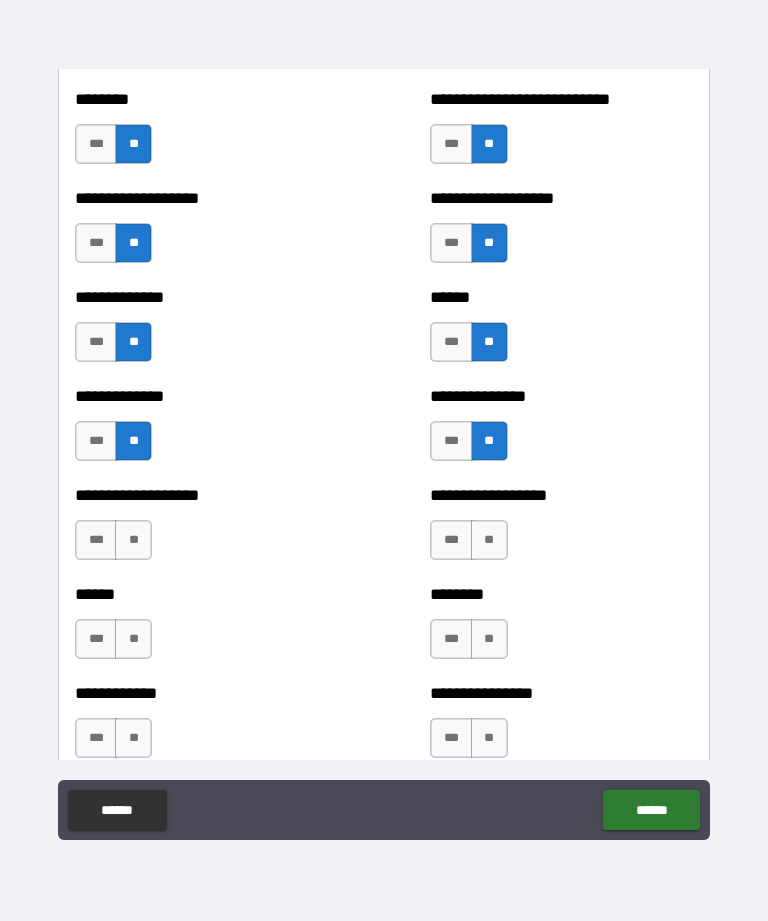 scroll, scrollTop: 4633, scrollLeft: 0, axis: vertical 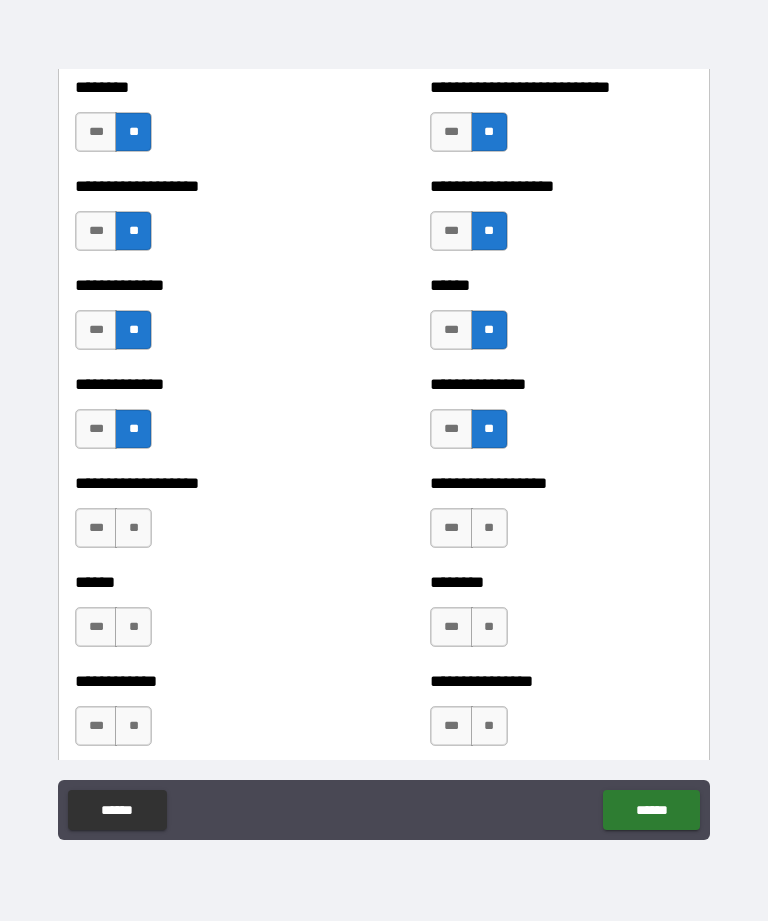 click on "**" at bounding box center [133, 528] 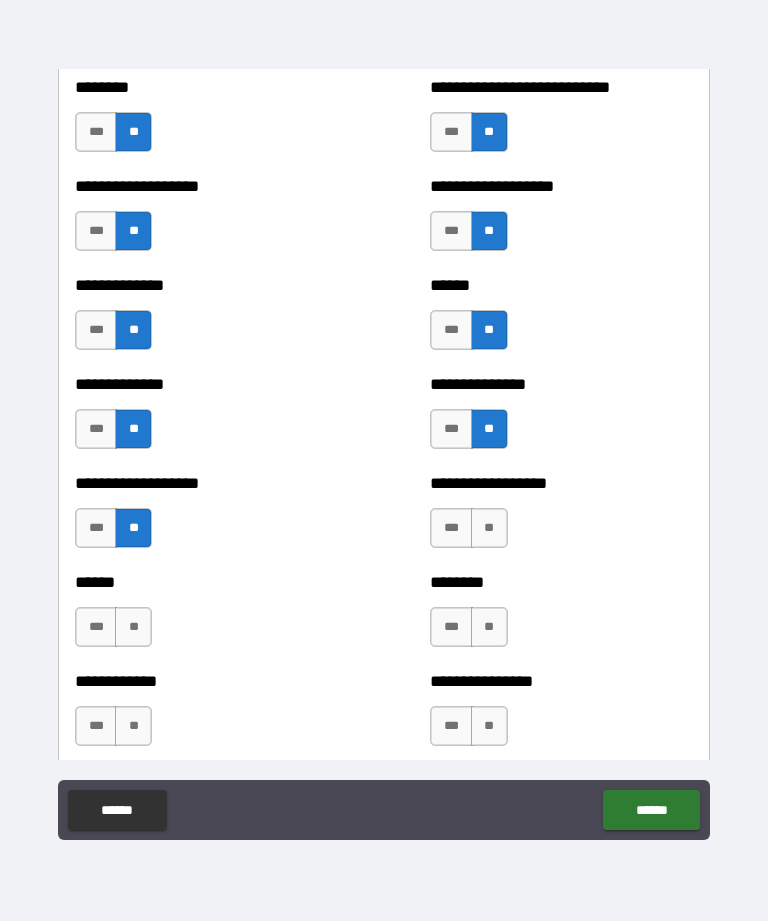 click on "**" at bounding box center (489, 528) 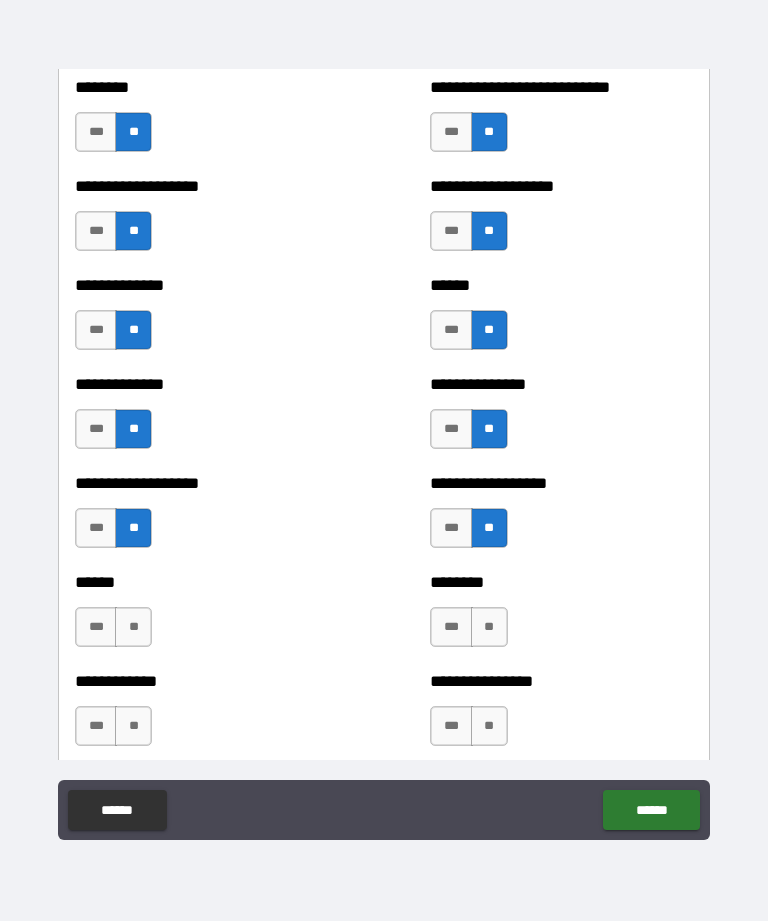 click on "**" at bounding box center (133, 627) 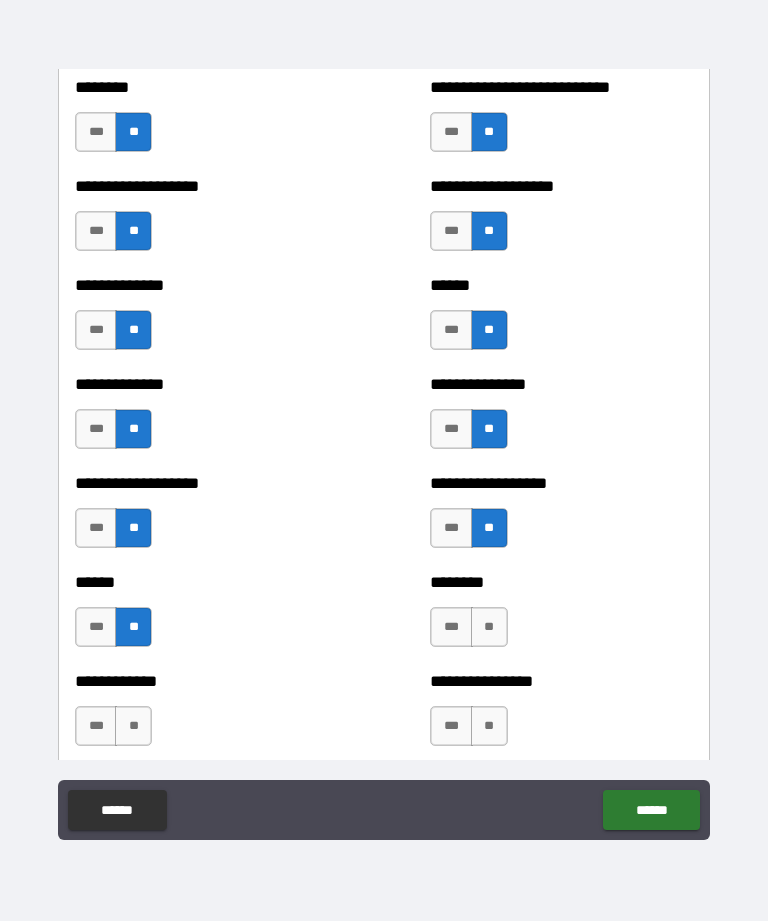 click on "**" at bounding box center [489, 627] 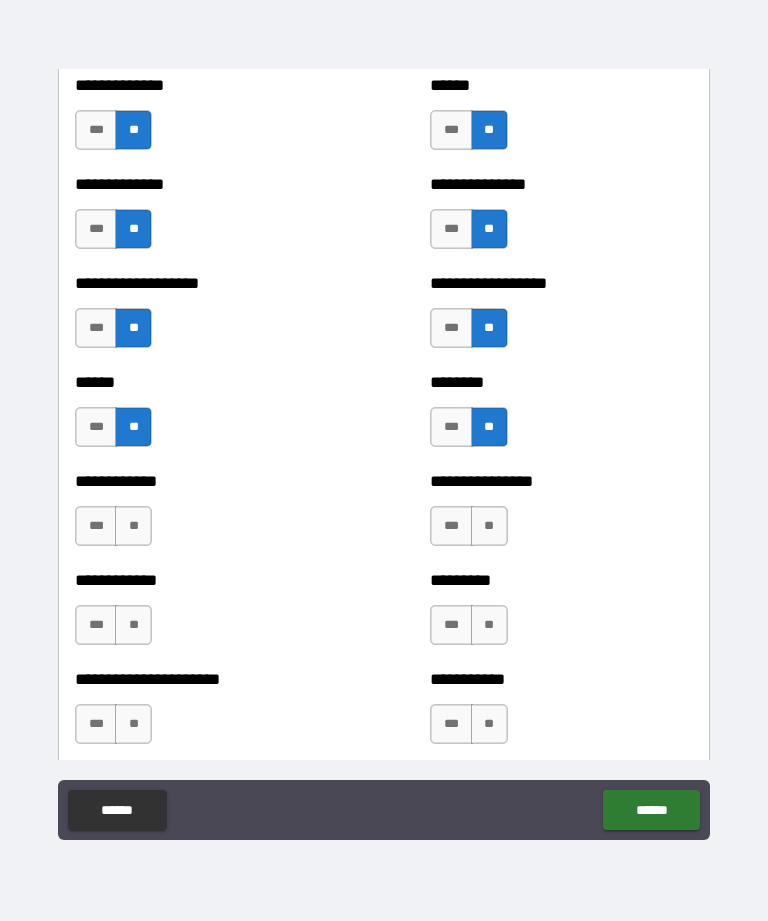 scroll, scrollTop: 4833, scrollLeft: 0, axis: vertical 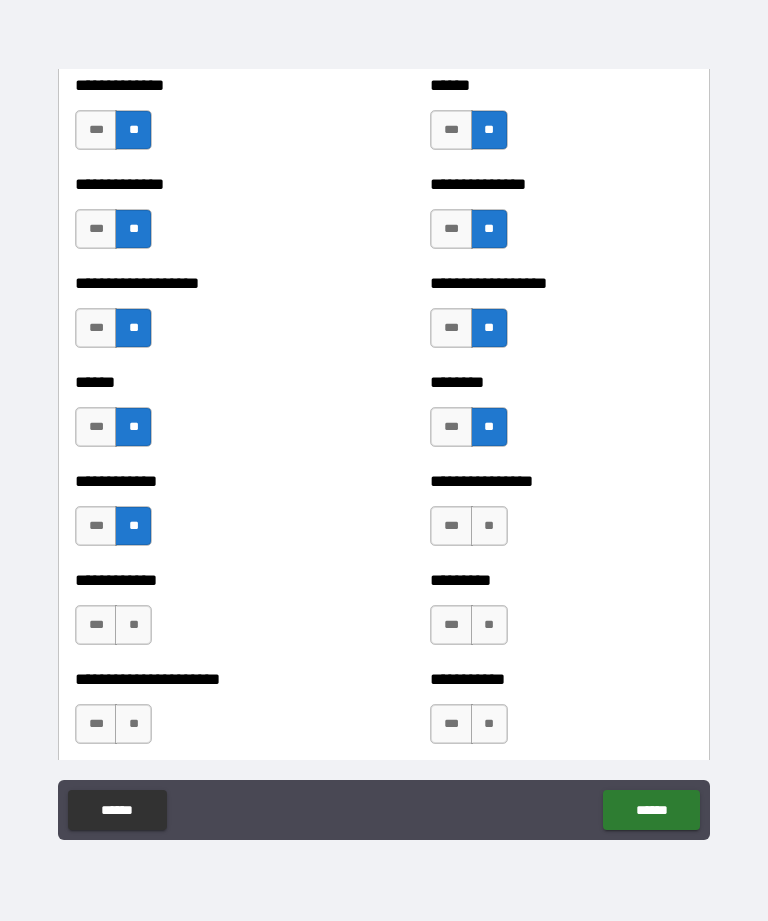 click on "**" at bounding box center (489, 526) 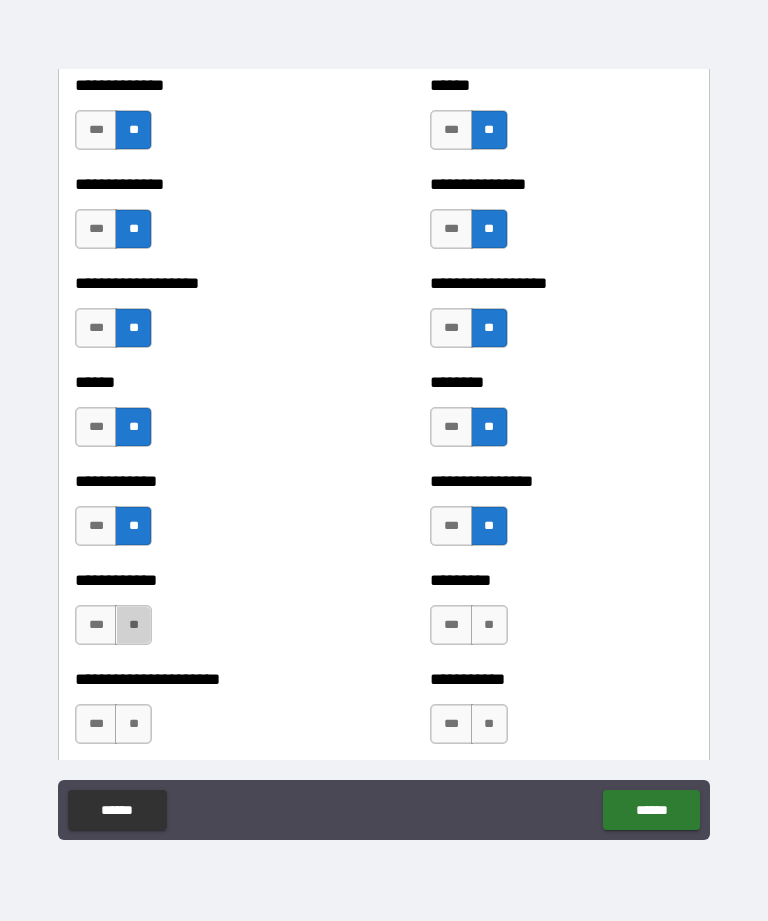 click on "**" at bounding box center [133, 625] 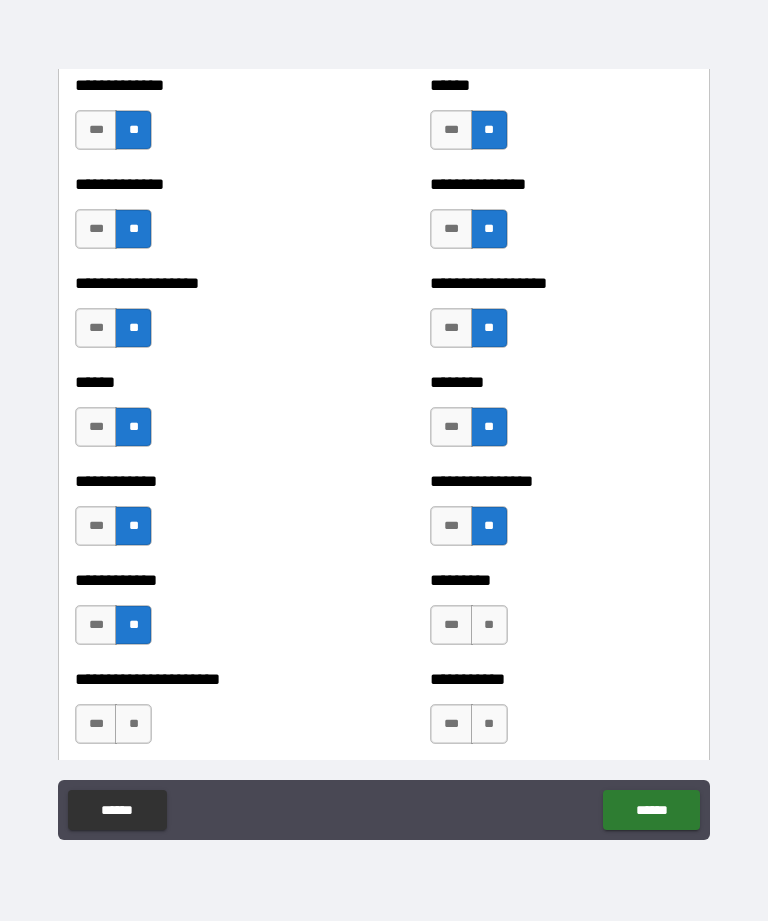 click on "**" at bounding box center [489, 625] 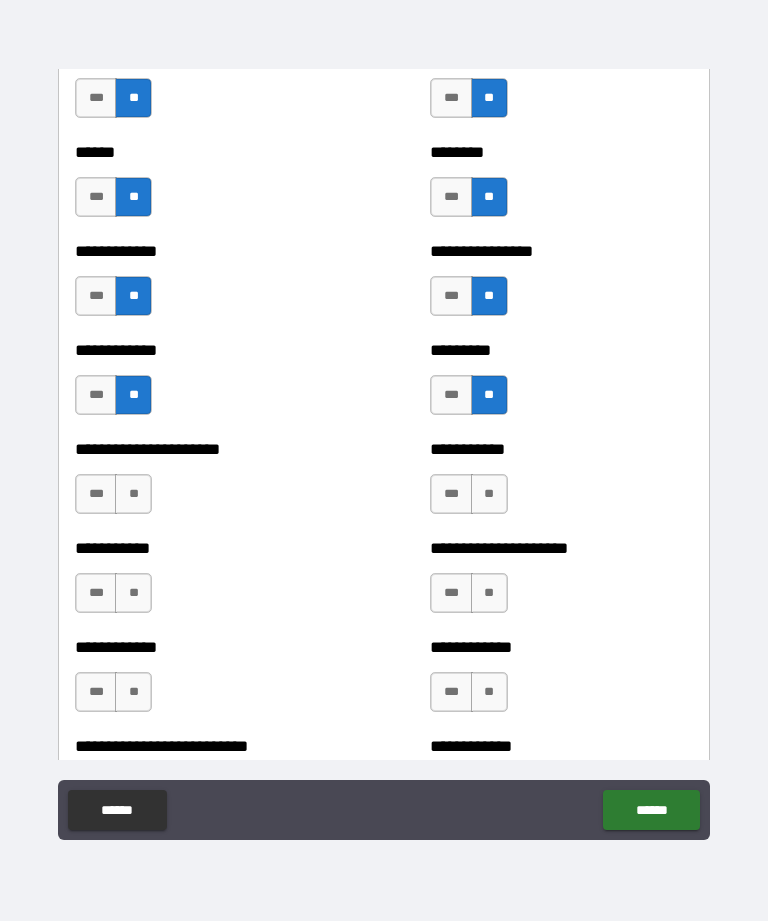 scroll, scrollTop: 5065, scrollLeft: 0, axis: vertical 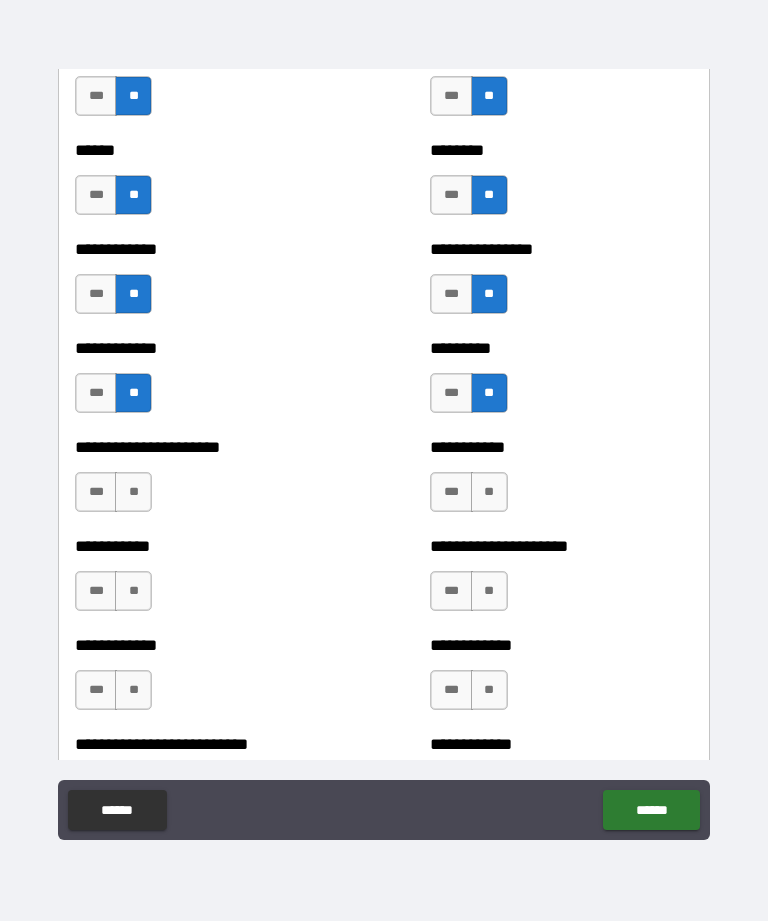 click on "**" at bounding box center (133, 492) 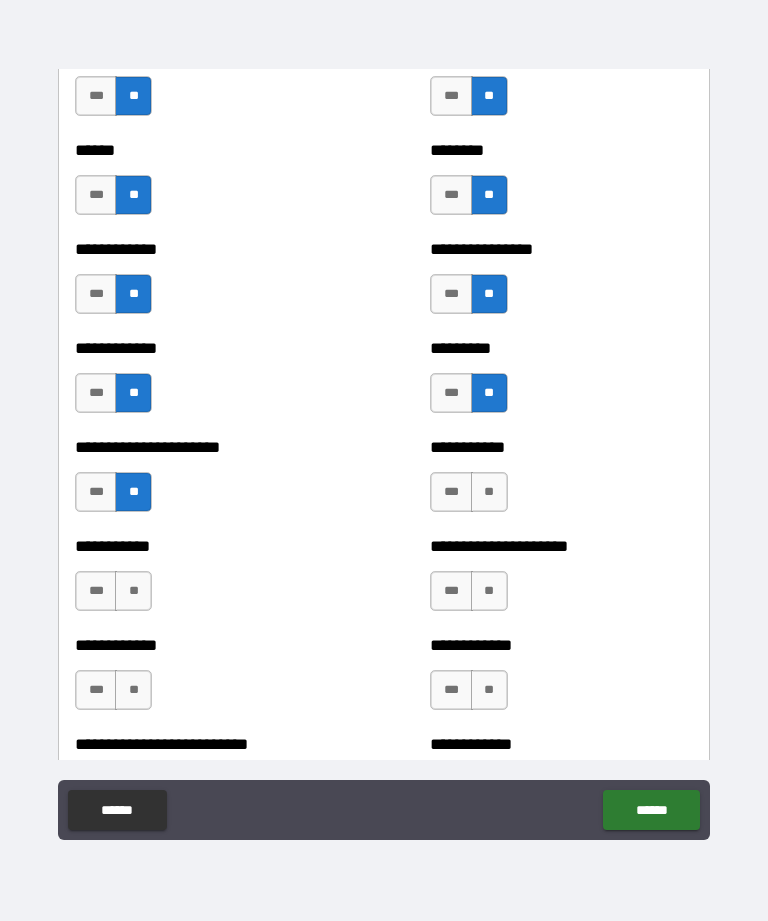 click on "**" at bounding box center [489, 492] 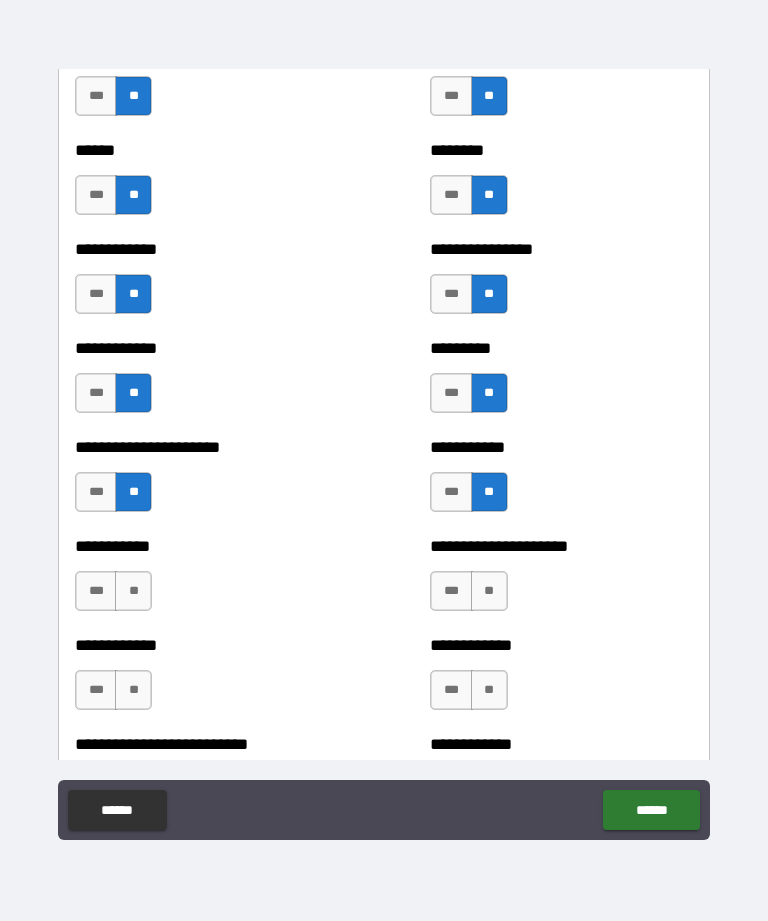 click on "**" at bounding box center [133, 591] 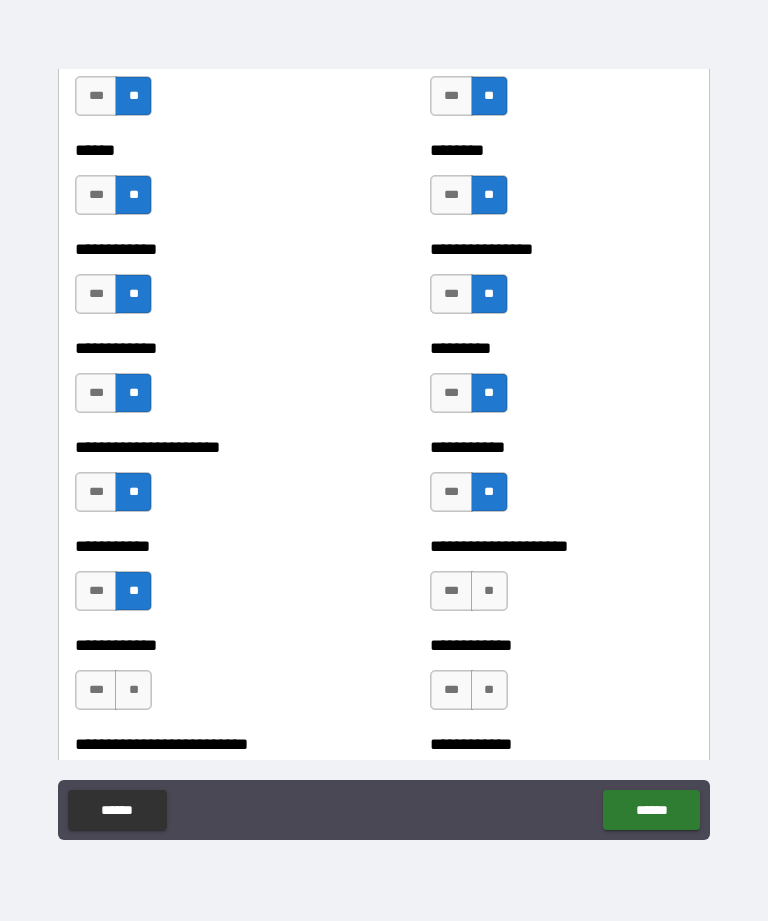 click on "**" at bounding box center [489, 591] 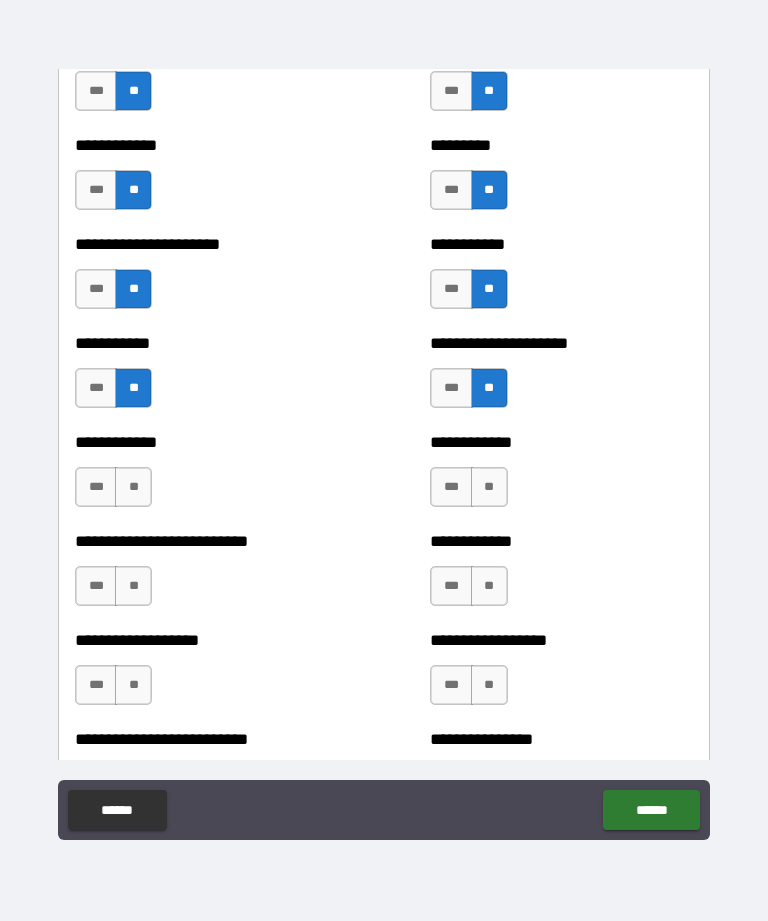 scroll, scrollTop: 5282, scrollLeft: 0, axis: vertical 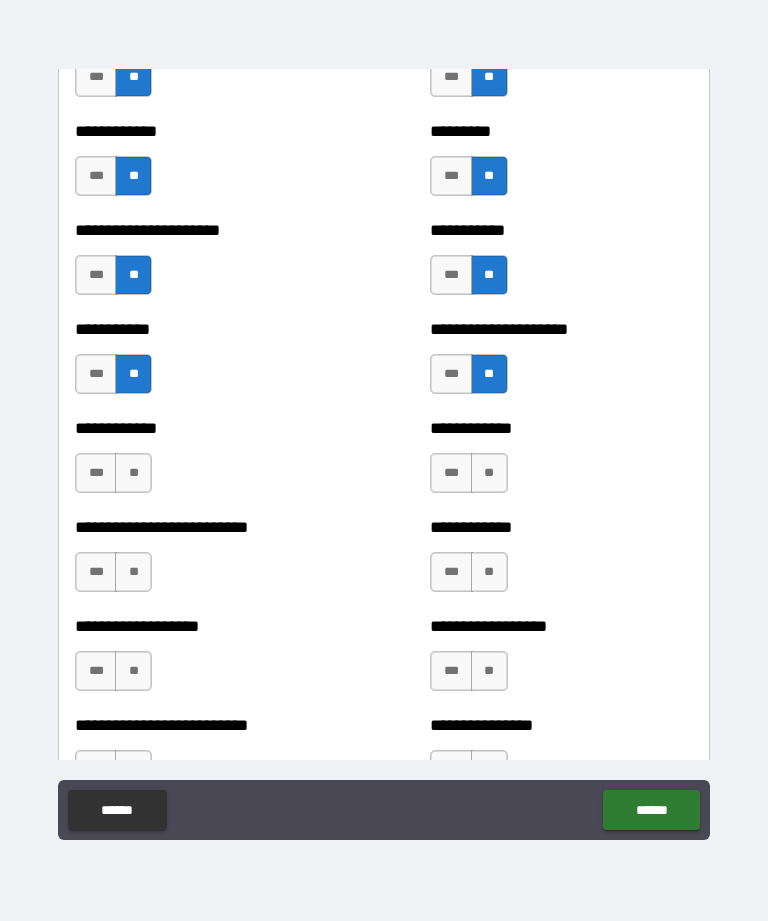 click on "**" at bounding box center (133, 473) 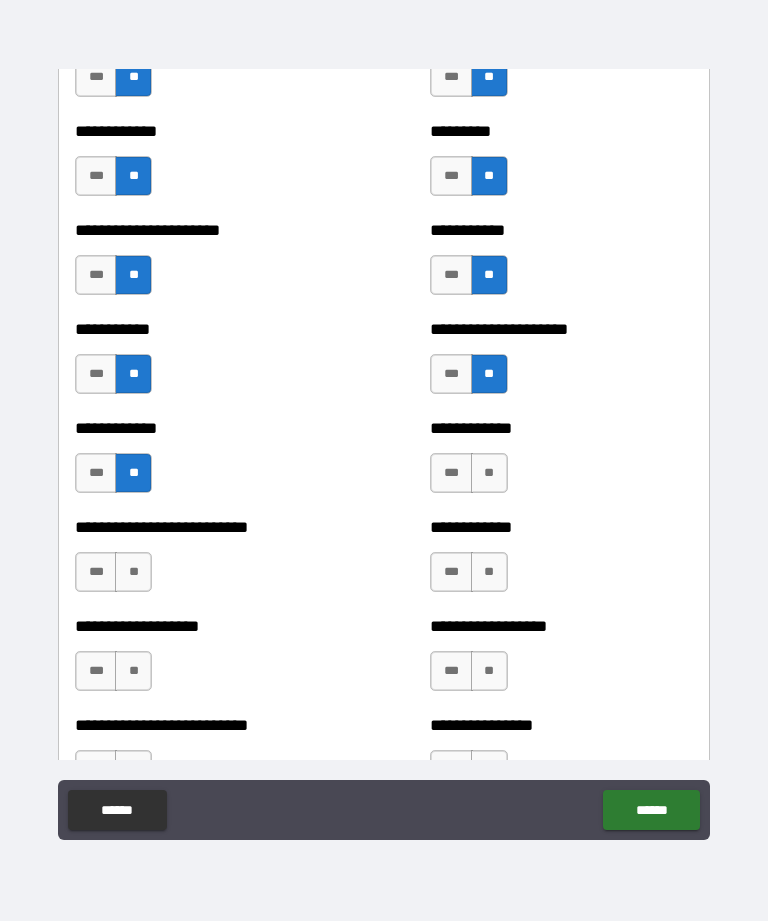 click on "**" at bounding box center (489, 473) 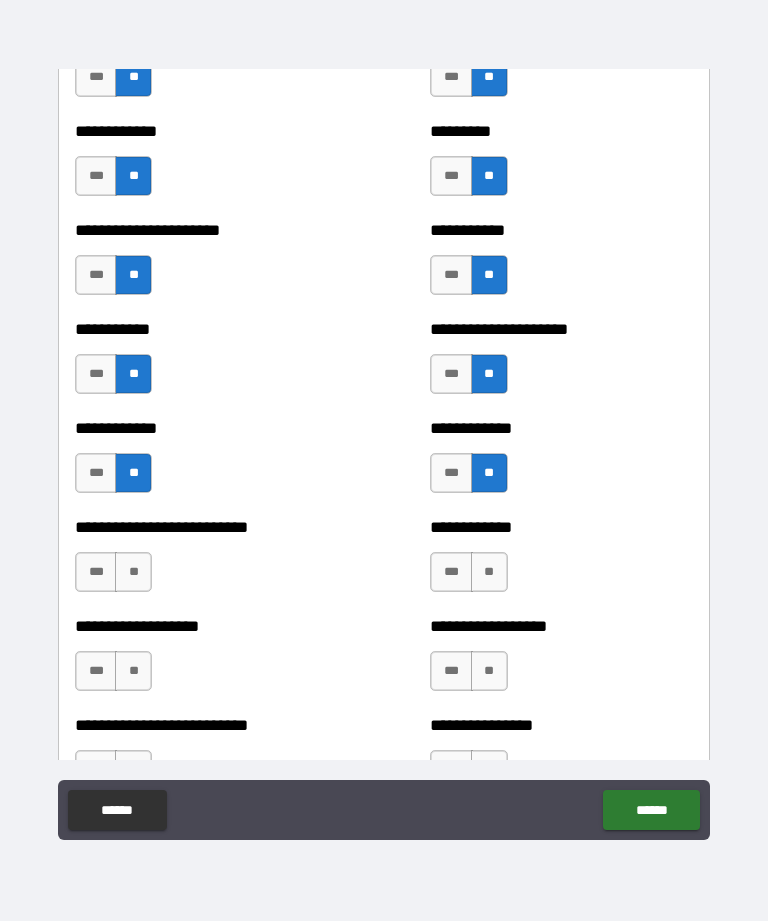 click on "**" at bounding box center [133, 572] 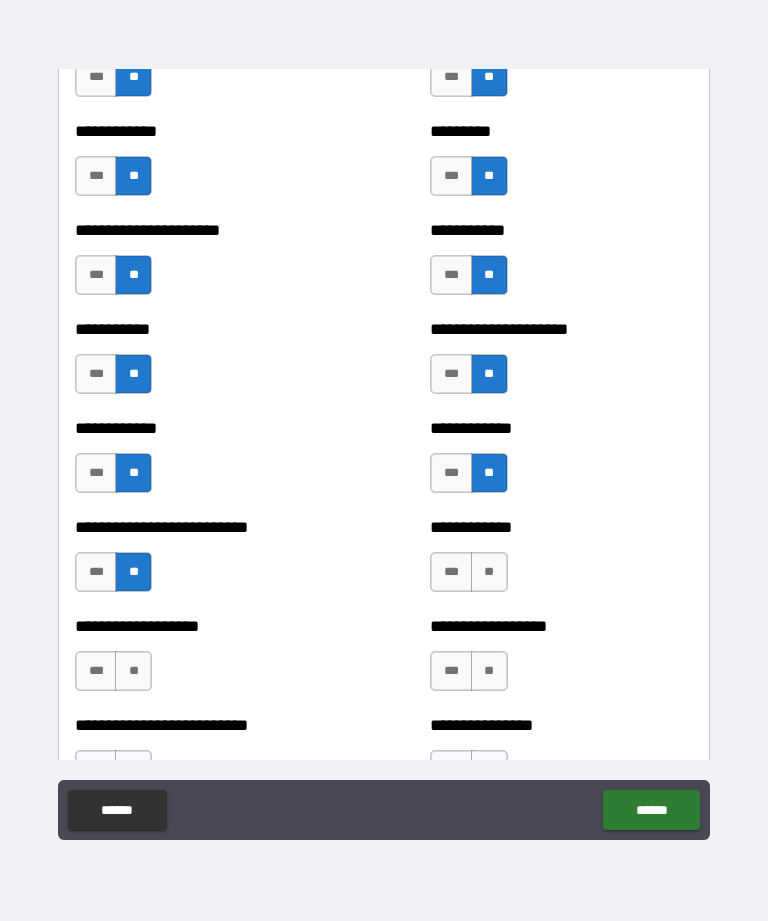 click on "**" at bounding box center [489, 572] 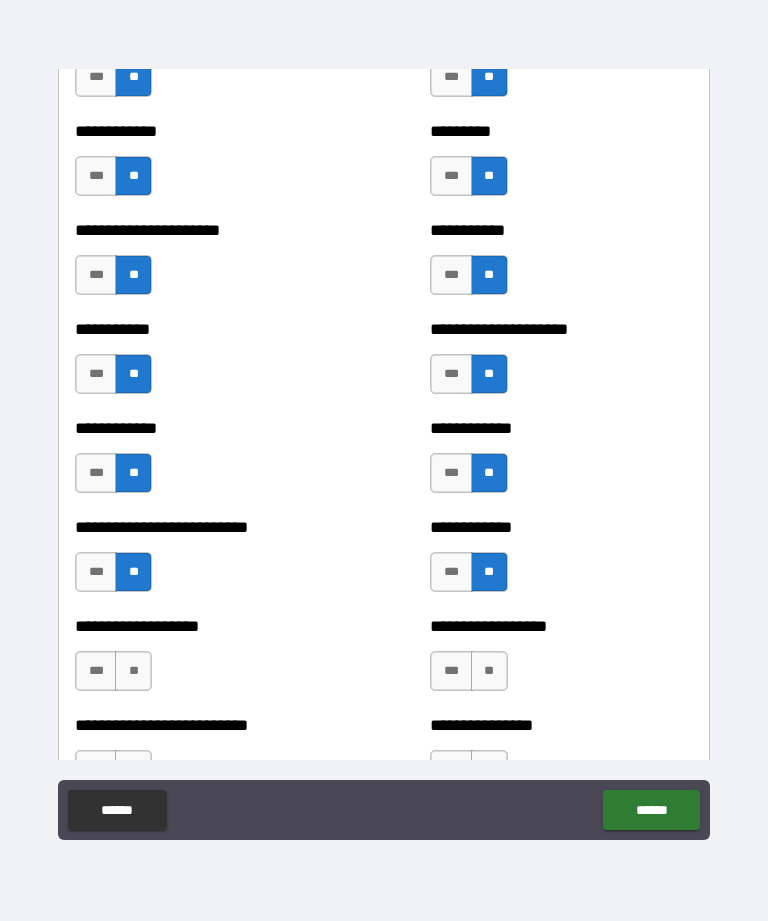 click on "***" at bounding box center (96, 572) 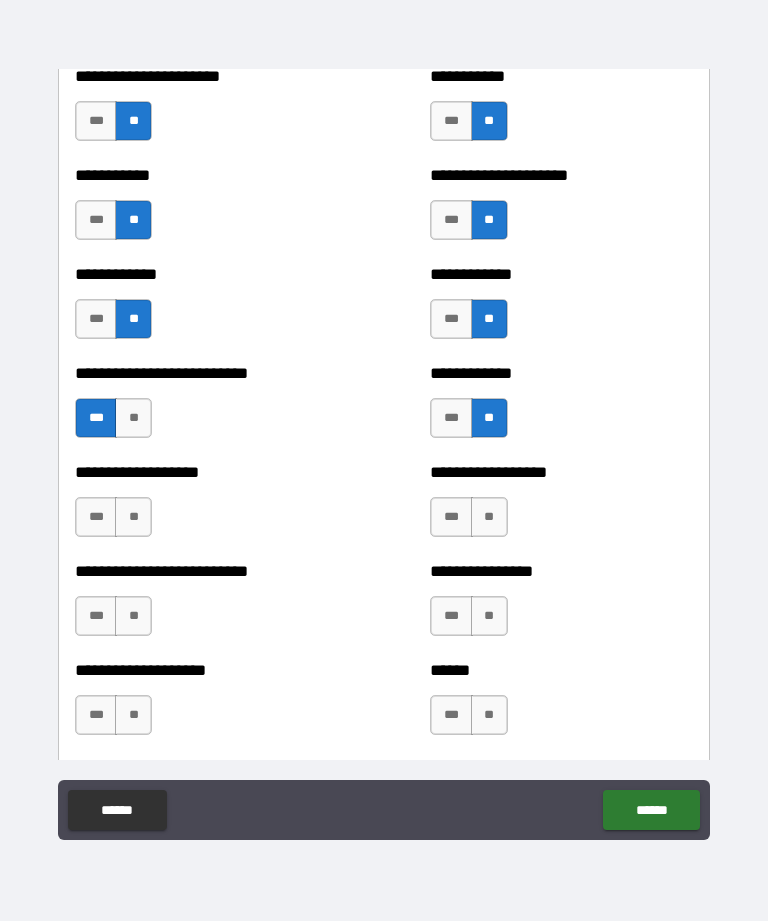 scroll, scrollTop: 5460, scrollLeft: 0, axis: vertical 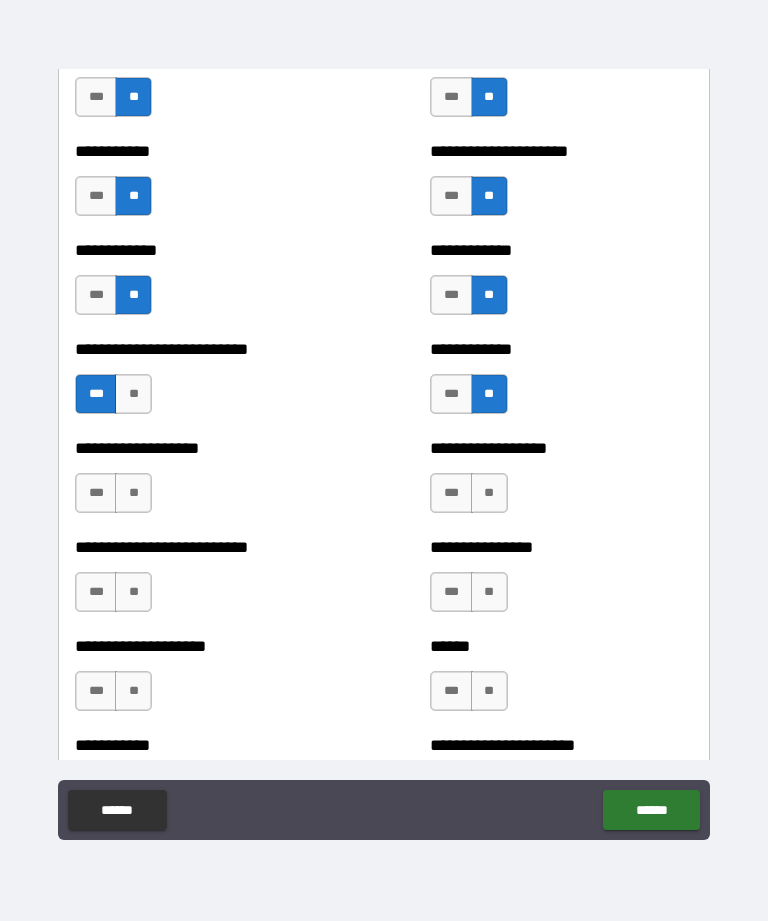 click on "**" at bounding box center (133, 493) 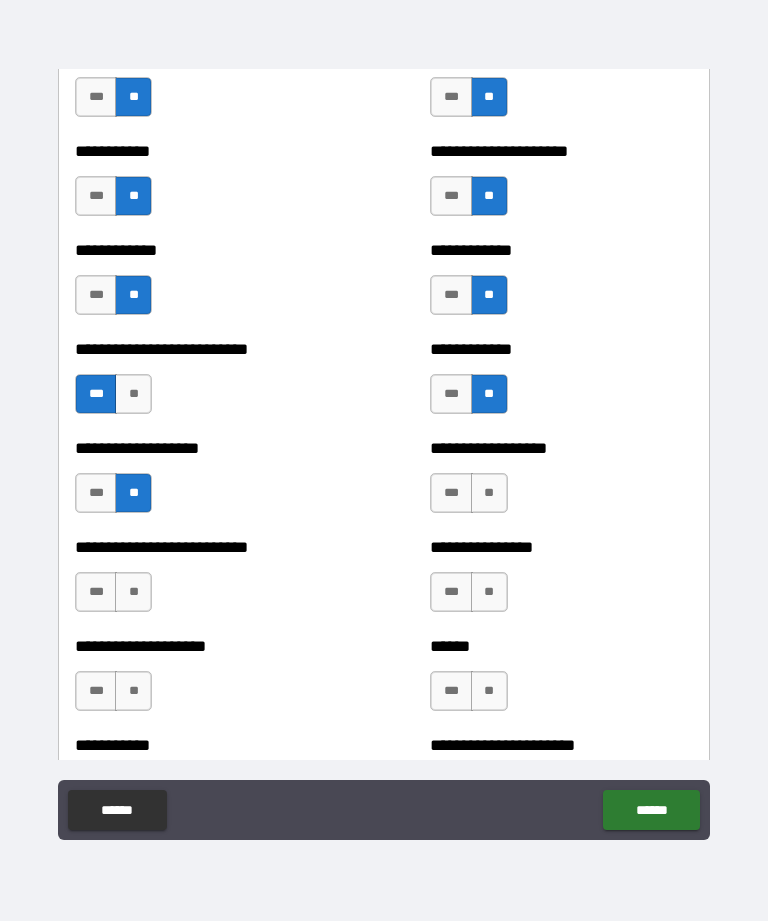 click on "**" at bounding box center [489, 493] 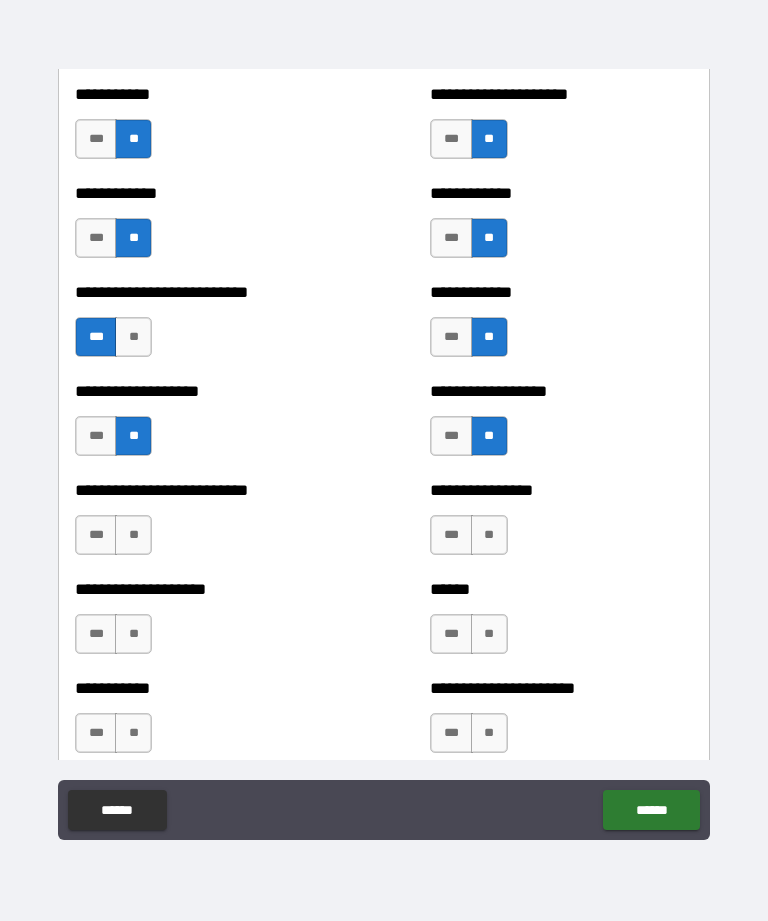 scroll, scrollTop: 5524, scrollLeft: 0, axis: vertical 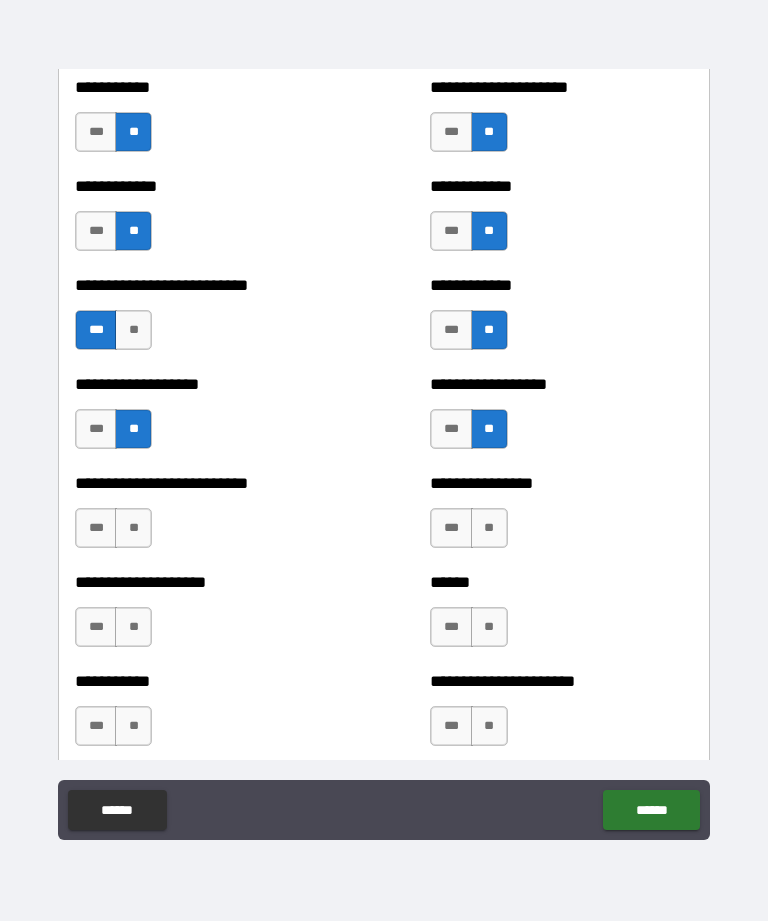 click on "**" at bounding box center (133, 528) 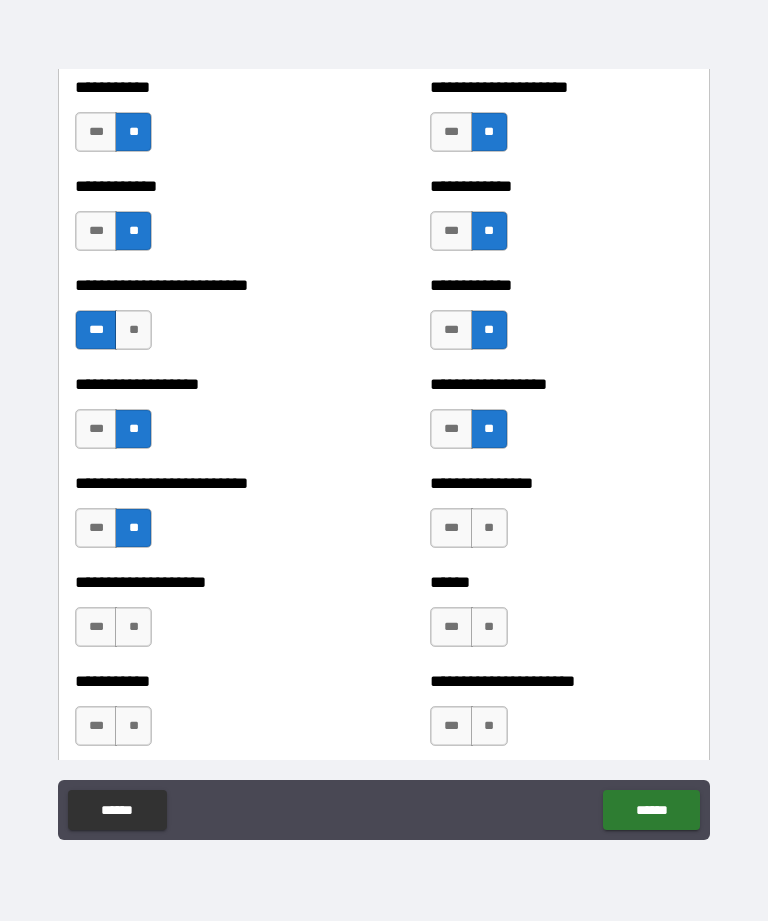 click on "**" at bounding box center (489, 528) 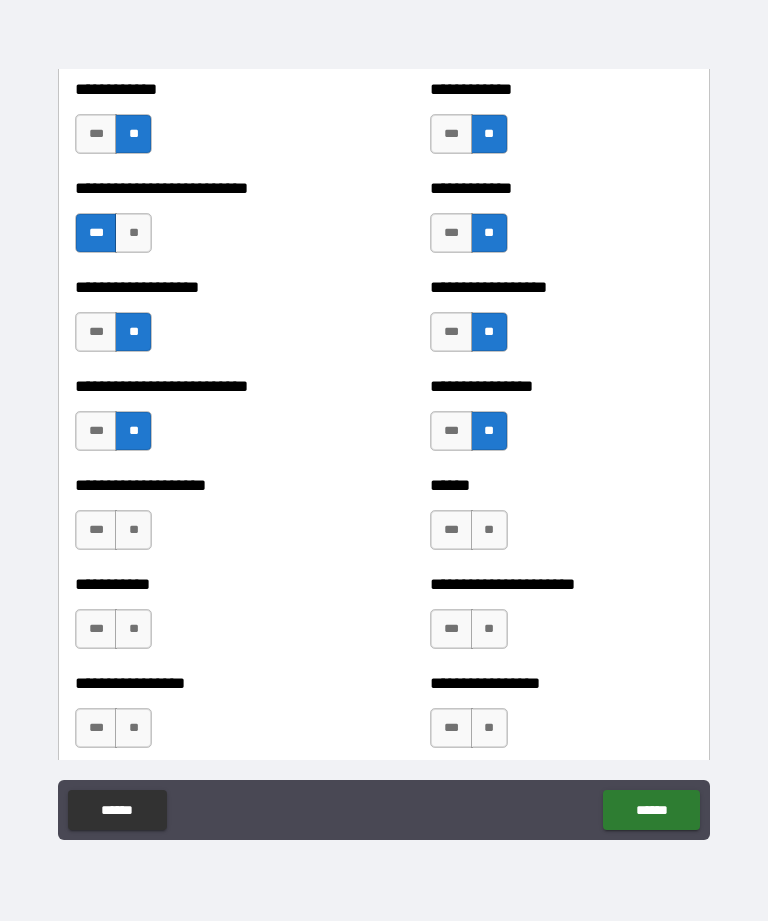 scroll, scrollTop: 5625, scrollLeft: 0, axis: vertical 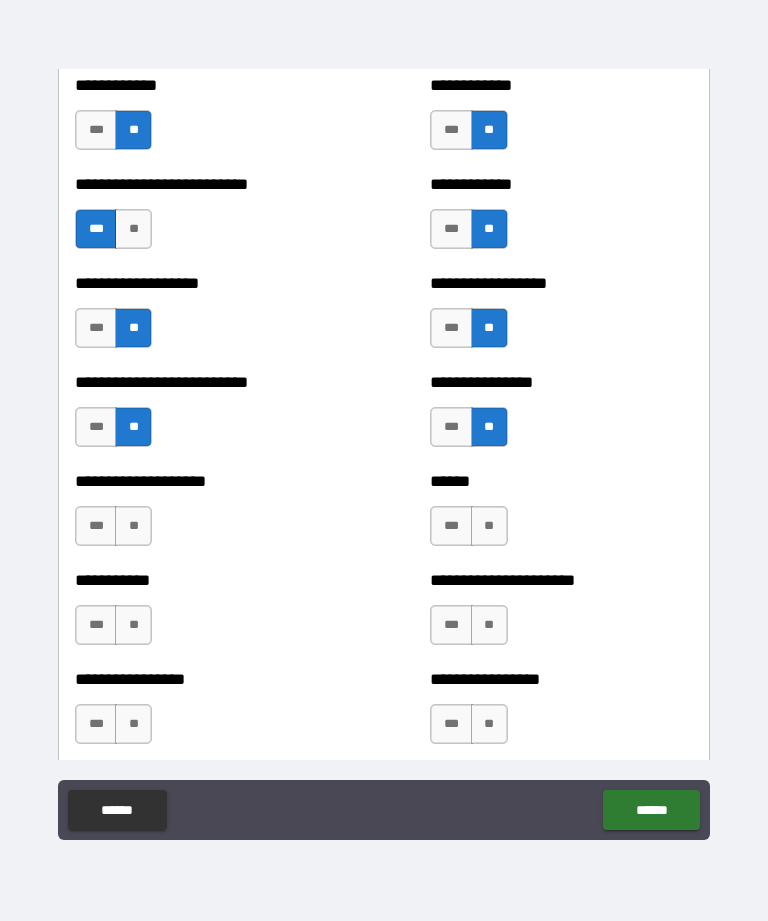 click on "**" at bounding box center [133, 526] 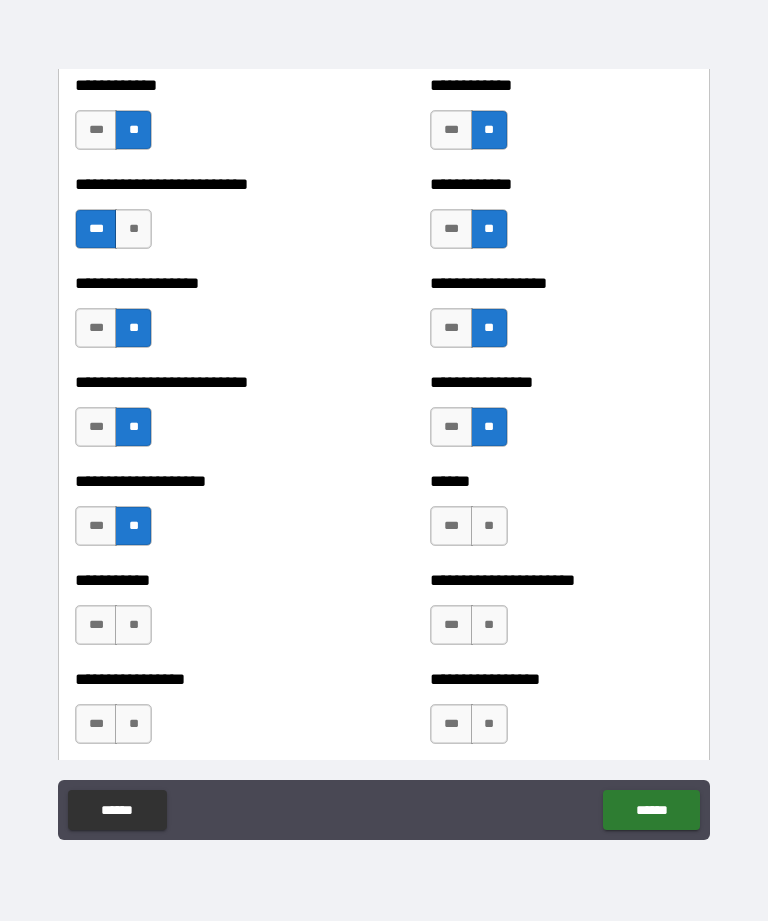 click on "**" at bounding box center (489, 526) 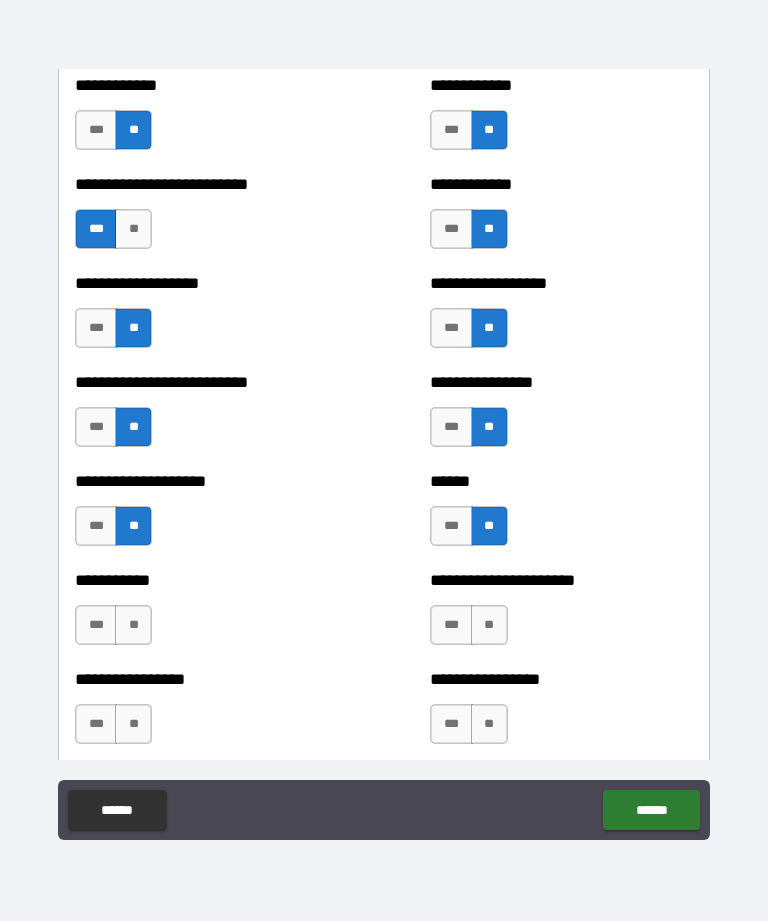 click on "**" at bounding box center [133, 625] 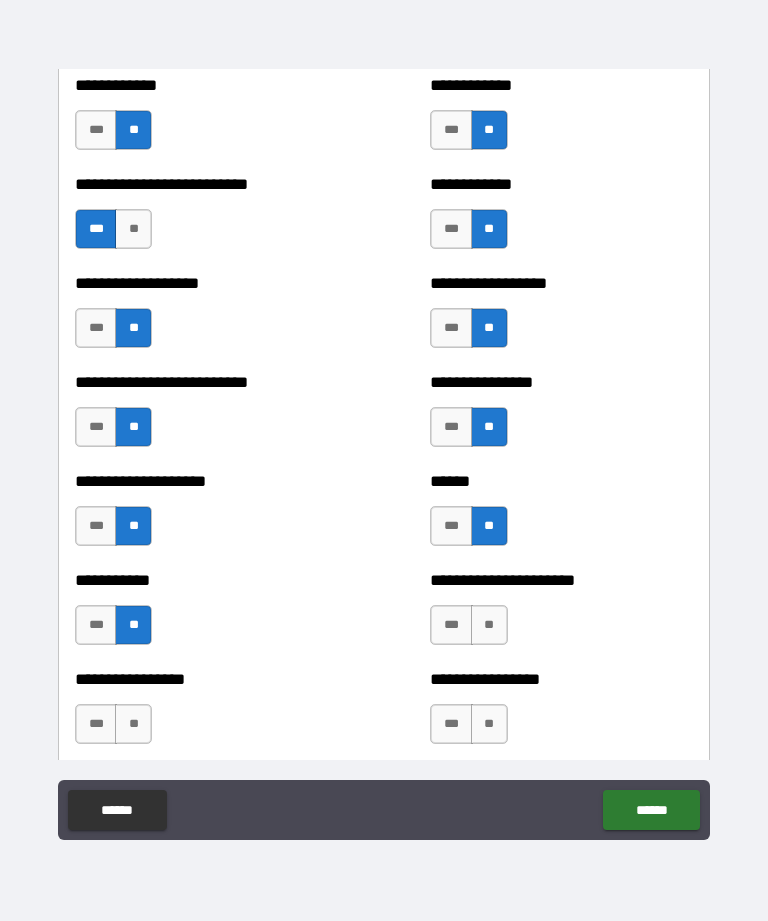 click on "**" at bounding box center (489, 625) 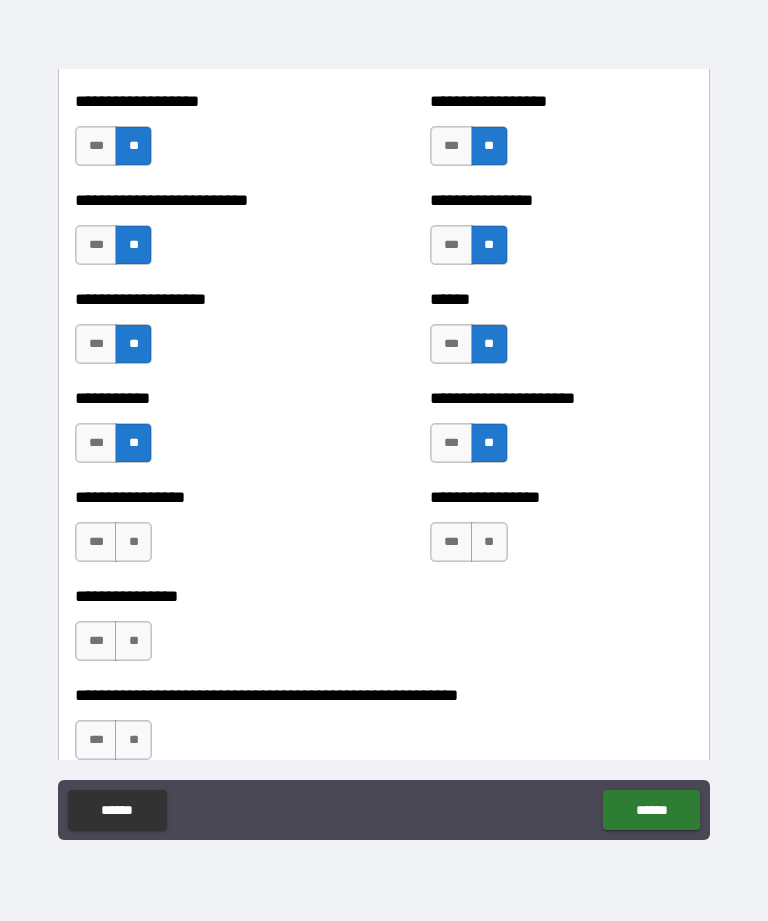 scroll, scrollTop: 5827, scrollLeft: 0, axis: vertical 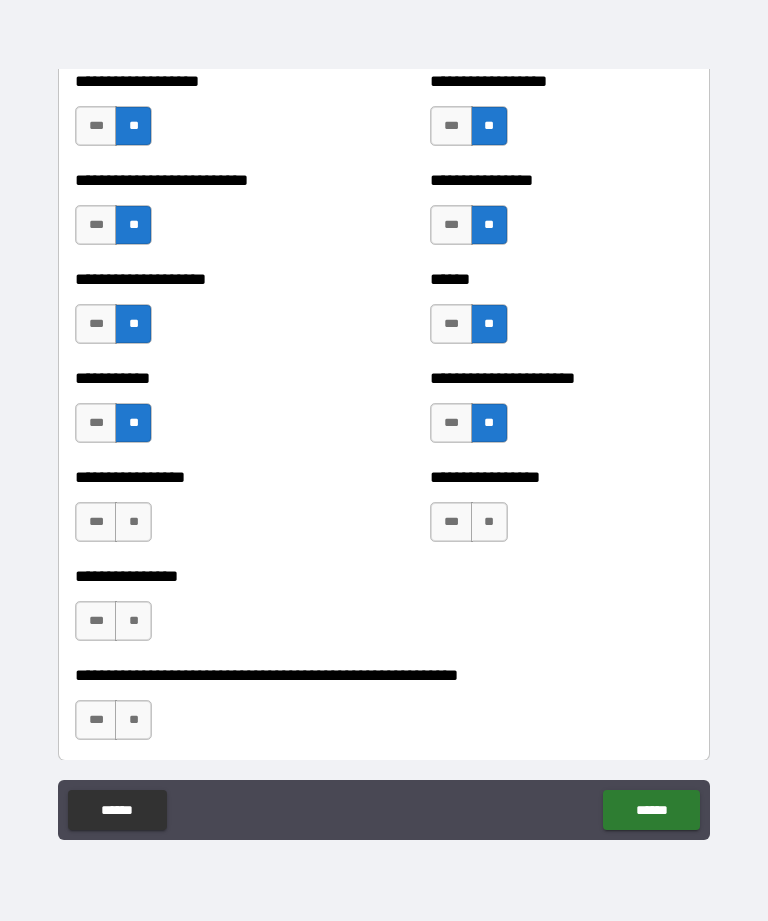 click on "**" at bounding box center [133, 522] 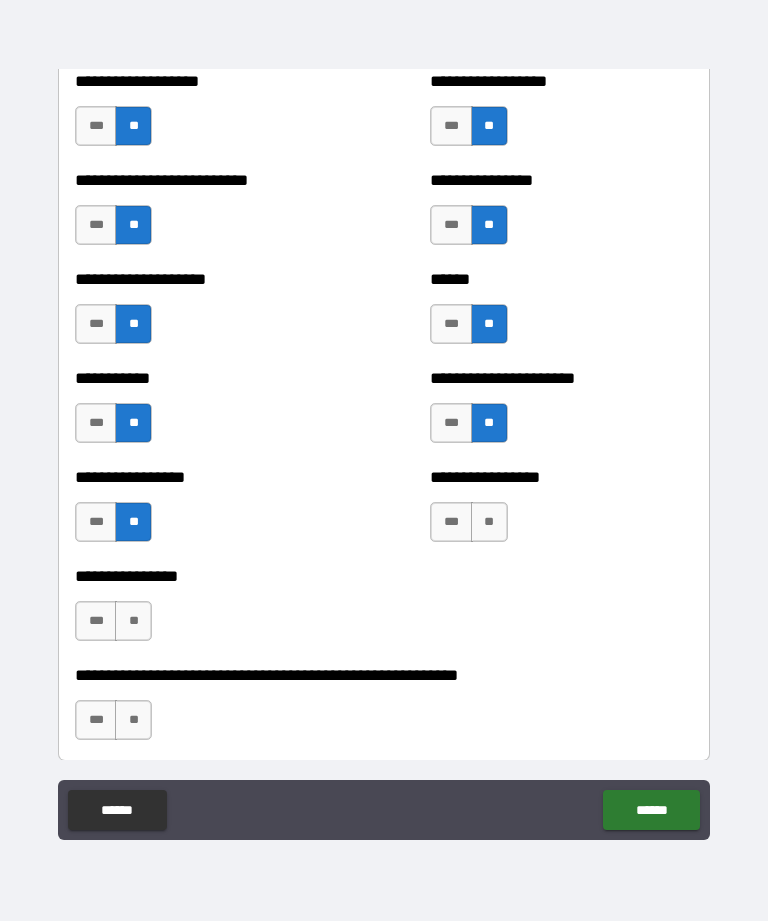 click on "**" at bounding box center [489, 522] 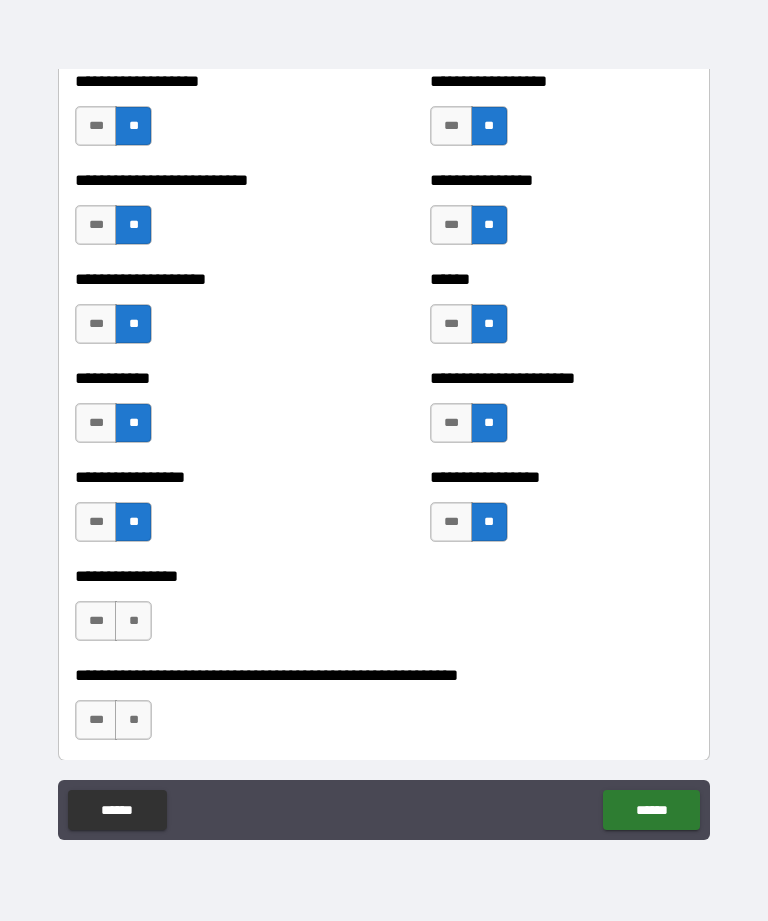 click on "**" at bounding box center [133, 621] 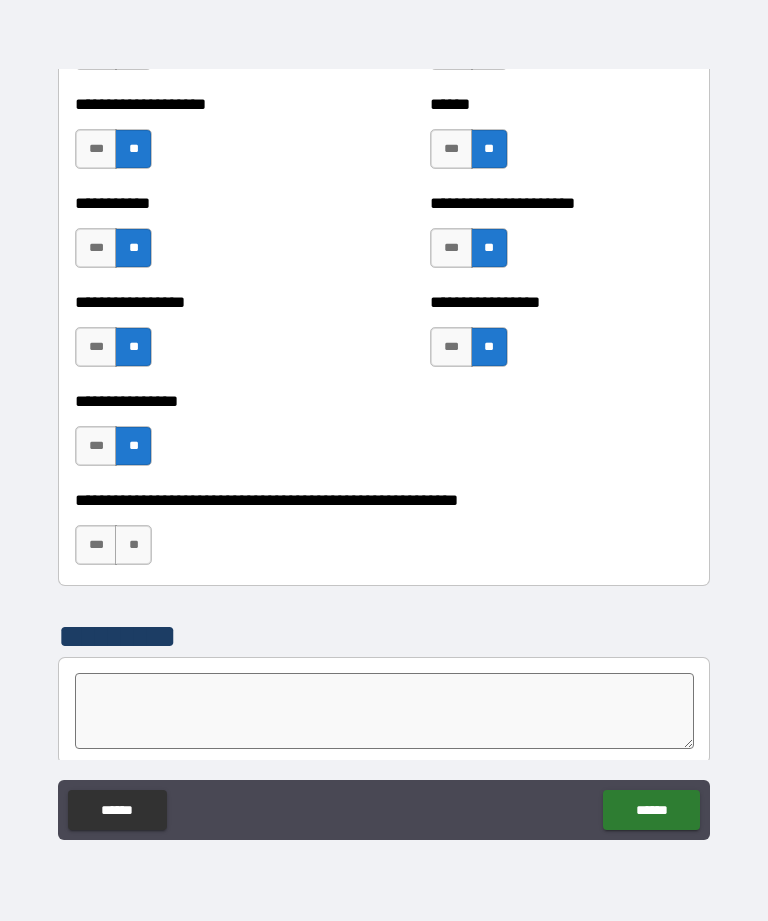 scroll, scrollTop: 6004, scrollLeft: 0, axis: vertical 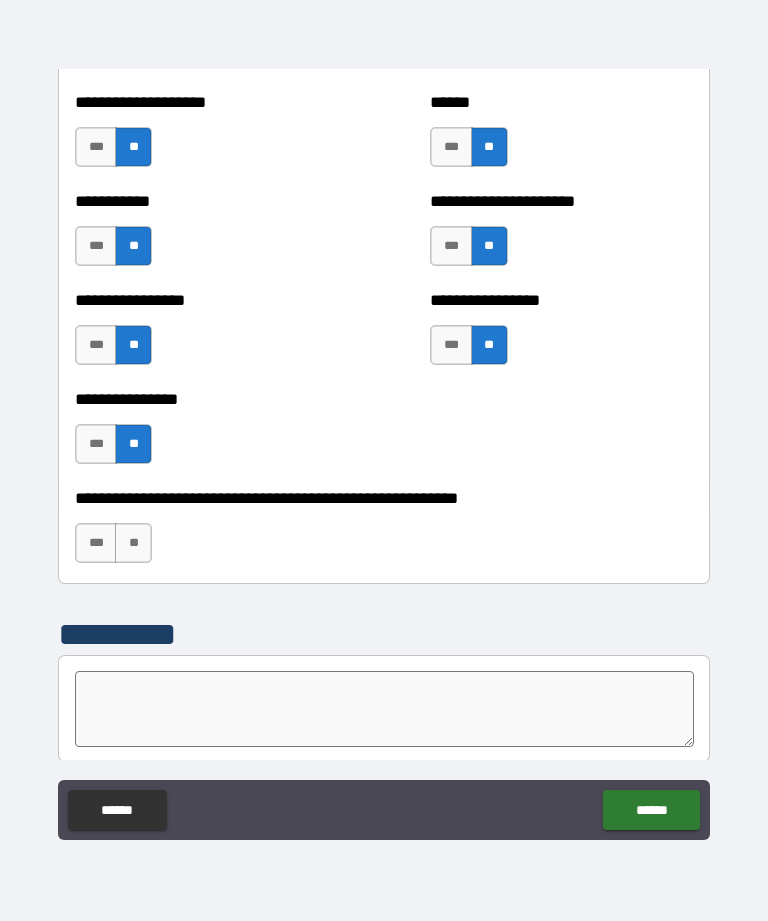 click on "**" at bounding box center [133, 543] 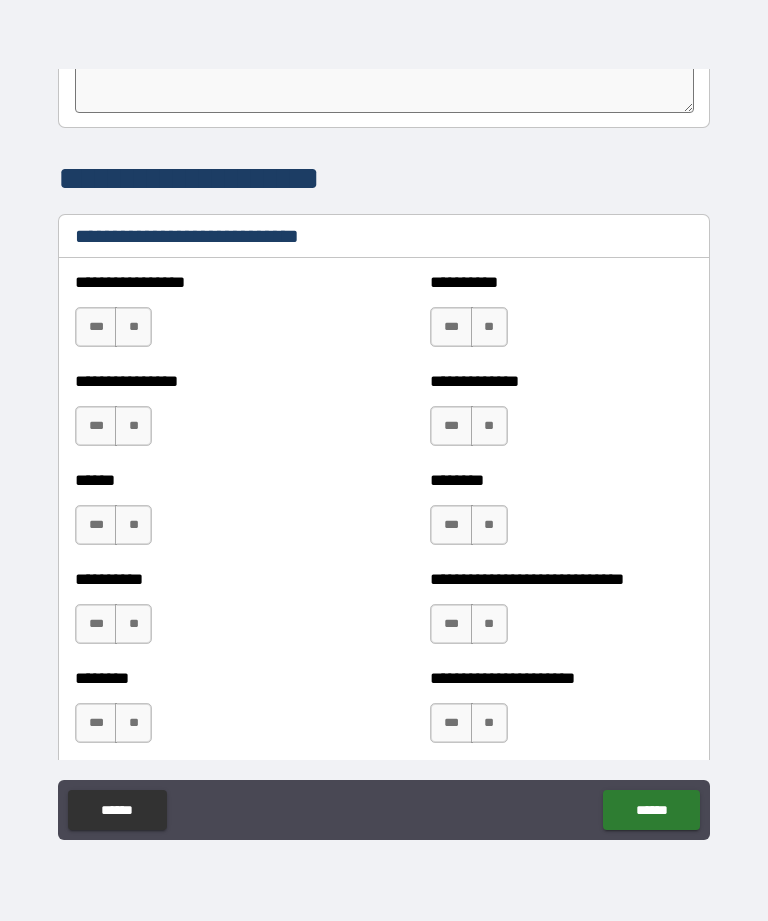 scroll, scrollTop: 6656, scrollLeft: 0, axis: vertical 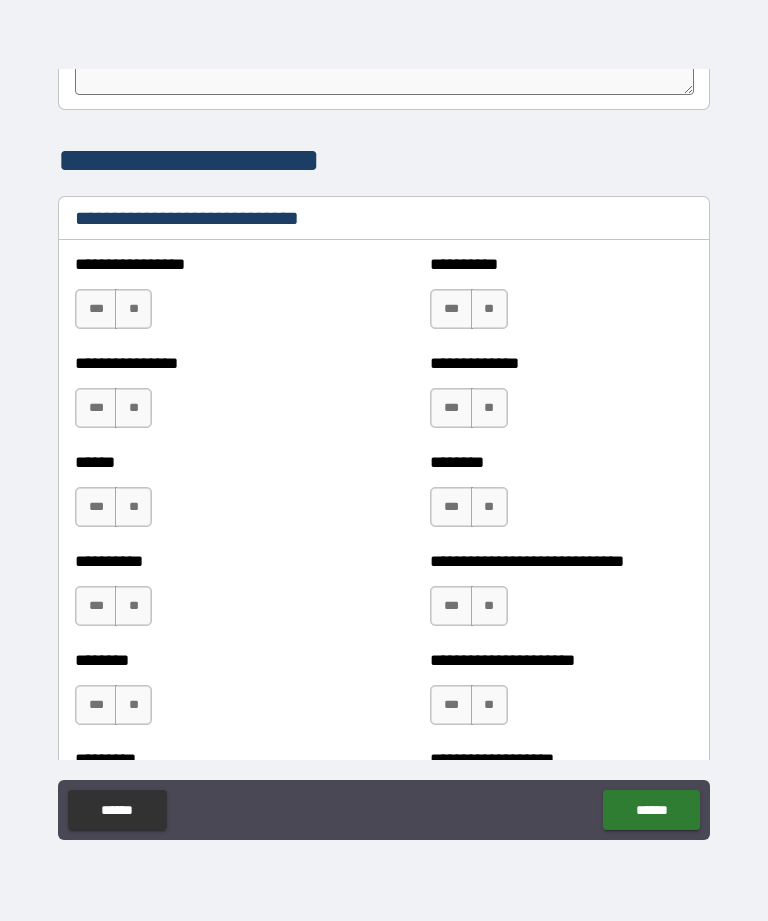 click on "**" at bounding box center [133, 309] 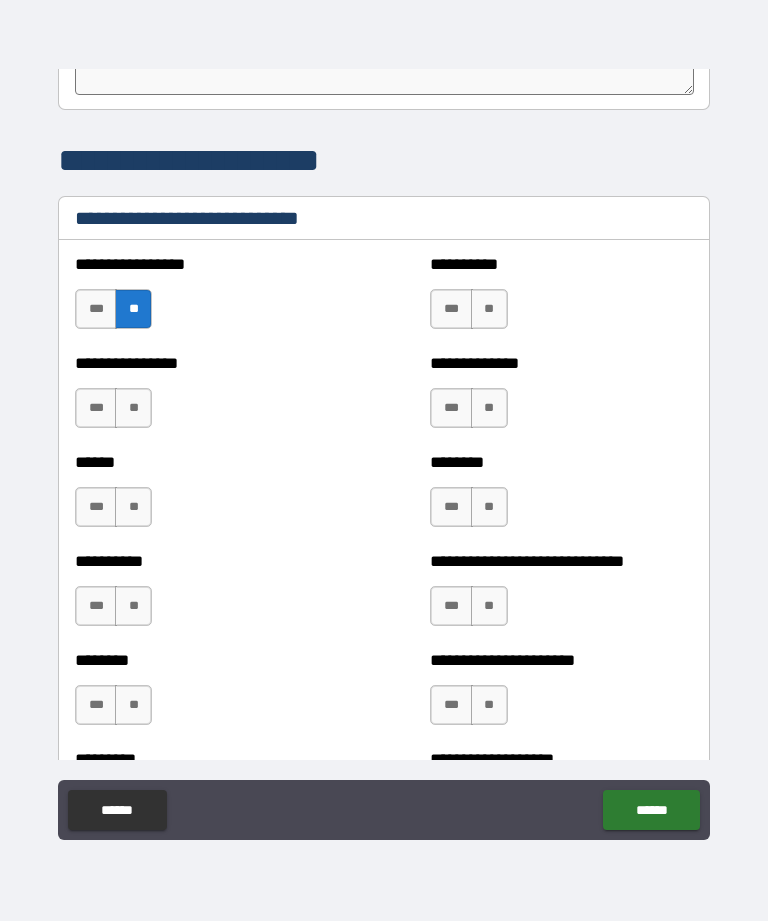 click on "**" at bounding box center [489, 309] 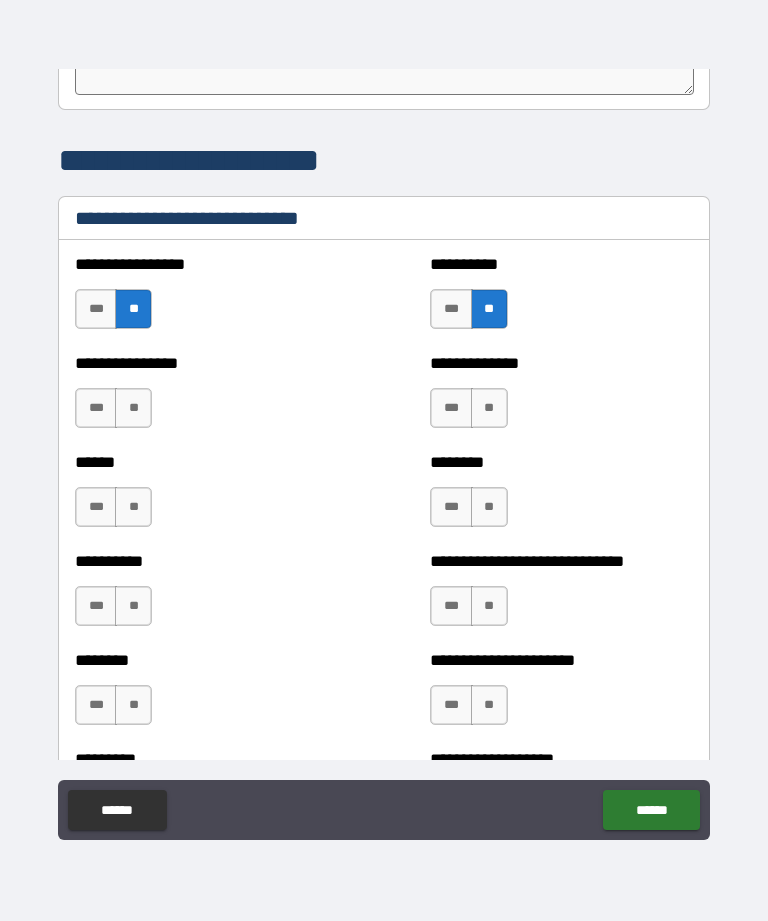 click on "**" at bounding box center [133, 408] 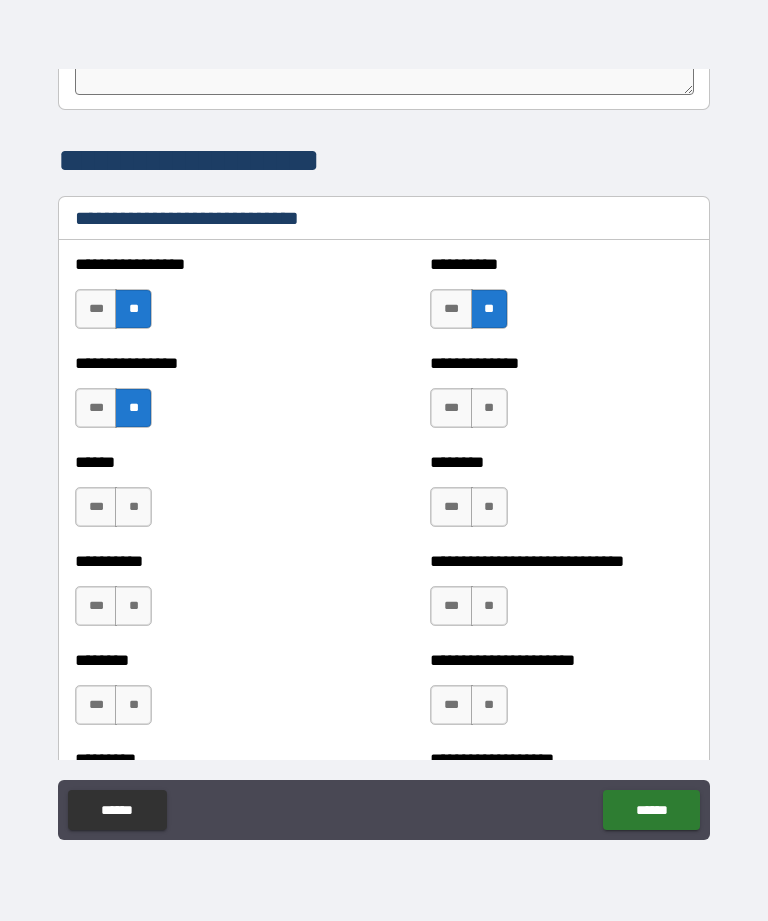 click on "**" at bounding box center [489, 408] 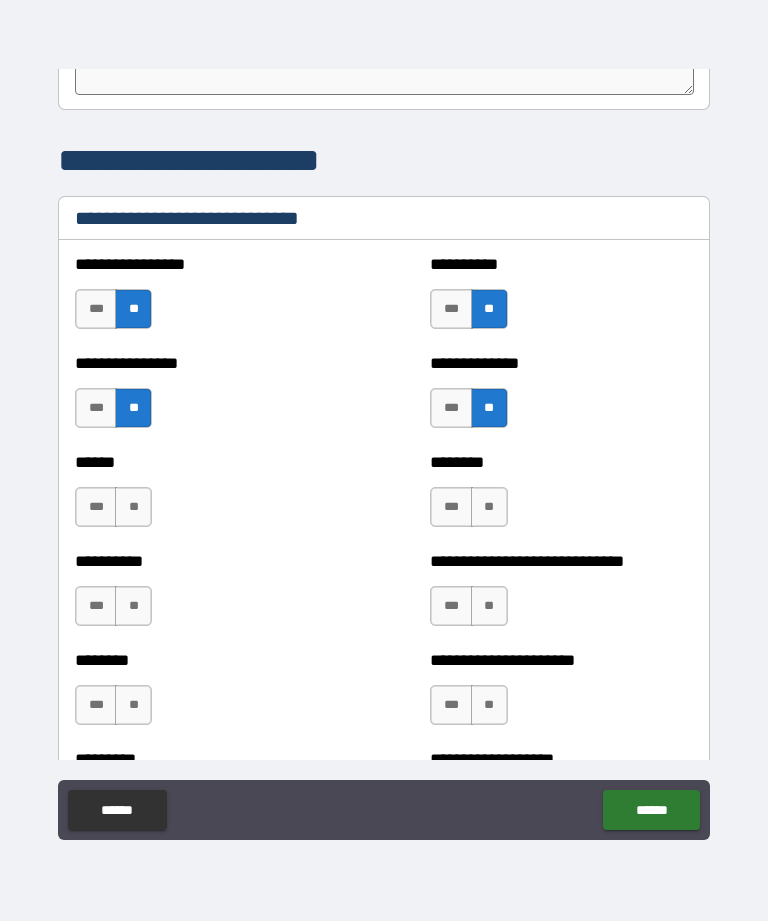 click on "***" at bounding box center (96, 507) 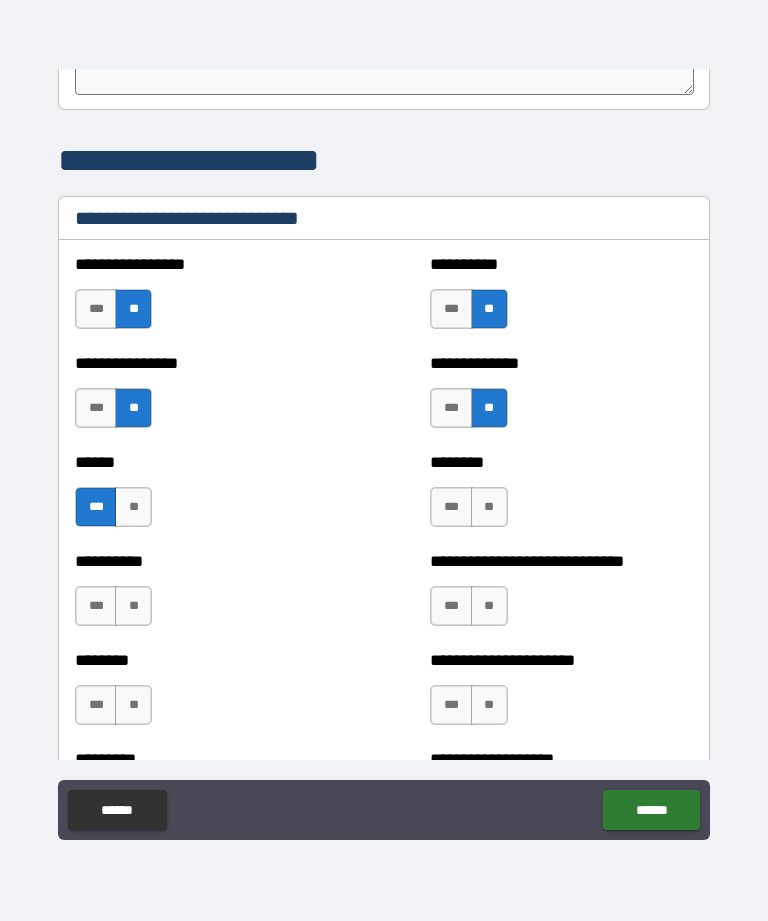 click on "**" at bounding box center (489, 507) 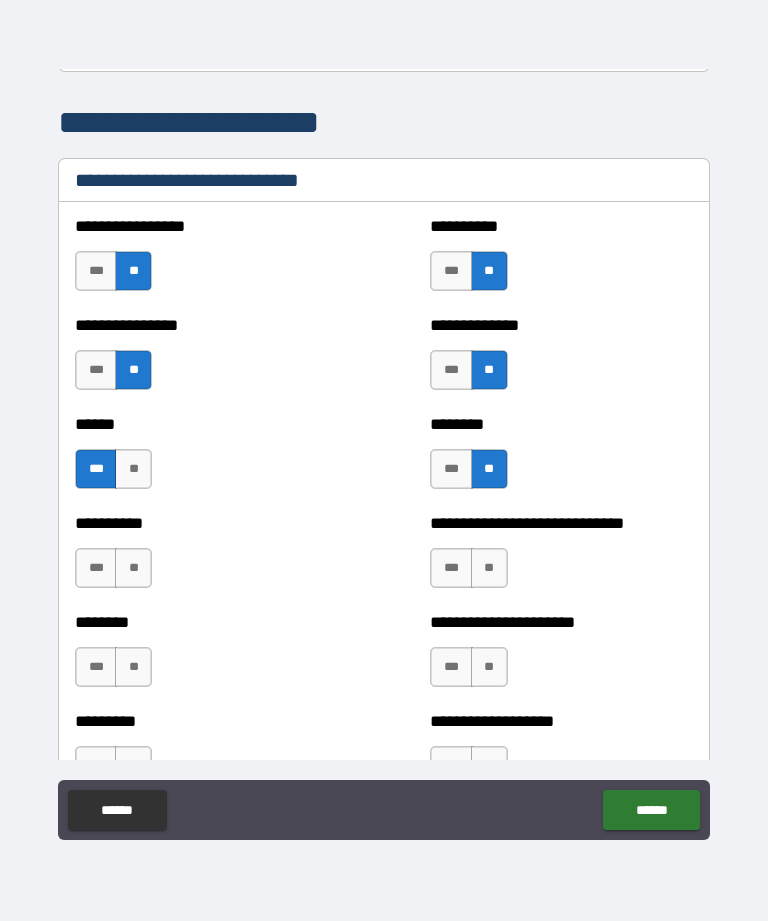 scroll, scrollTop: 6695, scrollLeft: 0, axis: vertical 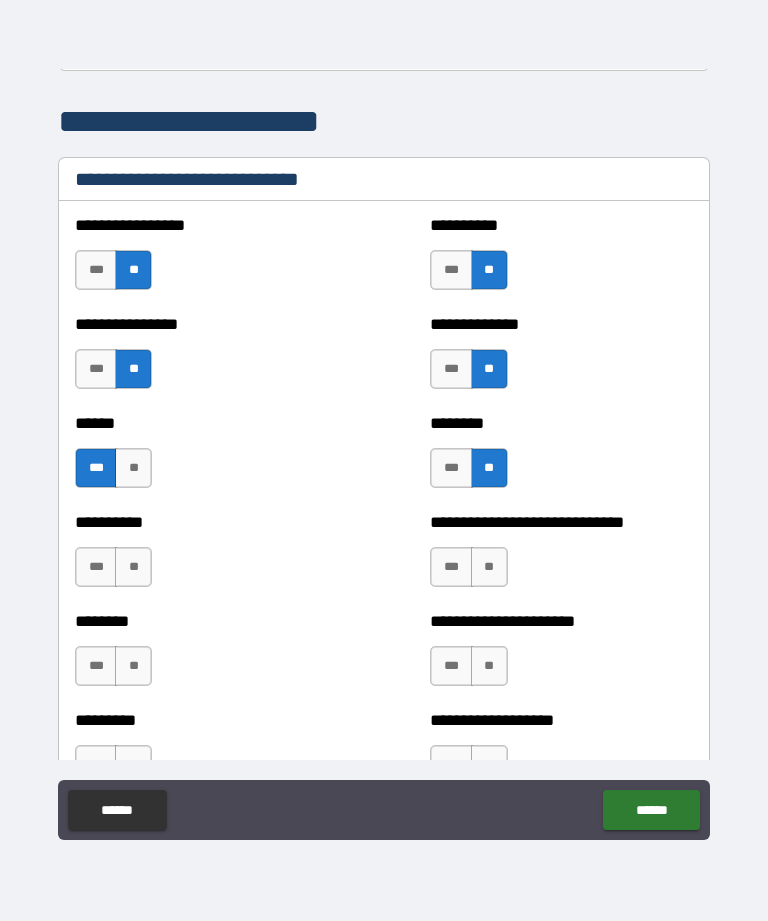 click on "**" at bounding box center [133, 567] 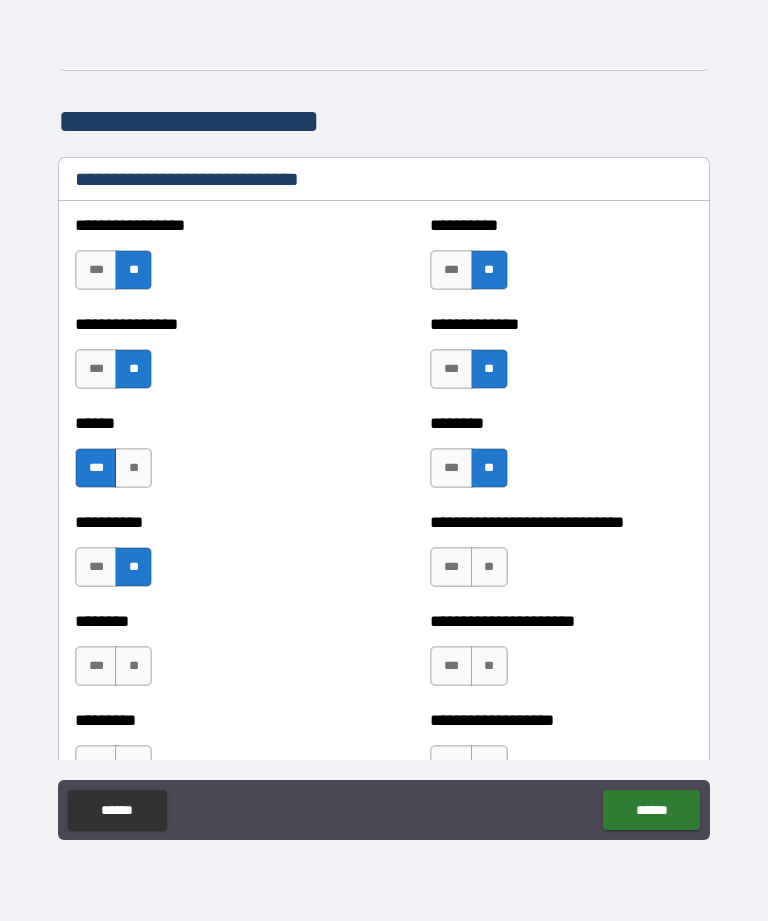 click on "**" at bounding box center (489, 567) 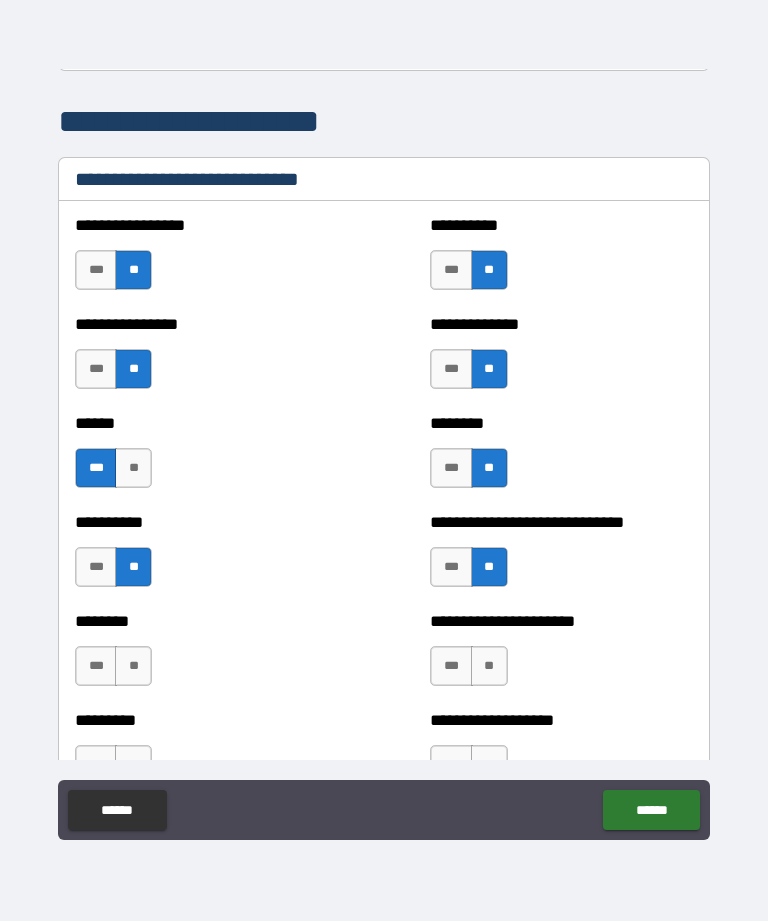 scroll, scrollTop: 6773, scrollLeft: 0, axis: vertical 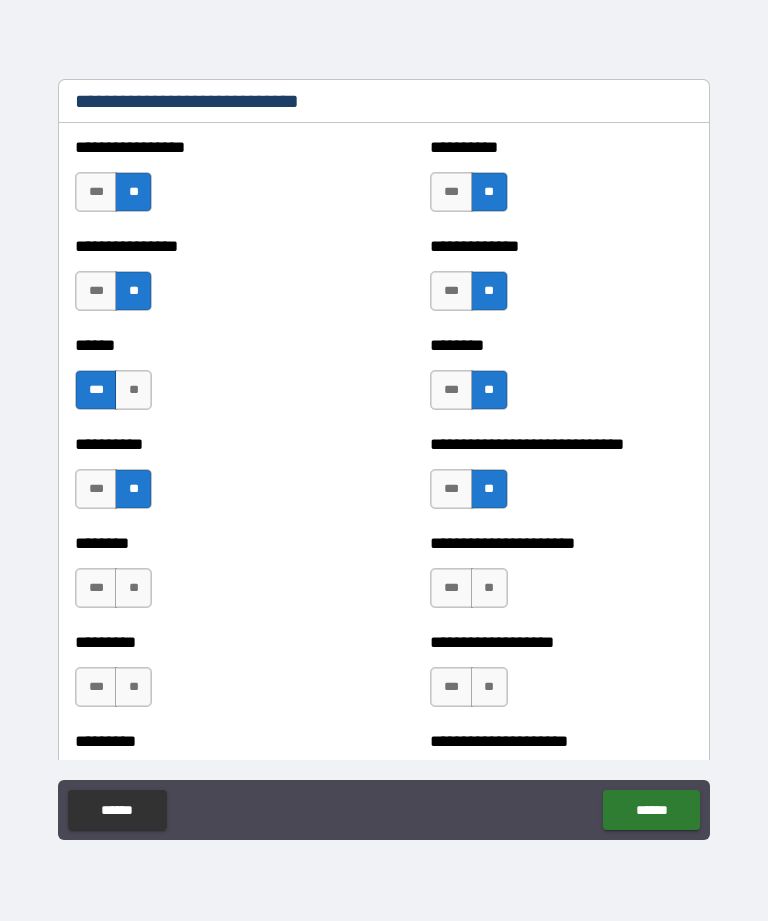 click on "**" at bounding box center (133, 588) 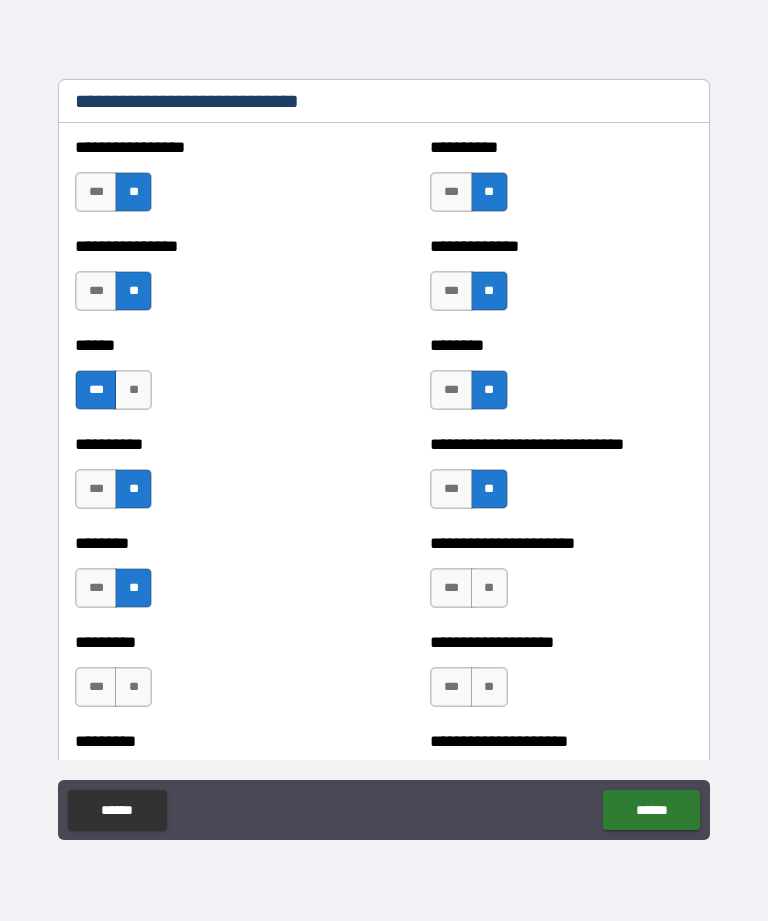 click on "**" at bounding box center [489, 588] 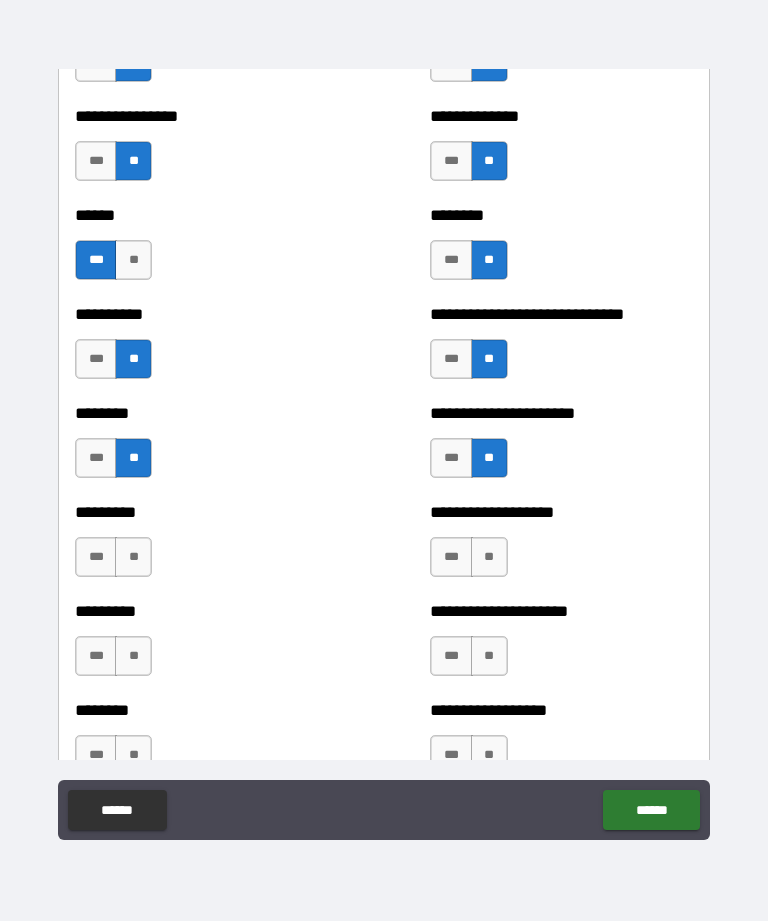 scroll, scrollTop: 6903, scrollLeft: 0, axis: vertical 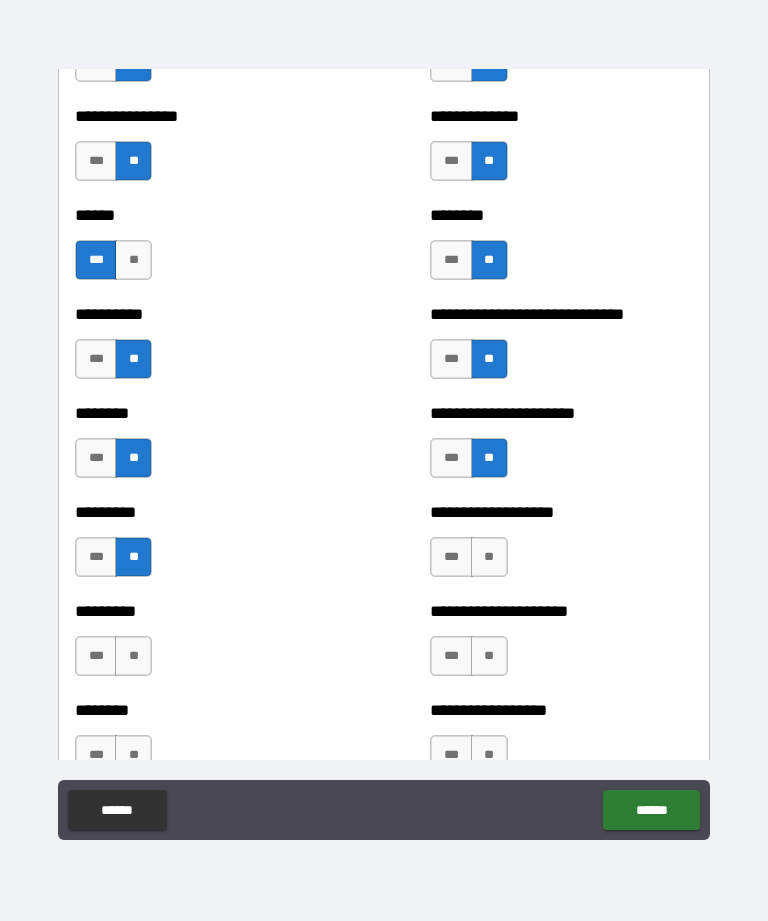 click on "**" at bounding box center (489, 557) 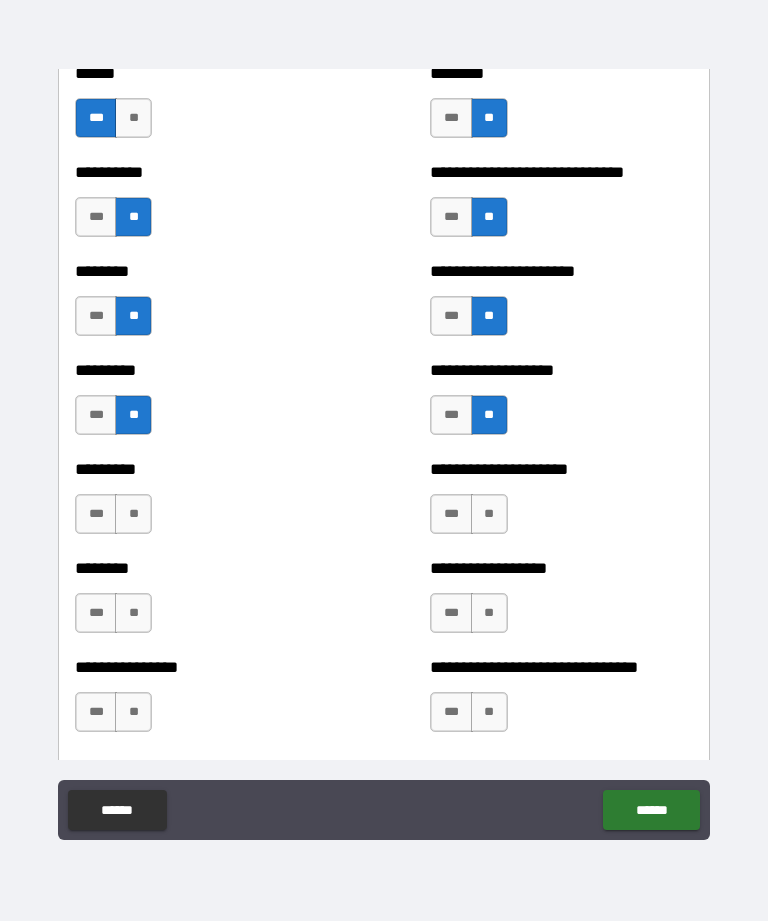 scroll, scrollTop: 7051, scrollLeft: 0, axis: vertical 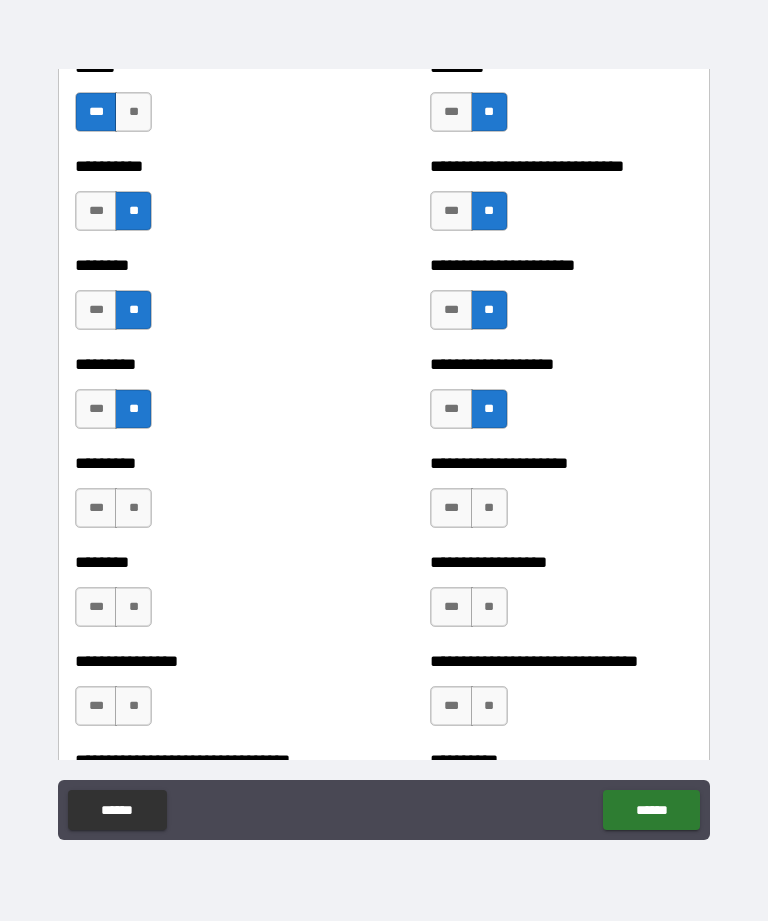 click on "**" at bounding box center [133, 508] 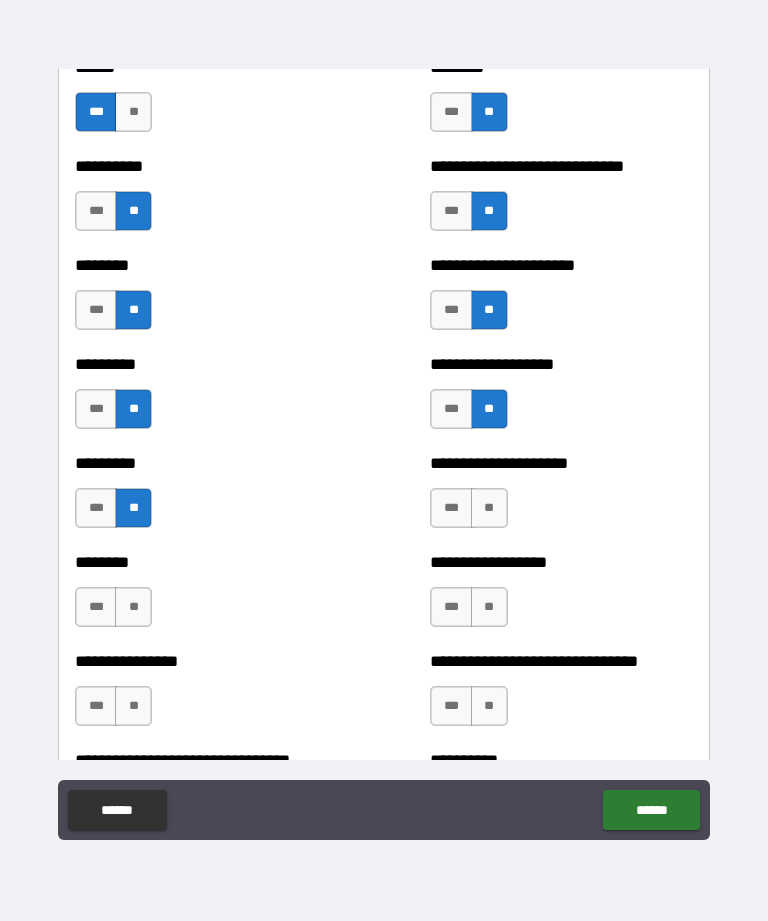 click on "**" at bounding box center [489, 508] 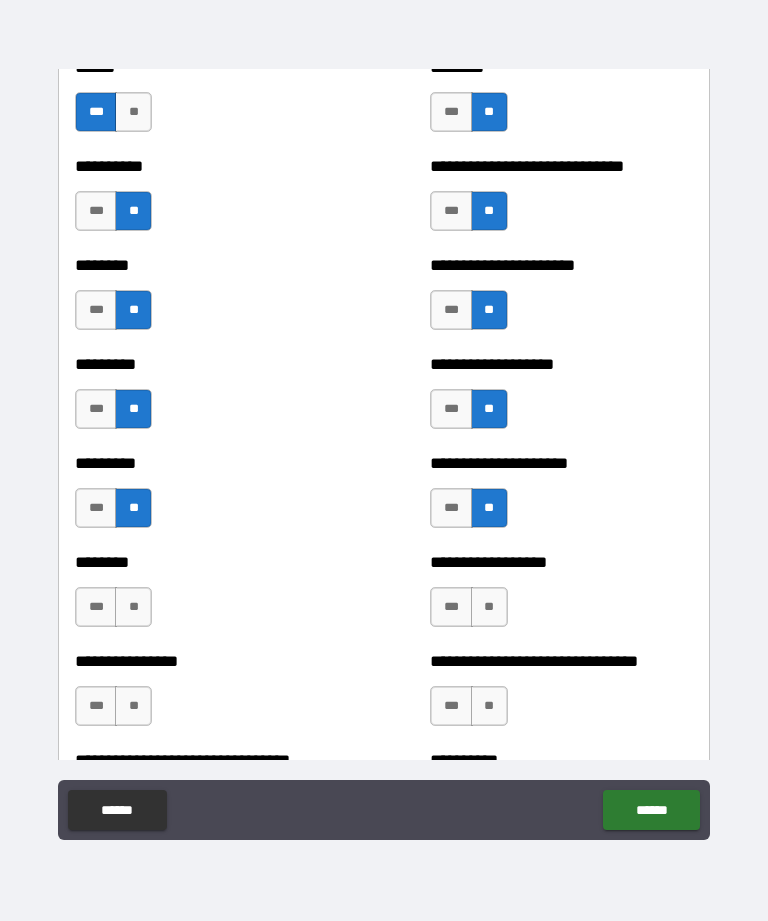 click on "**" at bounding box center [133, 607] 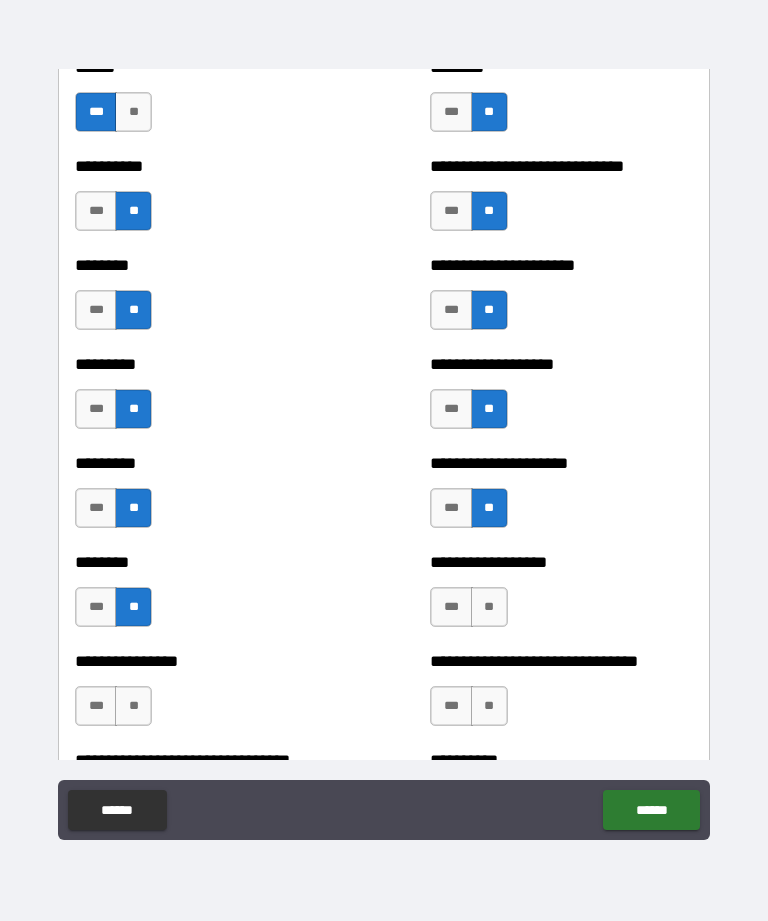 click on "**" at bounding box center (489, 607) 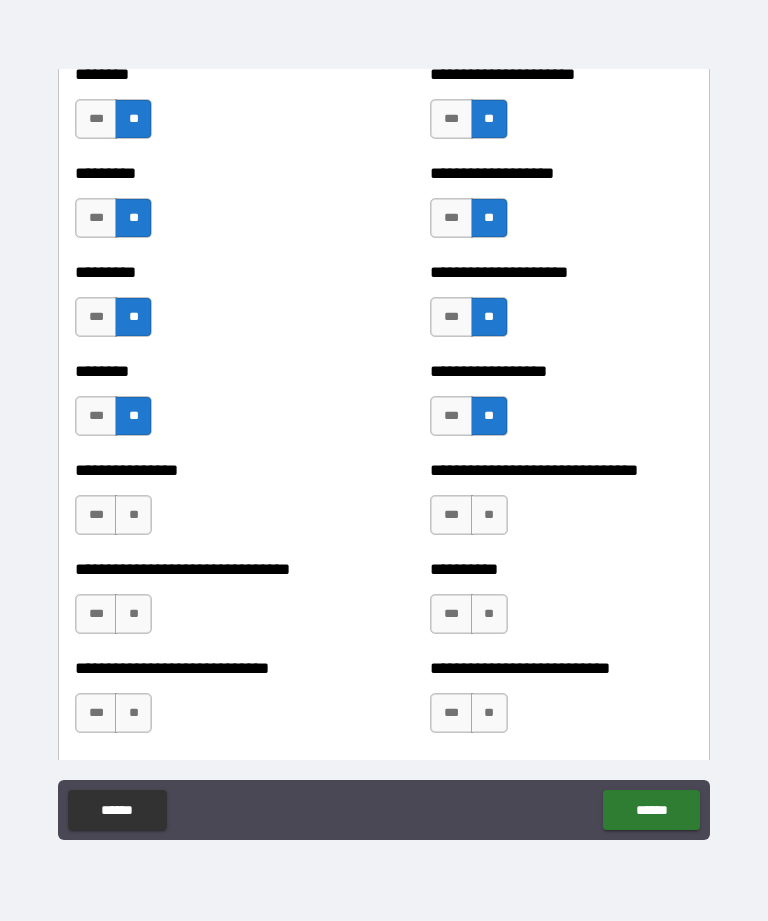 scroll, scrollTop: 7267, scrollLeft: 0, axis: vertical 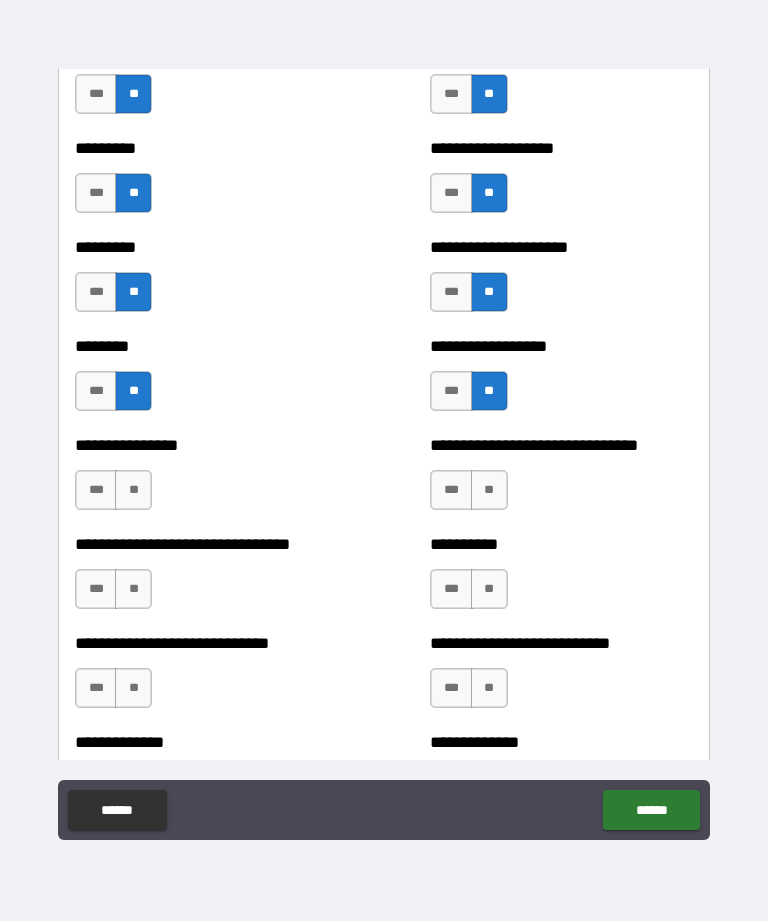 click on "**" at bounding box center (133, 490) 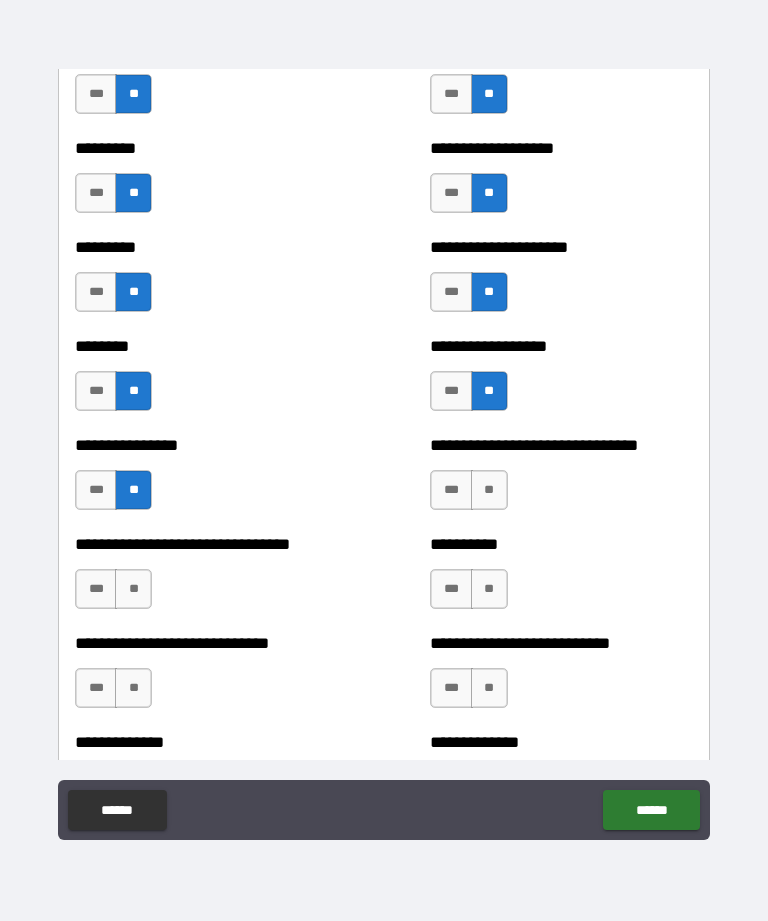 click on "**" at bounding box center [489, 490] 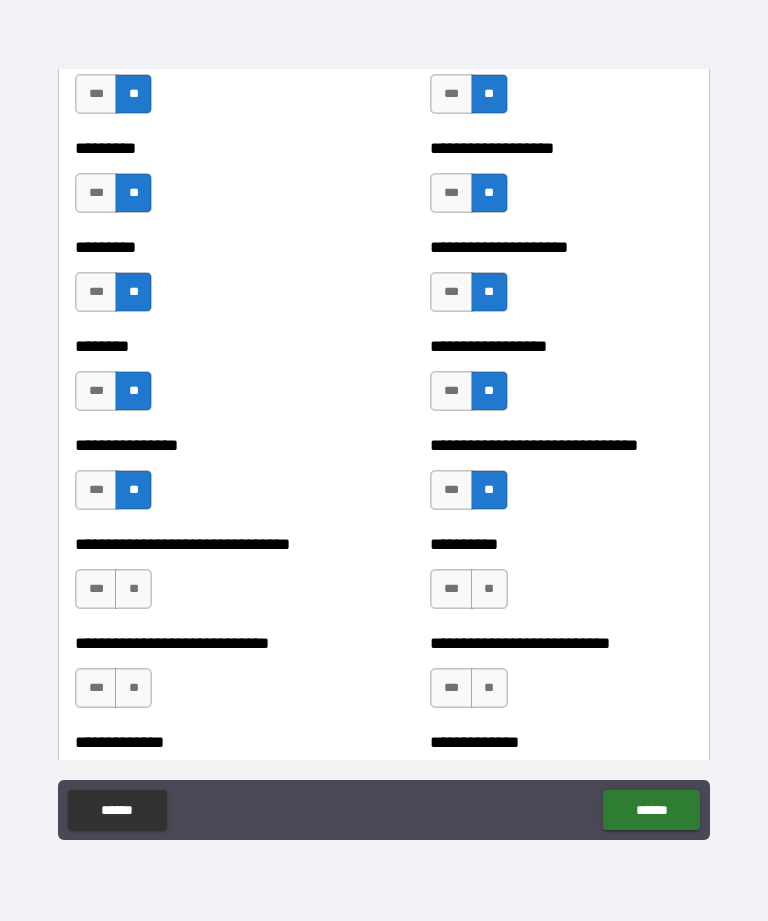 scroll, scrollTop: 7341, scrollLeft: 0, axis: vertical 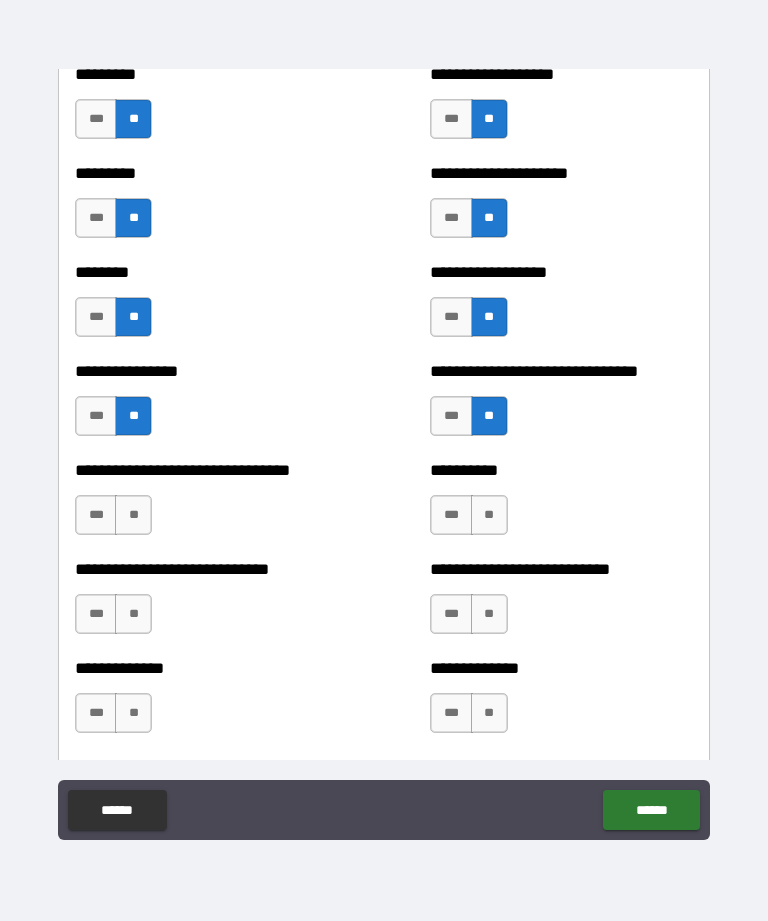click on "**" at bounding box center [133, 515] 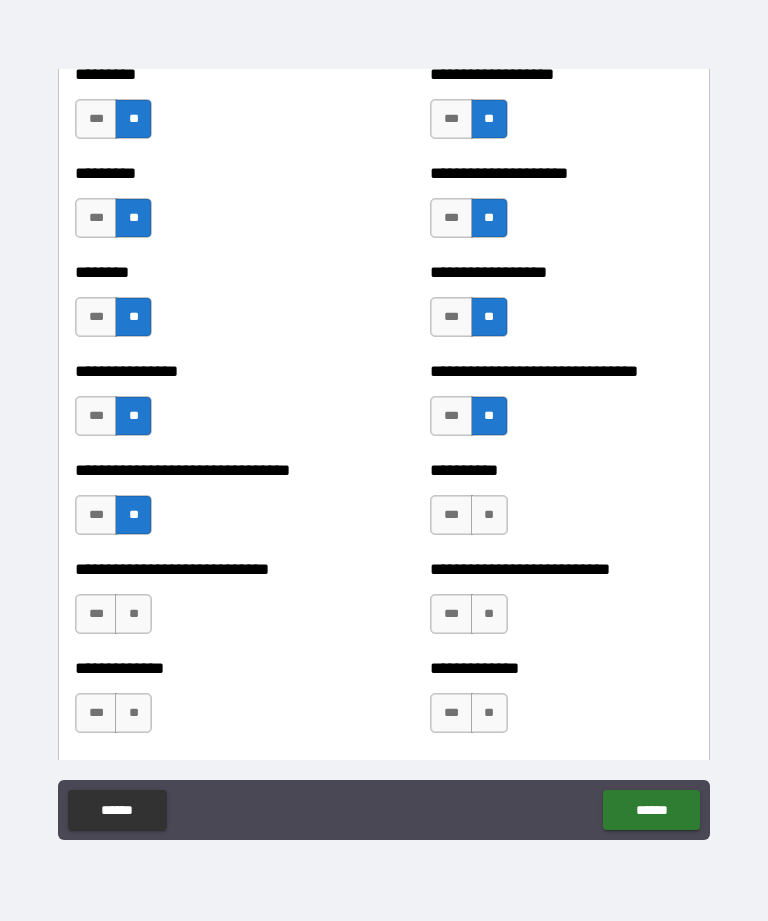 click on "**" at bounding box center (489, 515) 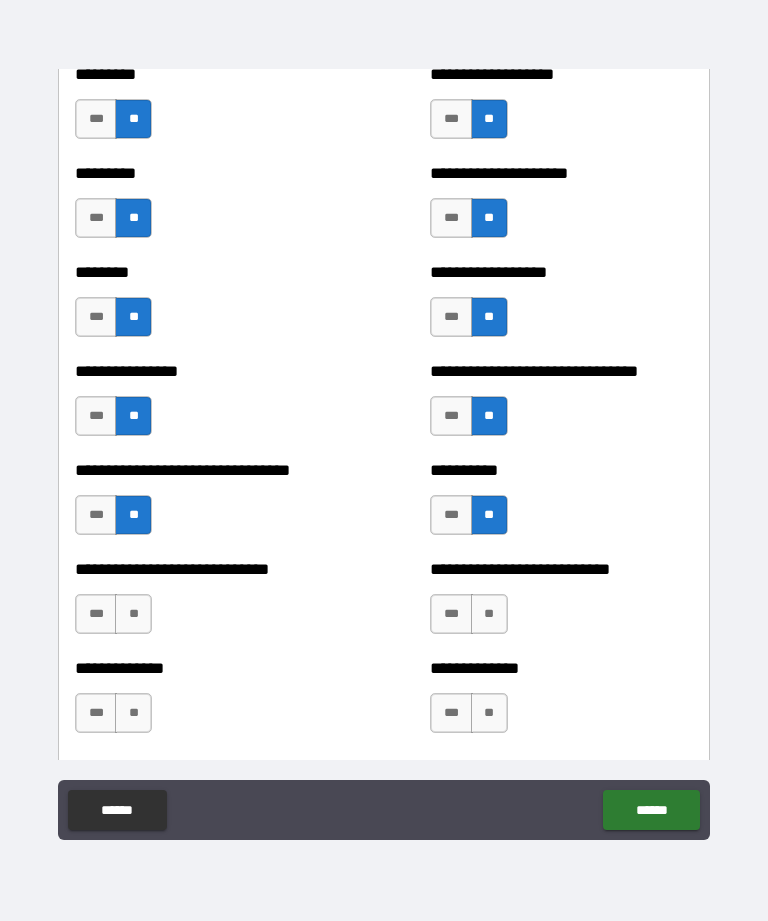 click on "**" at bounding box center (133, 614) 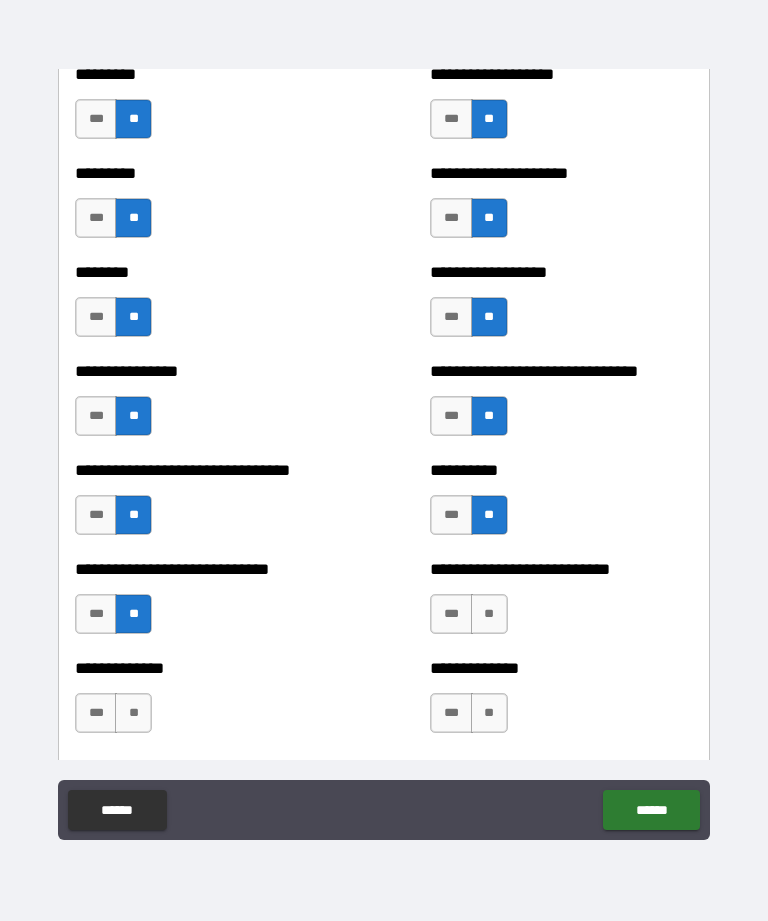 click on "**" at bounding box center [489, 614] 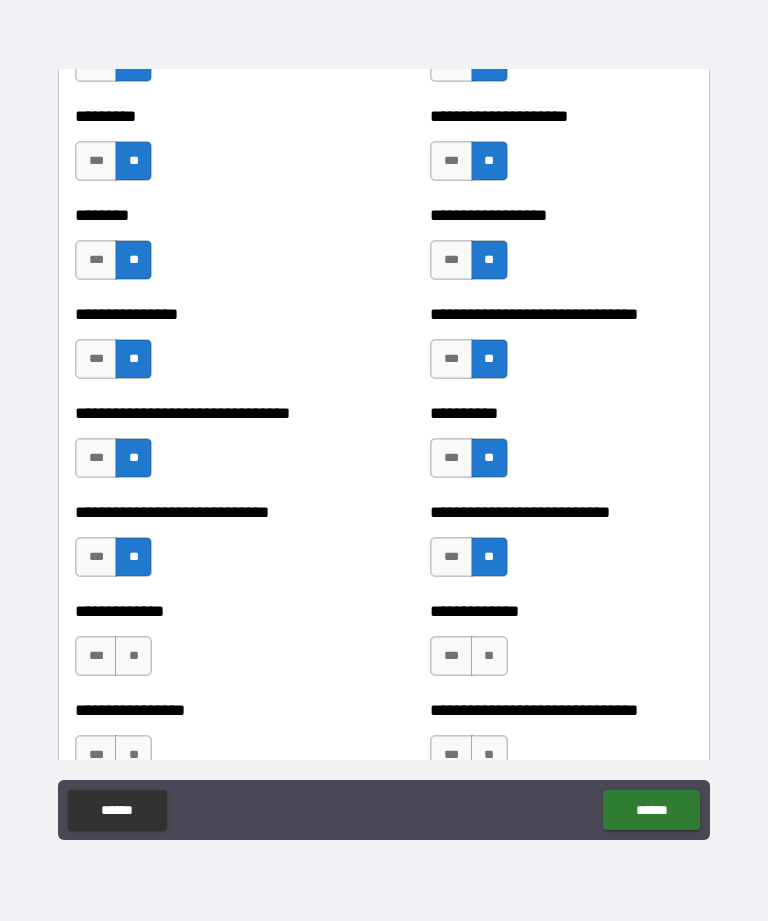 scroll, scrollTop: 7437, scrollLeft: 0, axis: vertical 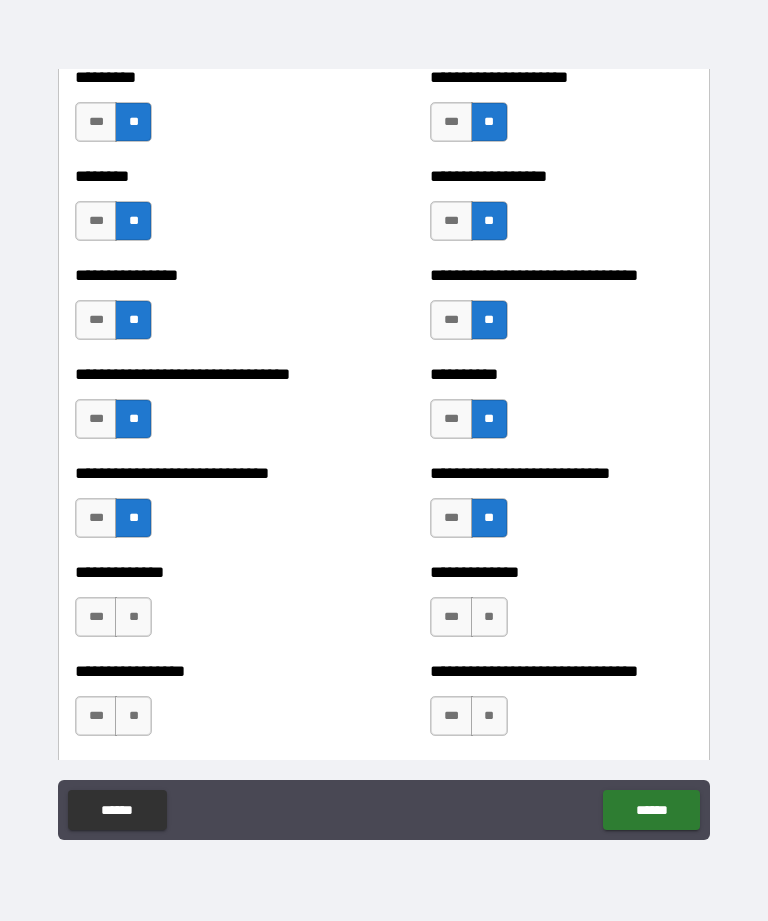 click on "**" at bounding box center (133, 617) 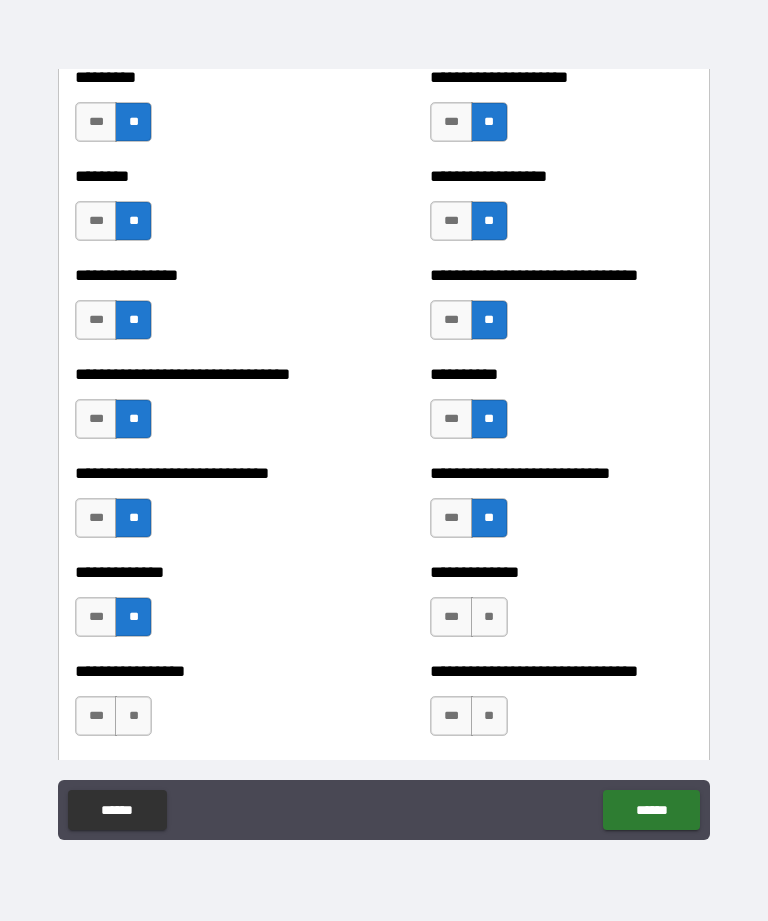click on "**" at bounding box center (489, 617) 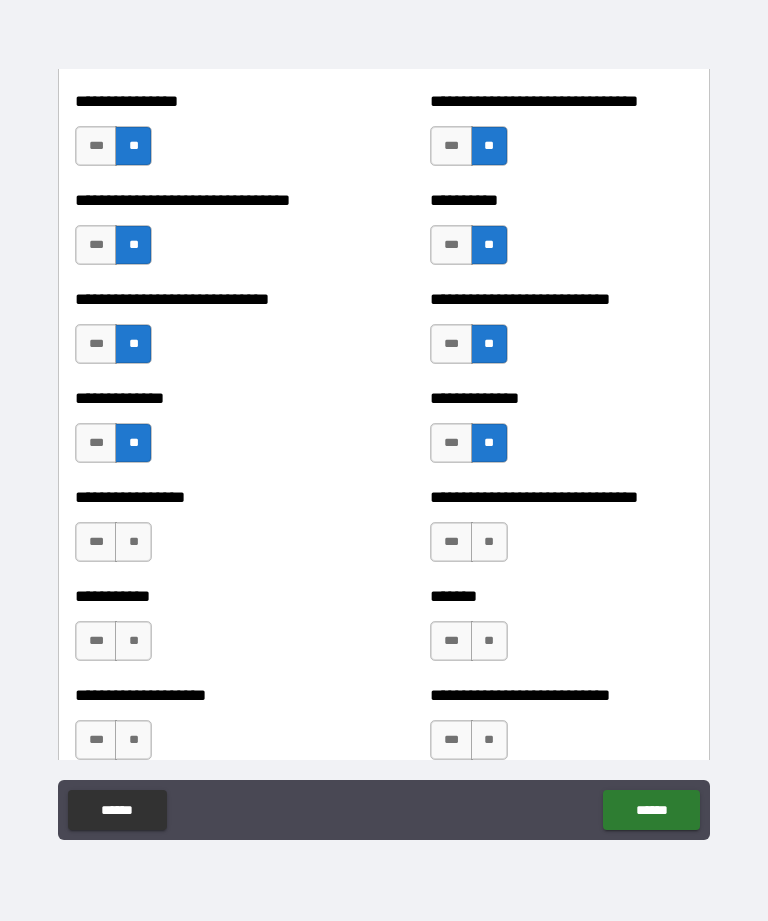 scroll, scrollTop: 7611, scrollLeft: 0, axis: vertical 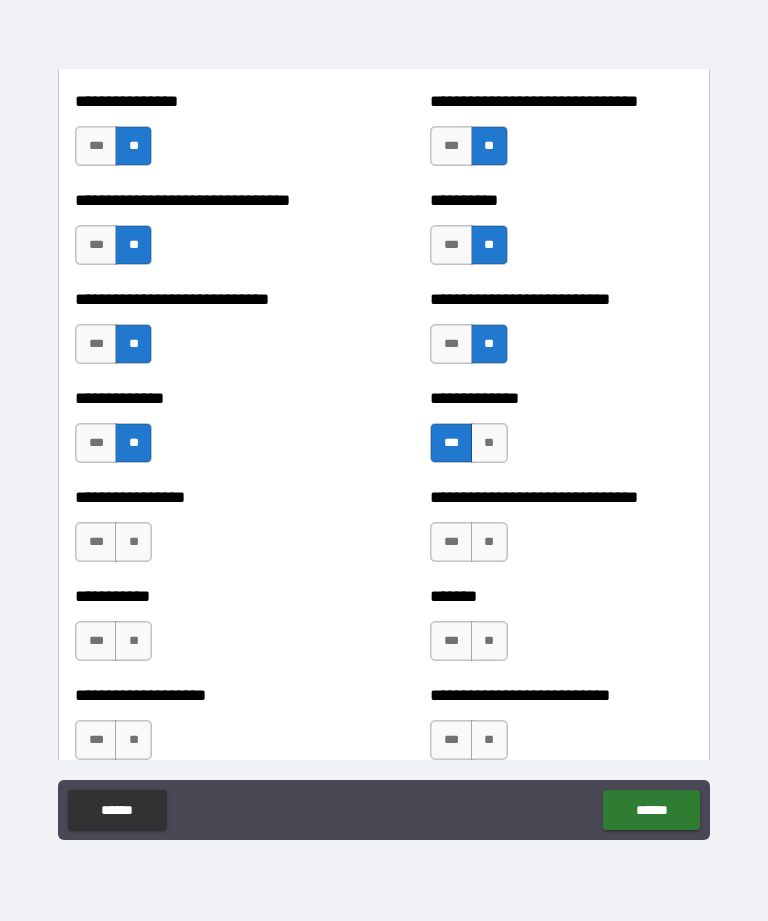 click on "**" at bounding box center (133, 542) 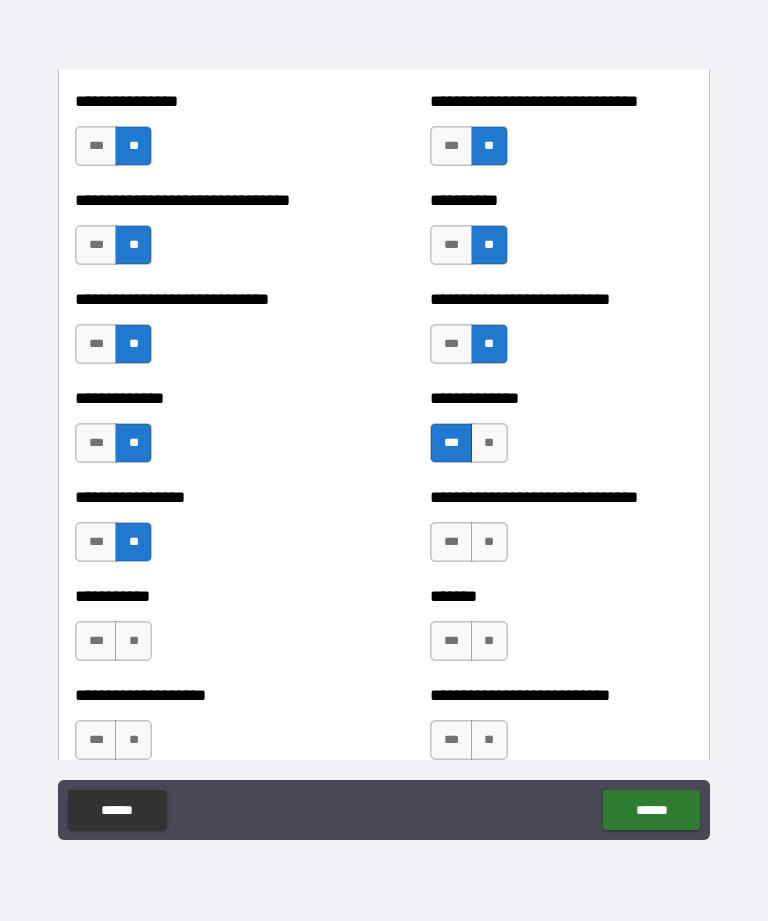 click on "**" at bounding box center [489, 443] 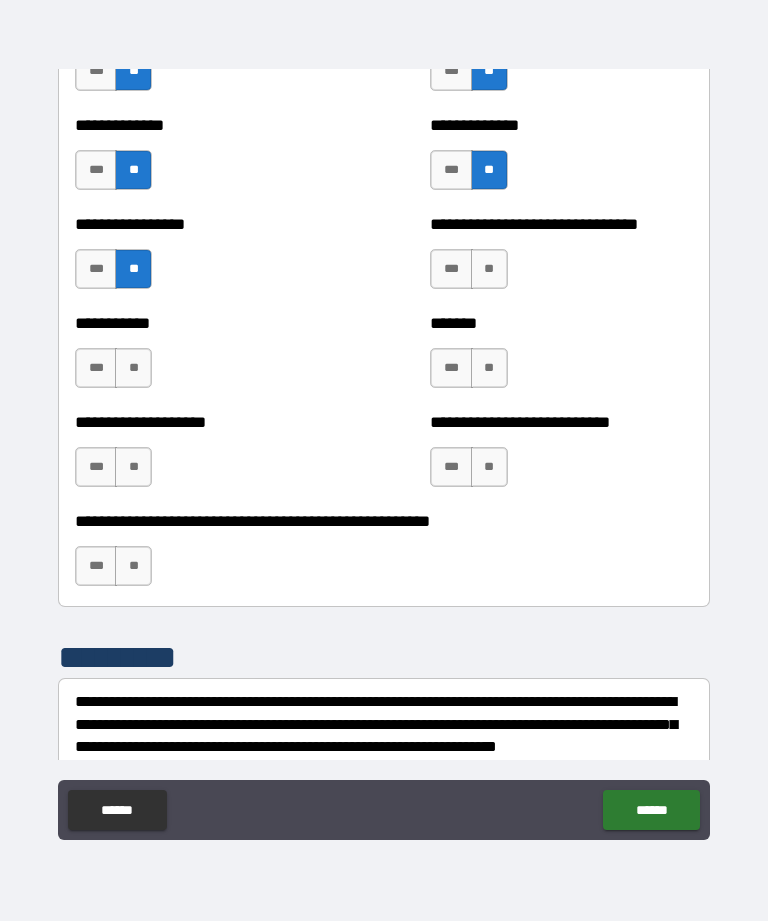 scroll, scrollTop: 7882, scrollLeft: 0, axis: vertical 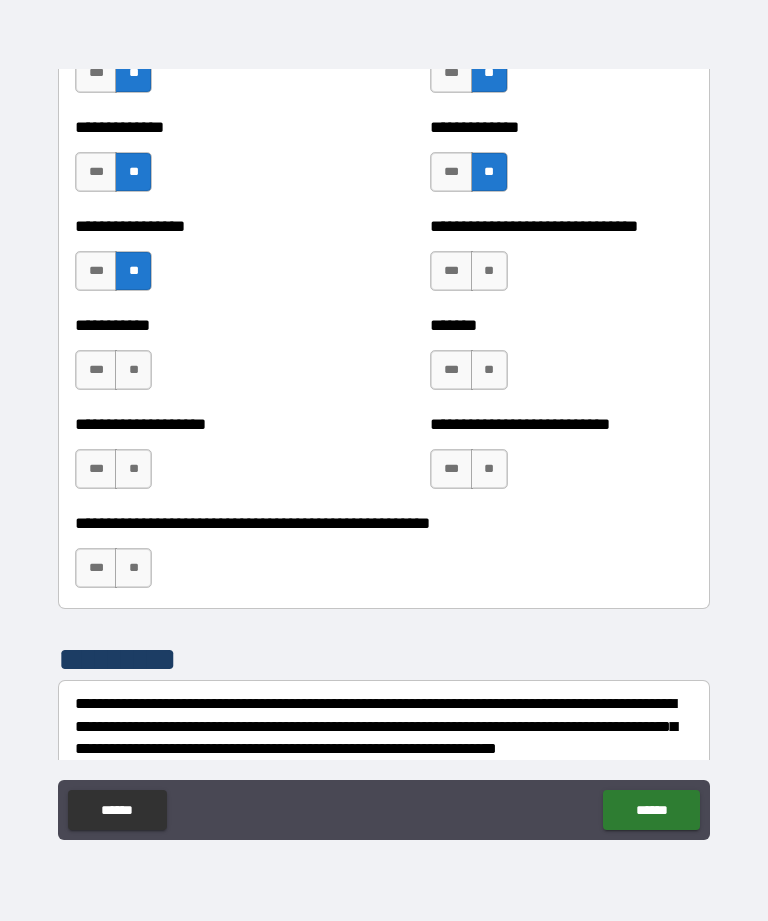 click on "**" at bounding box center [133, 370] 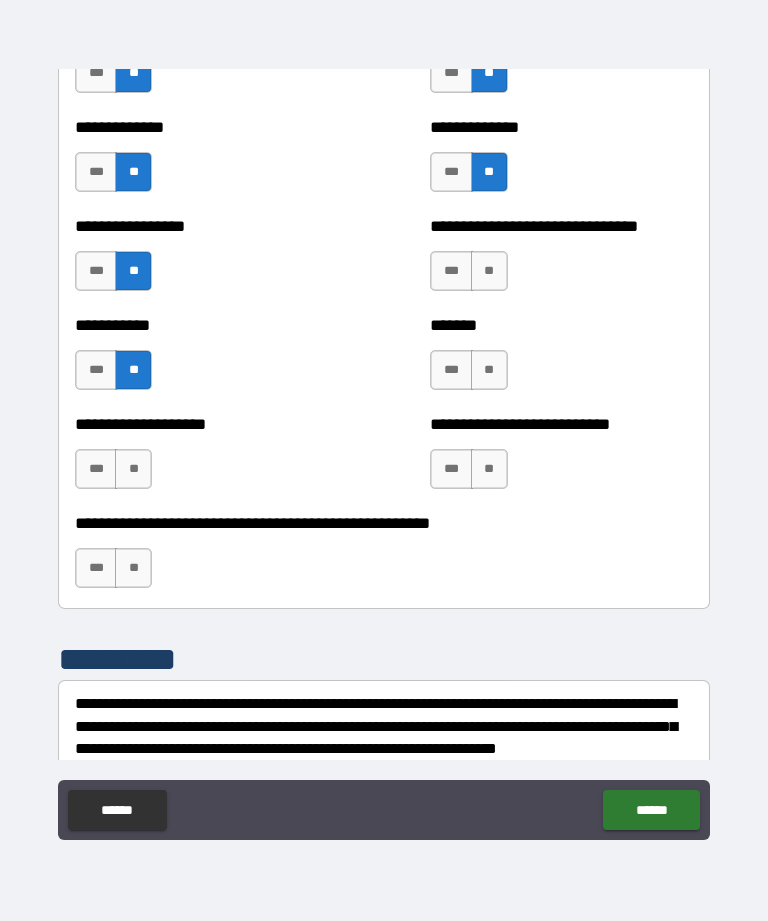click on "***" at bounding box center [451, 271] 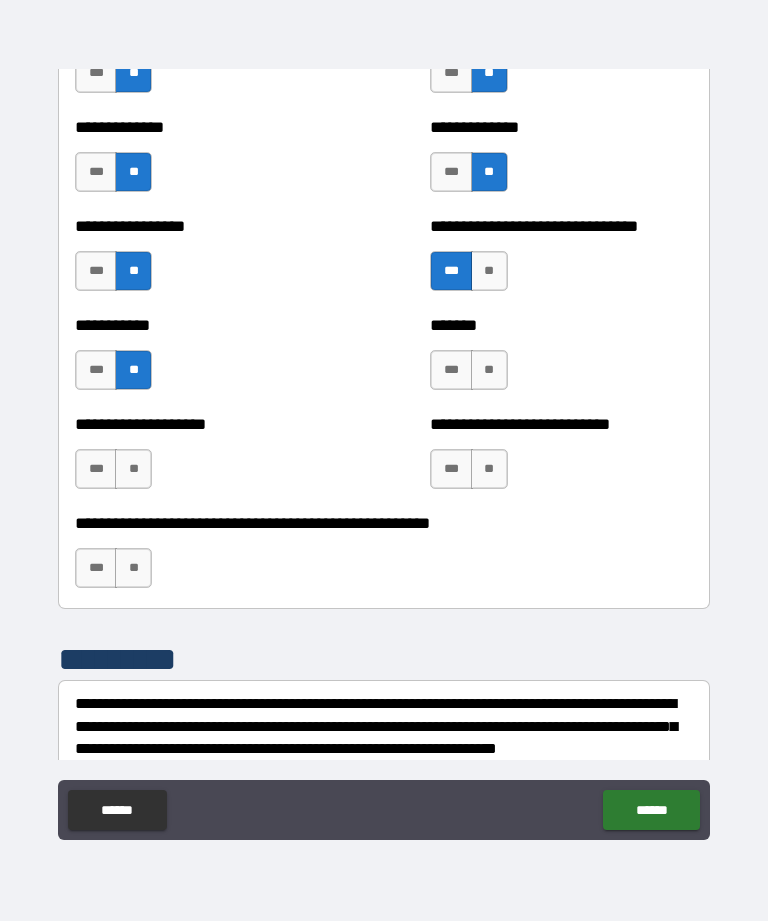 click on "***" at bounding box center (451, 271) 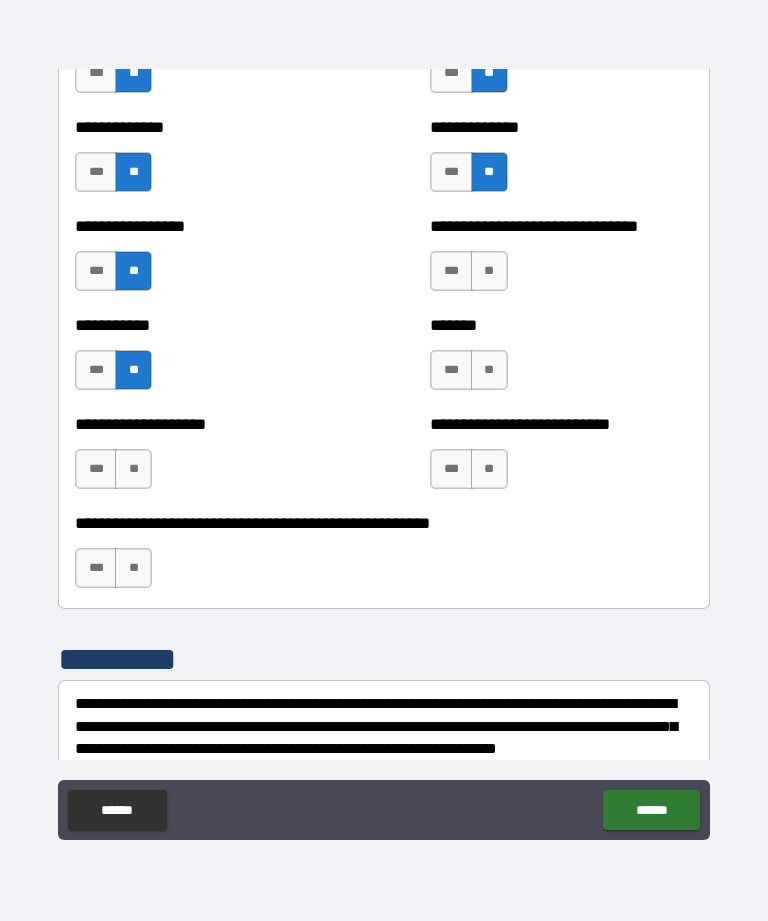 click on "**" at bounding box center [489, 271] 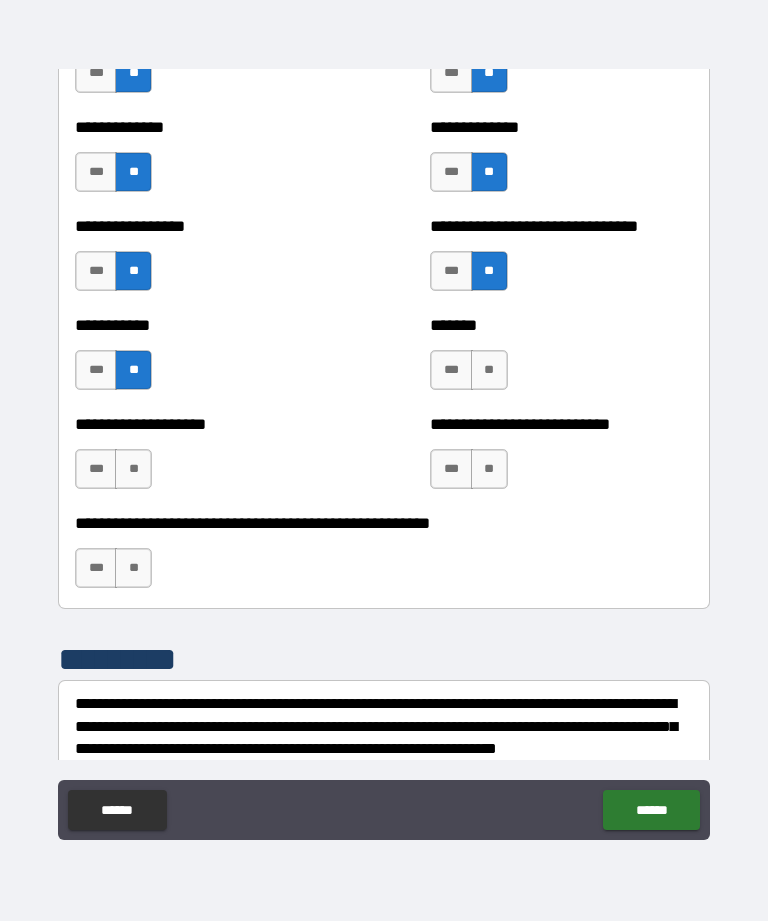 click on "**" at bounding box center [489, 370] 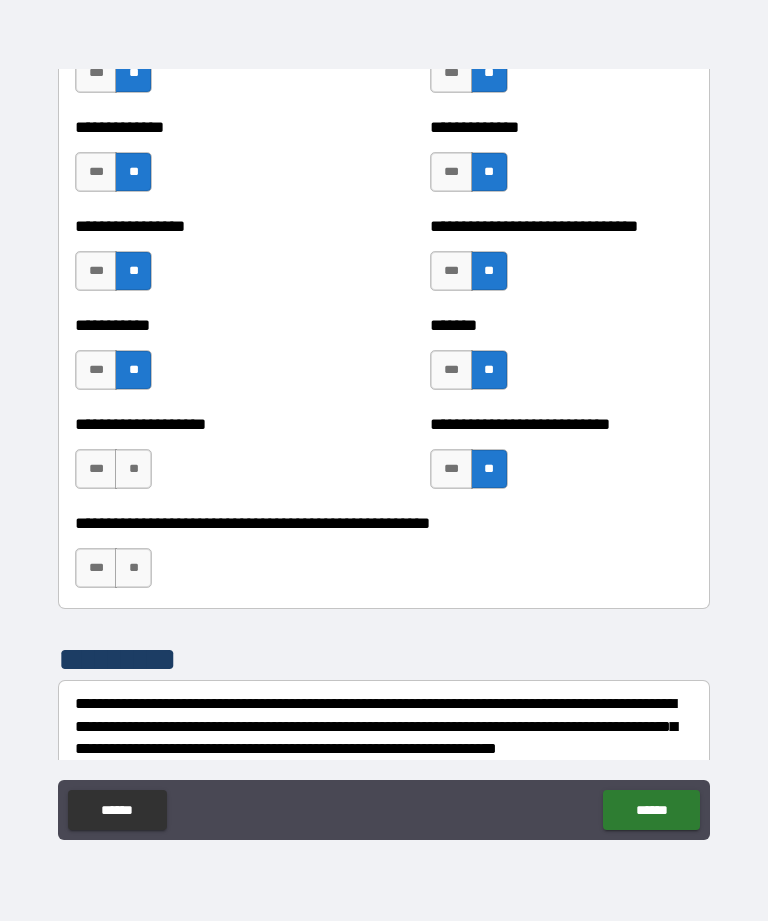 click on "**" at bounding box center (133, 568) 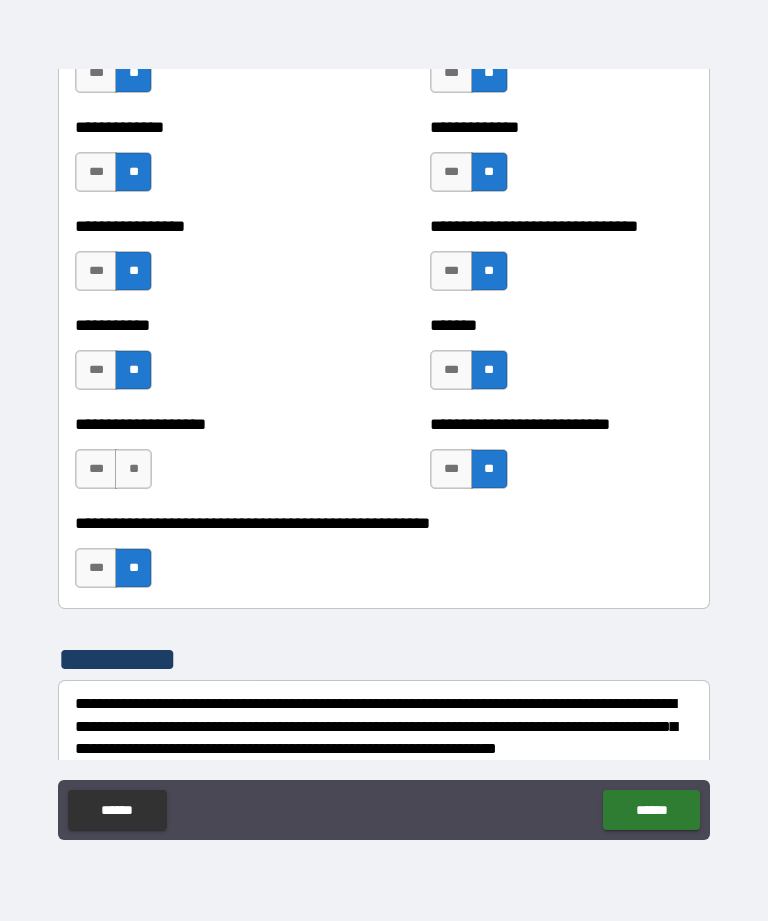 click on "**" at bounding box center [133, 469] 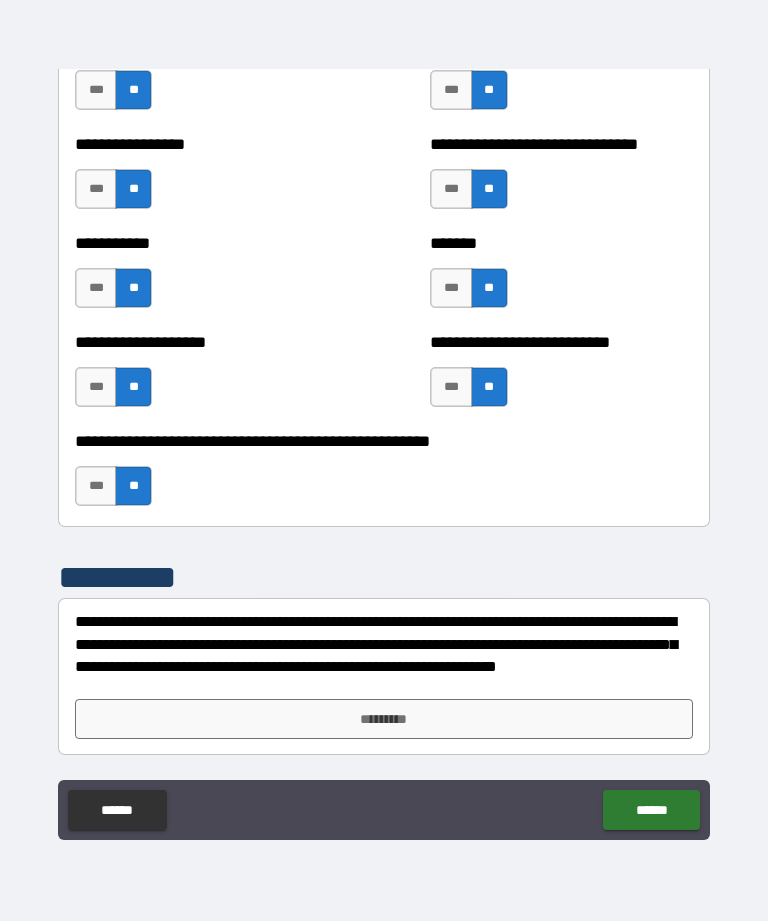 scroll, scrollTop: 7964, scrollLeft: 0, axis: vertical 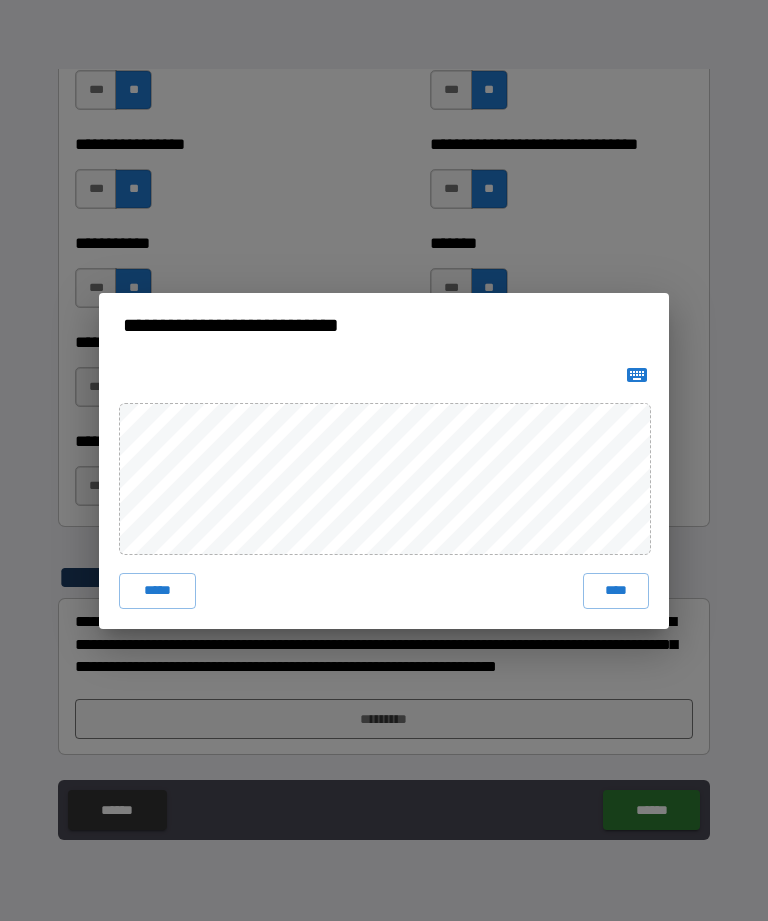 click on "****" at bounding box center (616, 591) 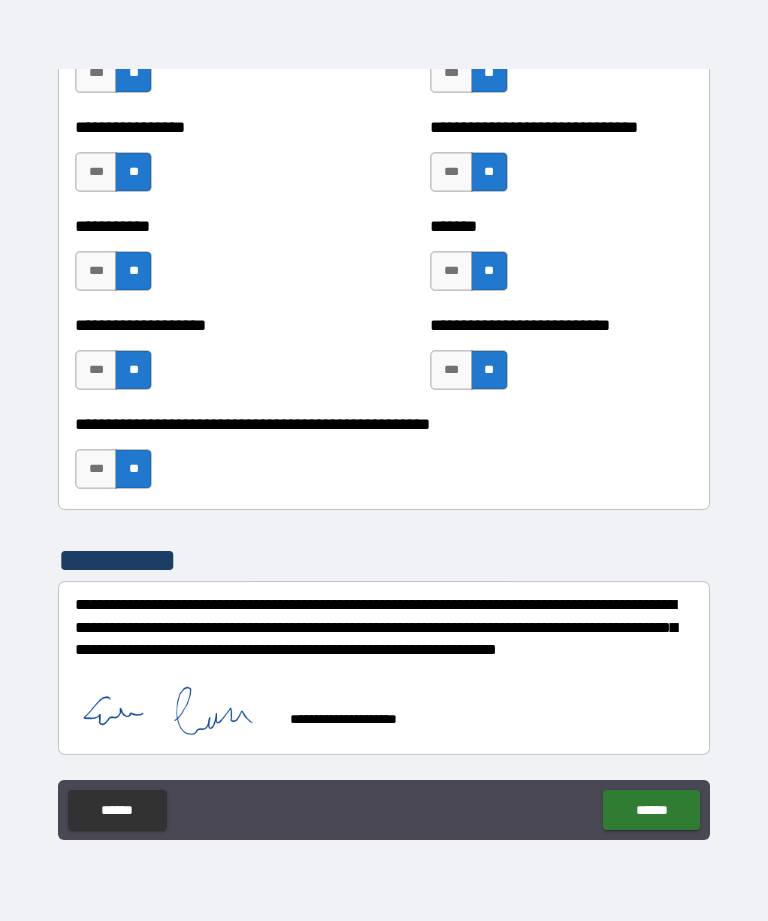 scroll, scrollTop: 7981, scrollLeft: 0, axis: vertical 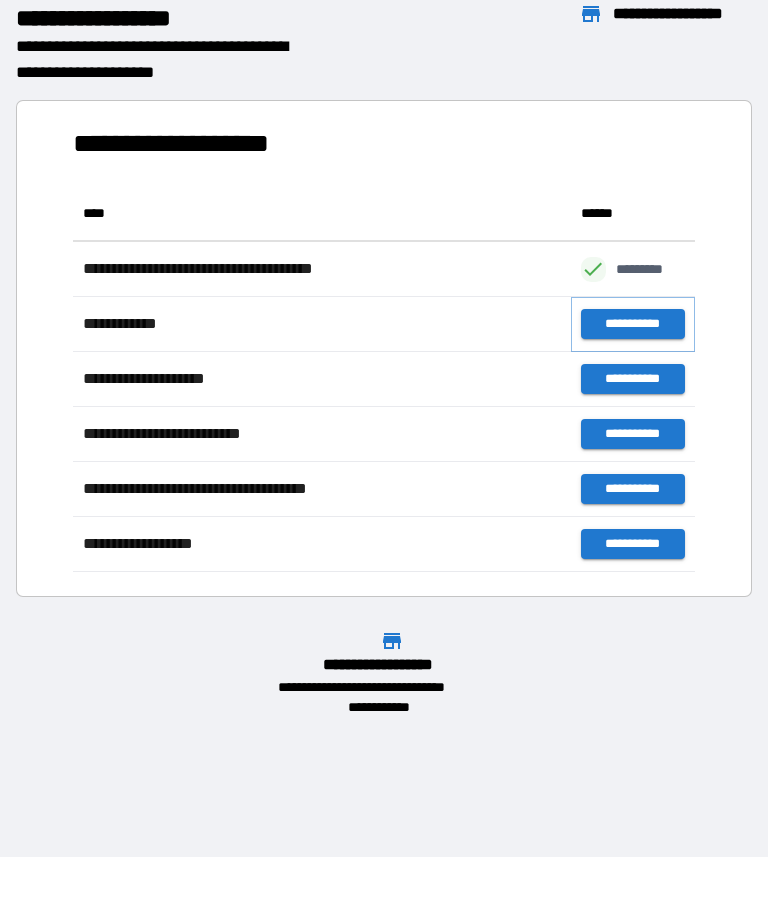 click on "**********" at bounding box center (633, 324) 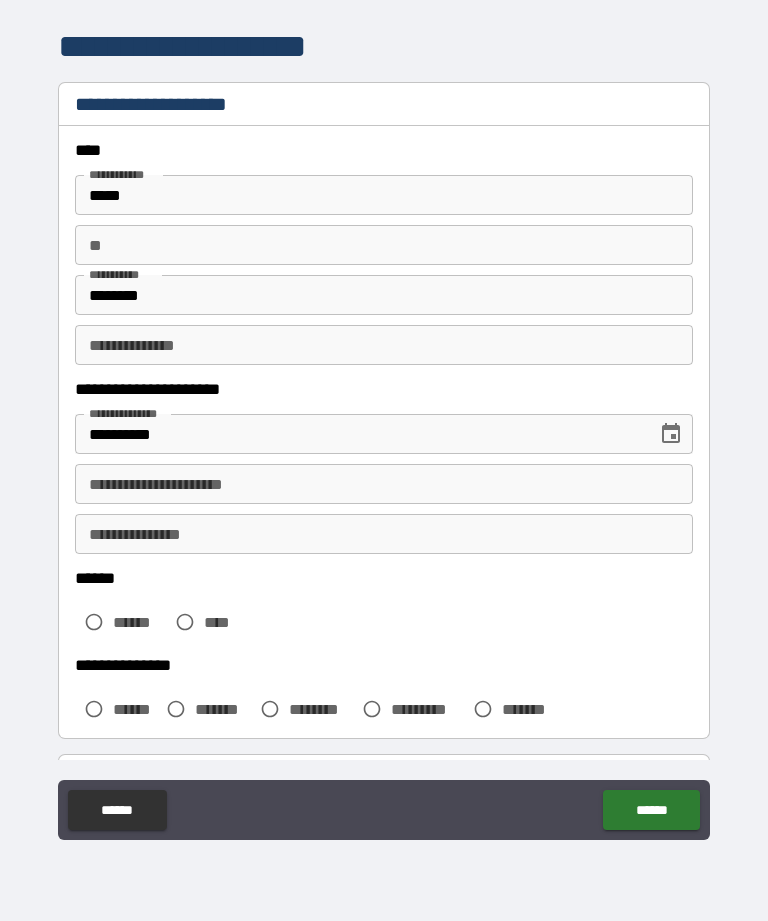 click on "**" at bounding box center (384, 245) 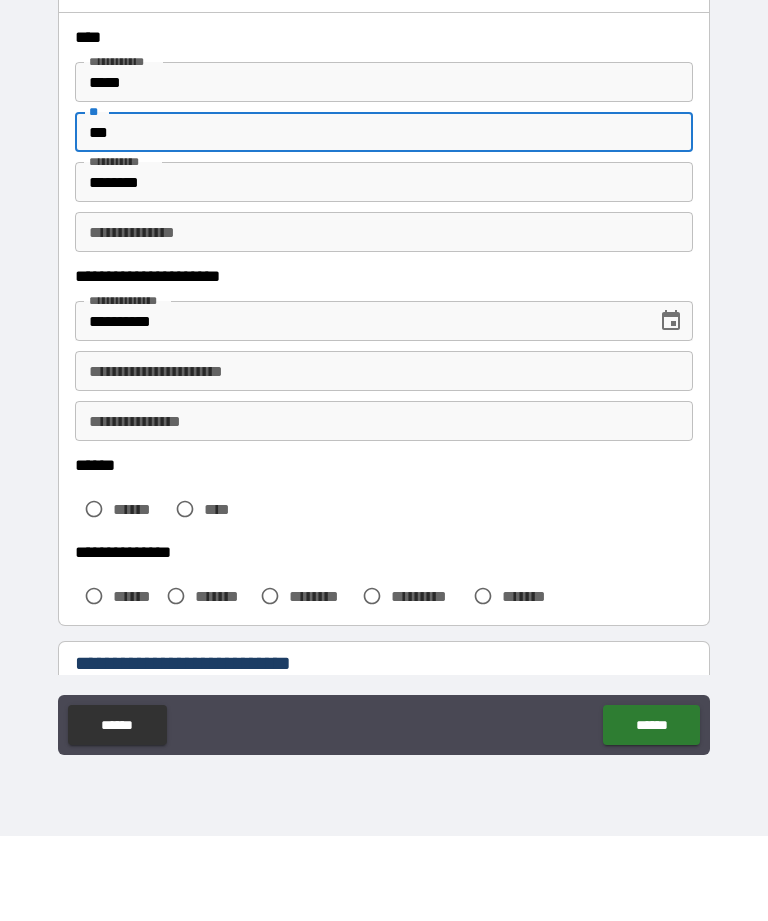 scroll, scrollTop: 30, scrollLeft: 0, axis: vertical 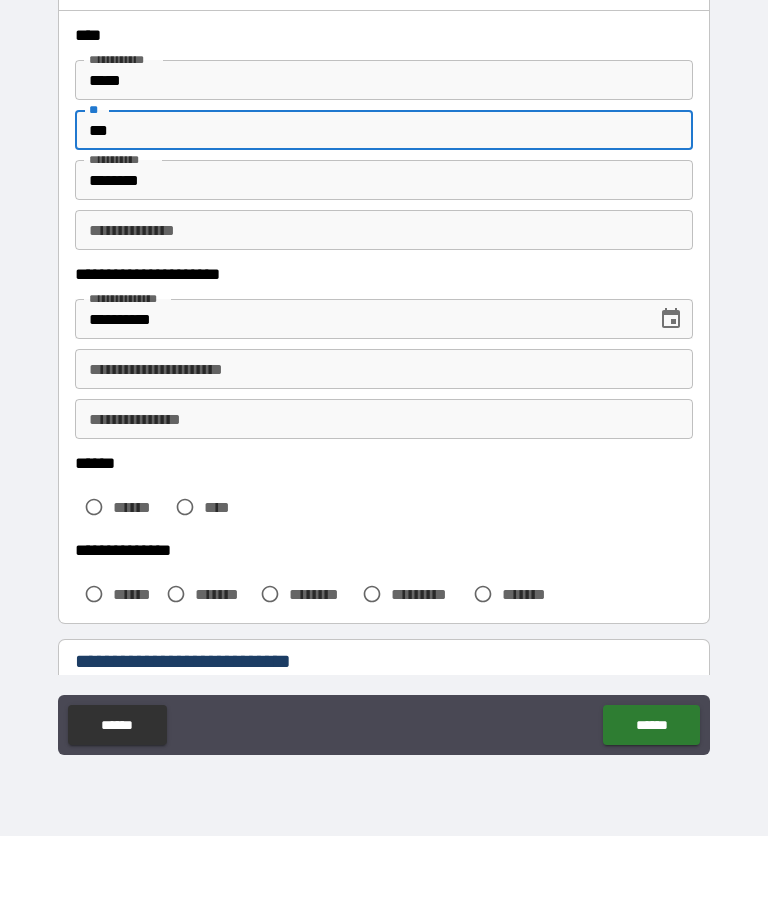 type on "***" 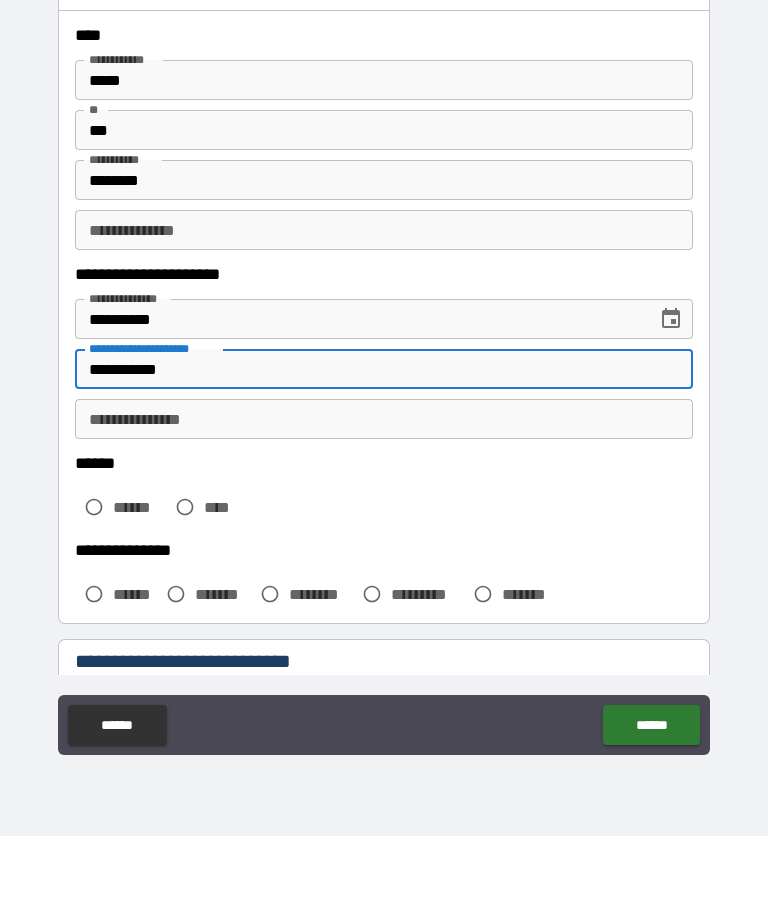 type on "**********" 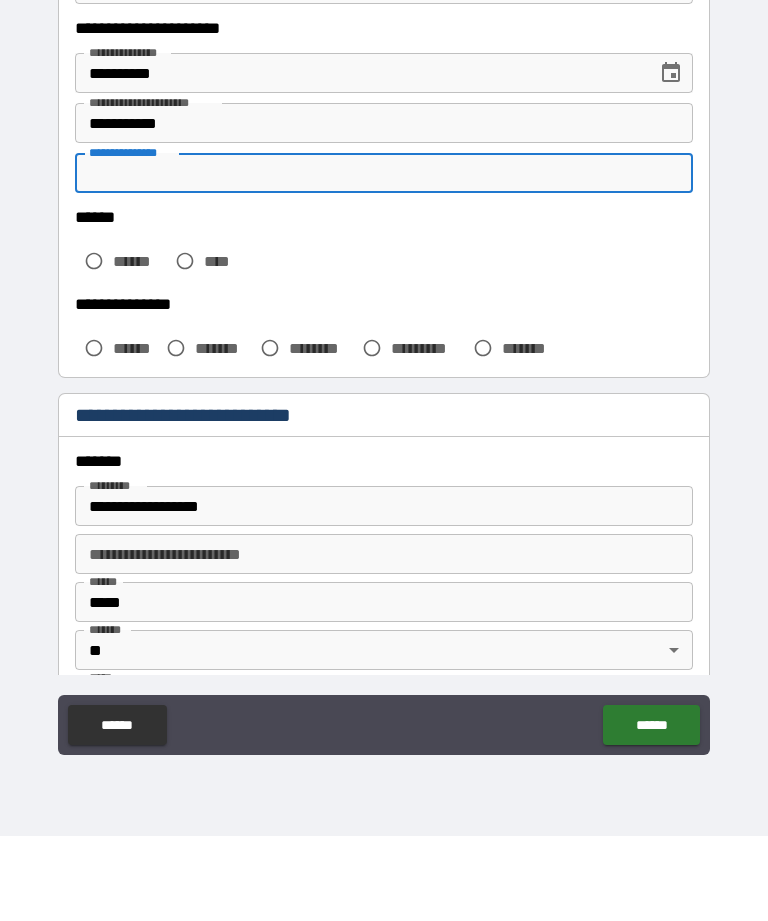 scroll, scrollTop: 276, scrollLeft: 0, axis: vertical 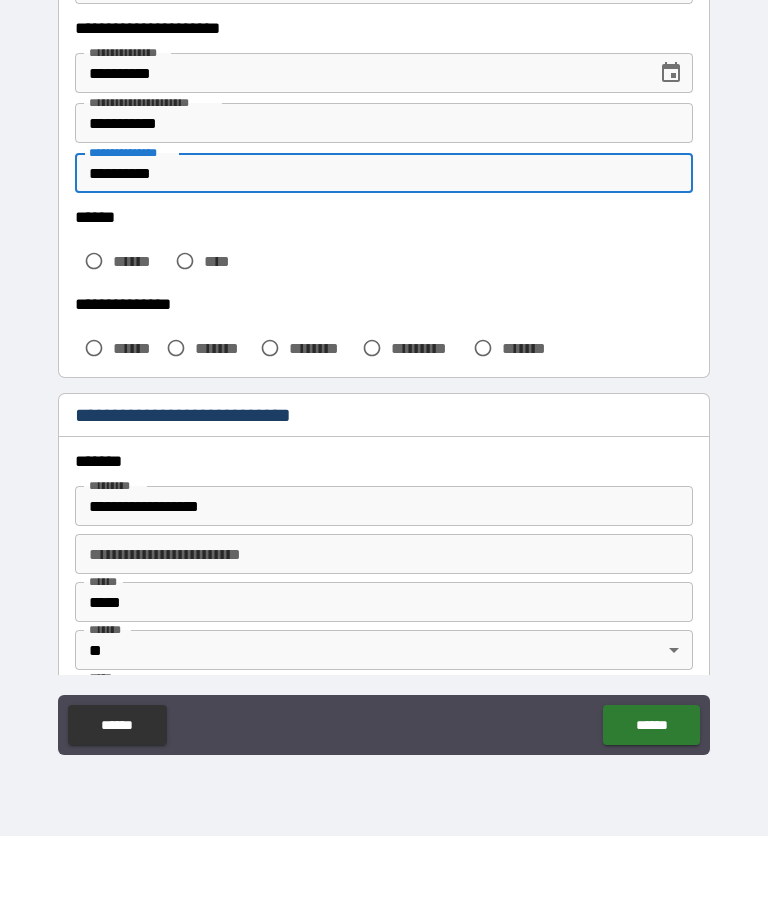 type on "**********" 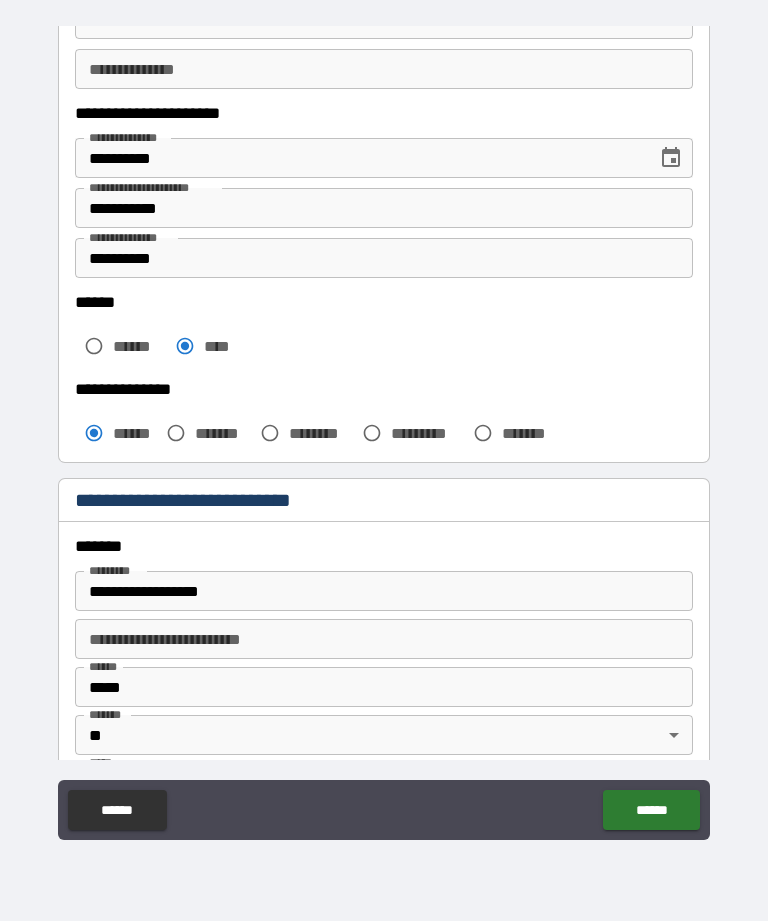 click on "*****" at bounding box center [384, 687] 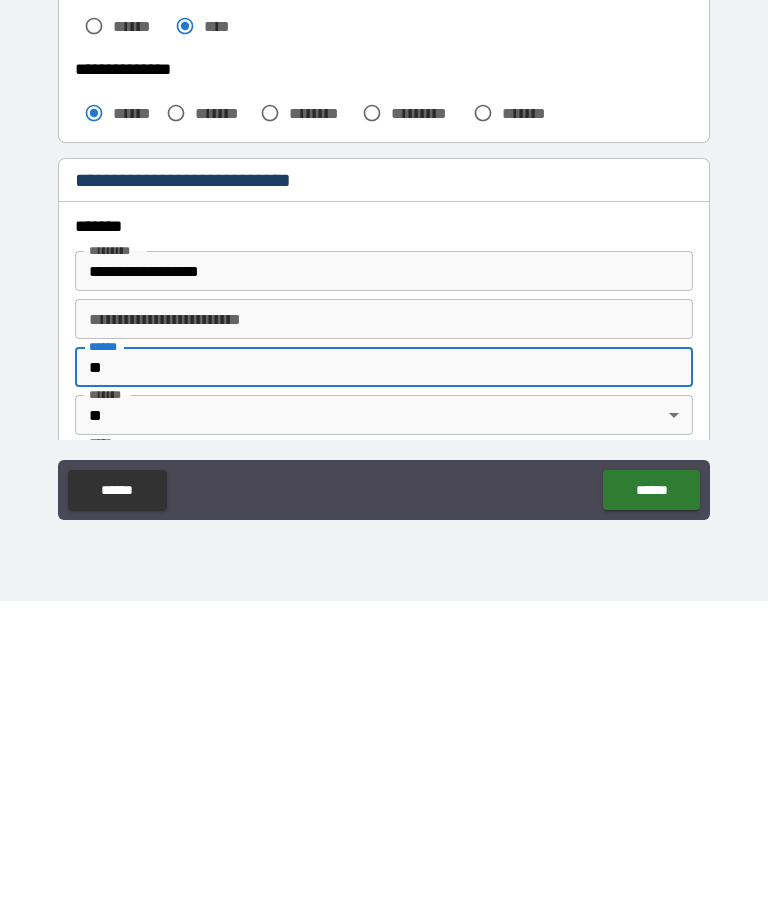 type on "*" 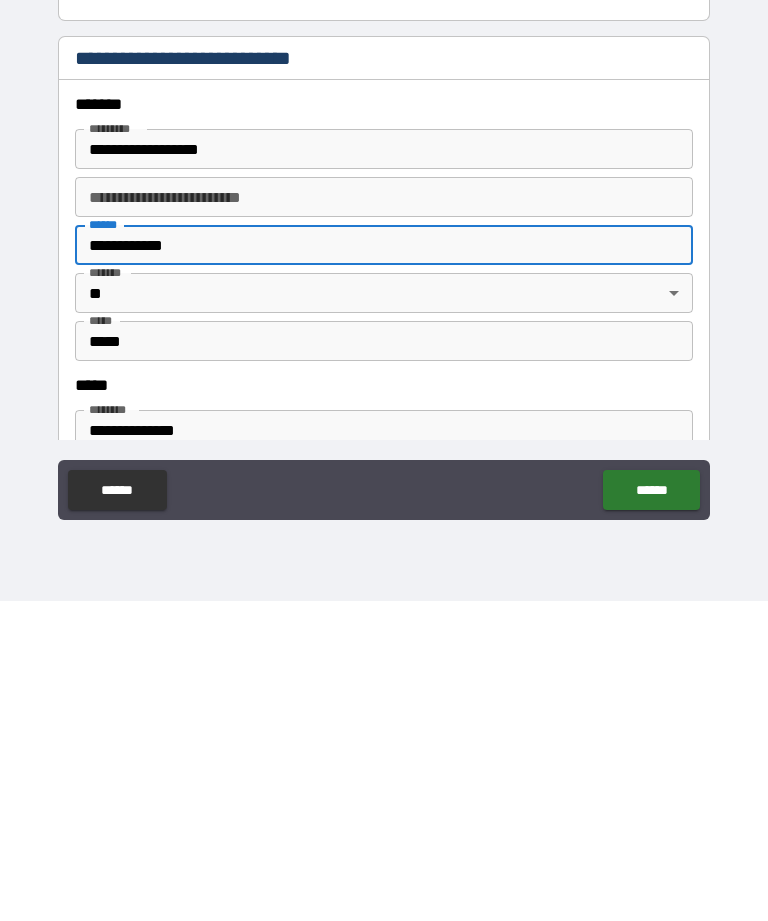 scroll, scrollTop: 405, scrollLeft: 0, axis: vertical 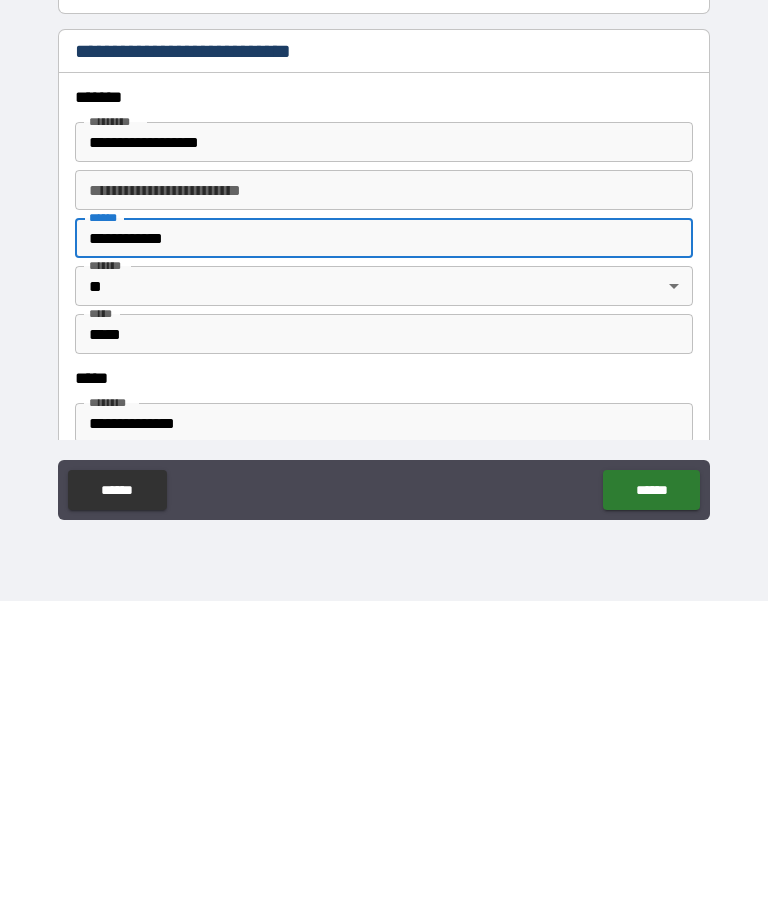 type on "**********" 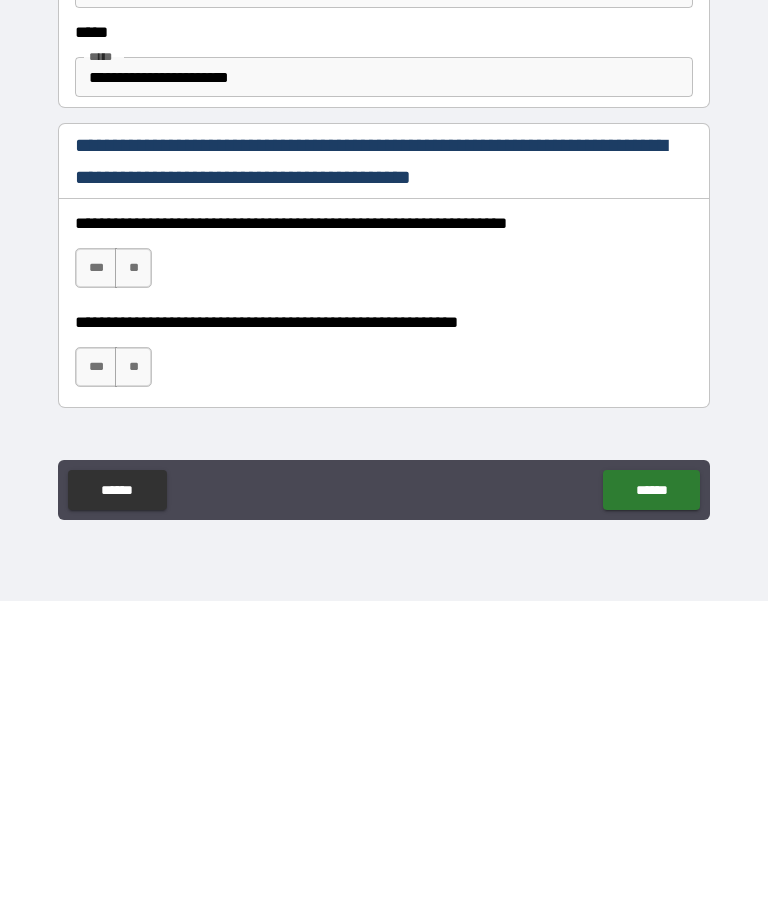 scroll, scrollTop: 939, scrollLeft: 0, axis: vertical 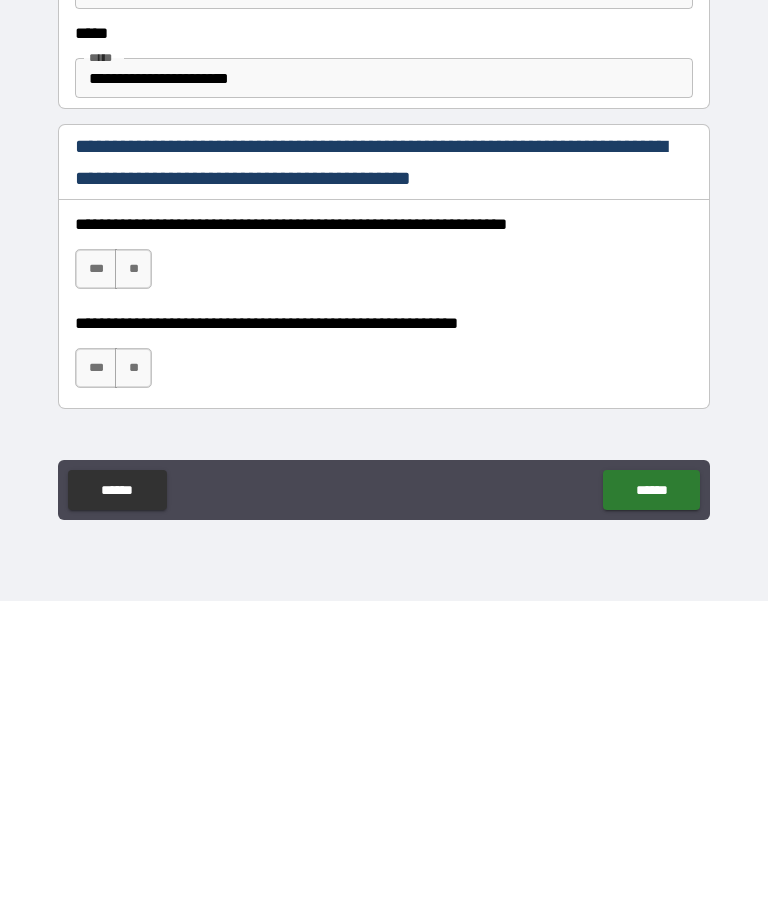 click on "***" at bounding box center [96, 589] 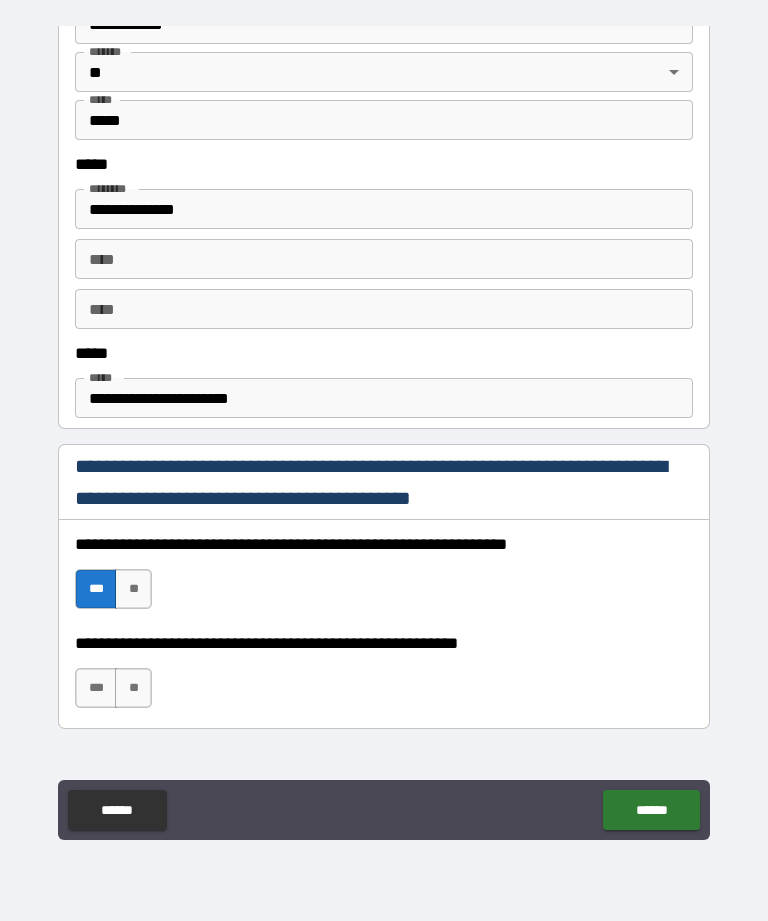 click on "***" at bounding box center (96, 688) 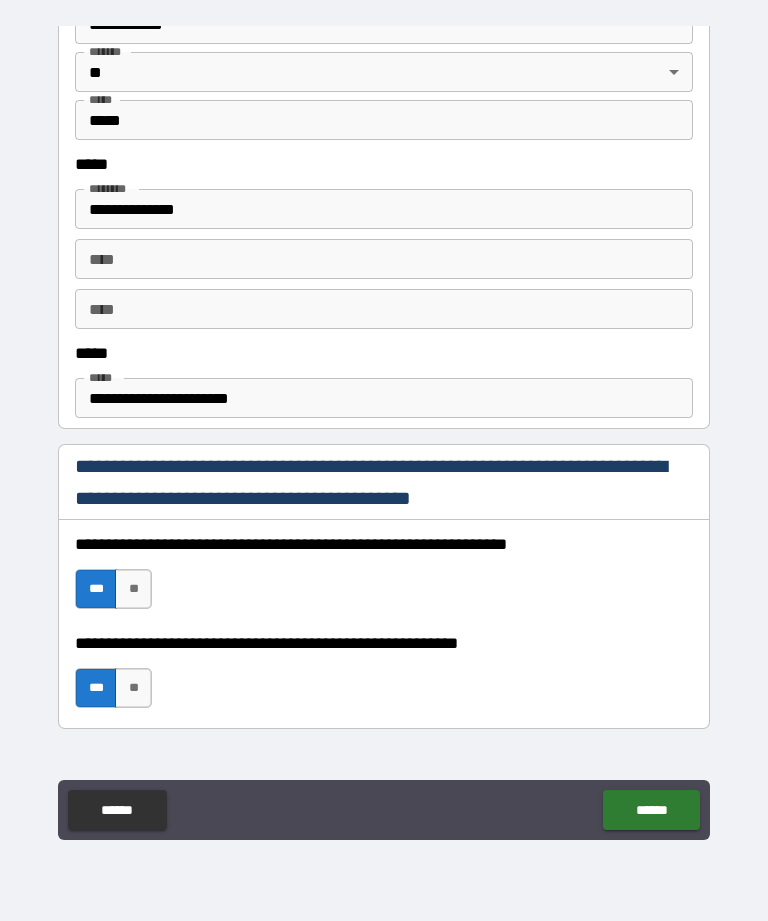 click on "******" at bounding box center (651, 810) 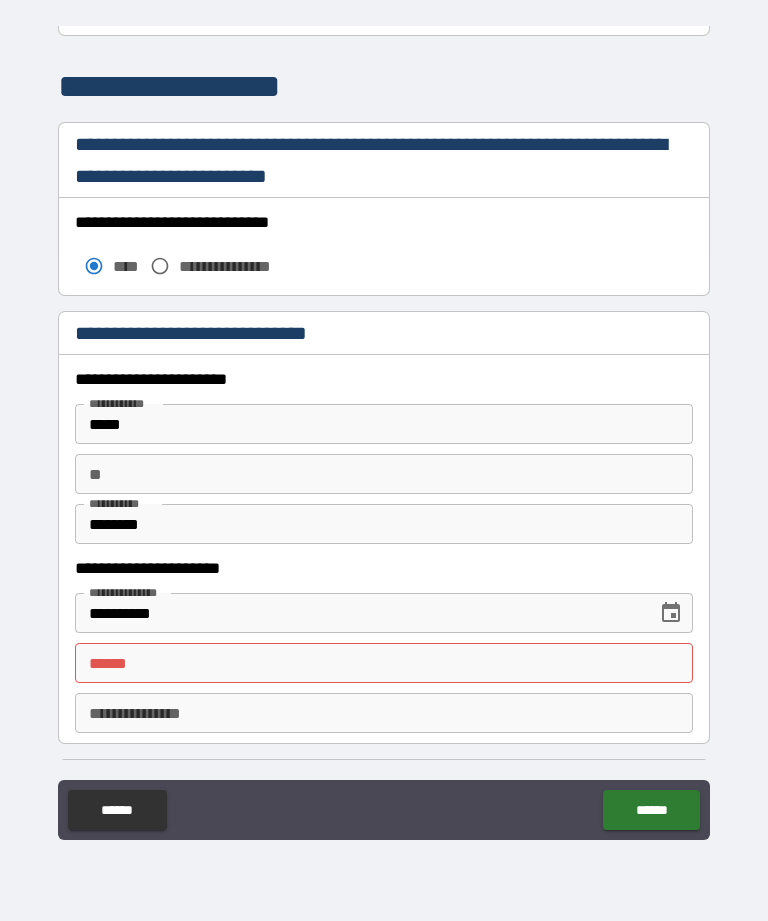 scroll, scrollTop: 1635, scrollLeft: 0, axis: vertical 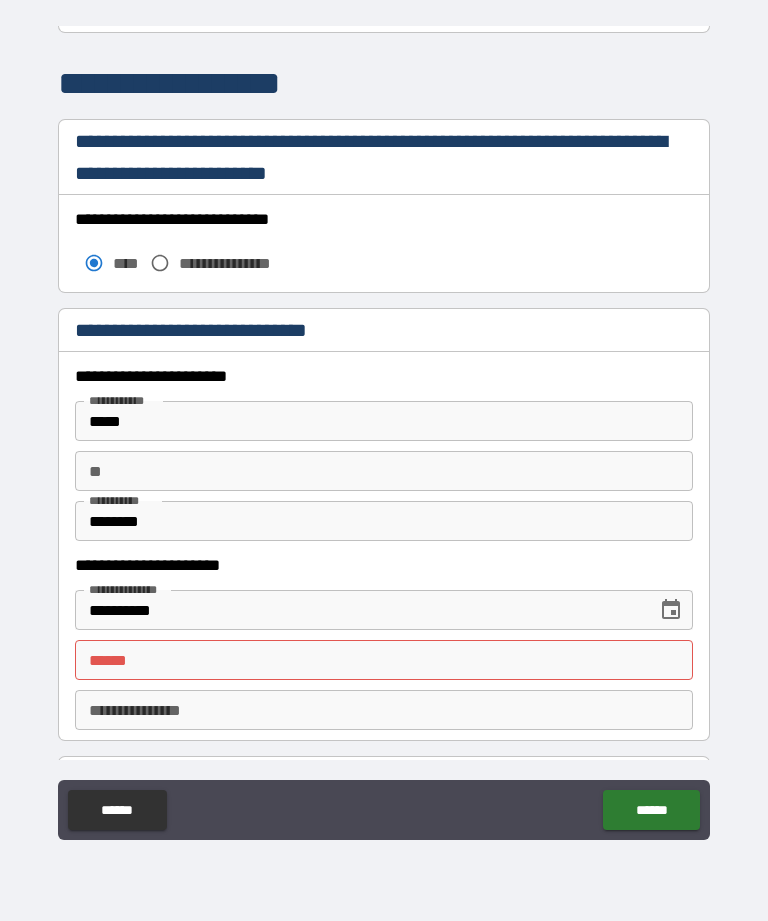 click on "****   *" at bounding box center [384, 660] 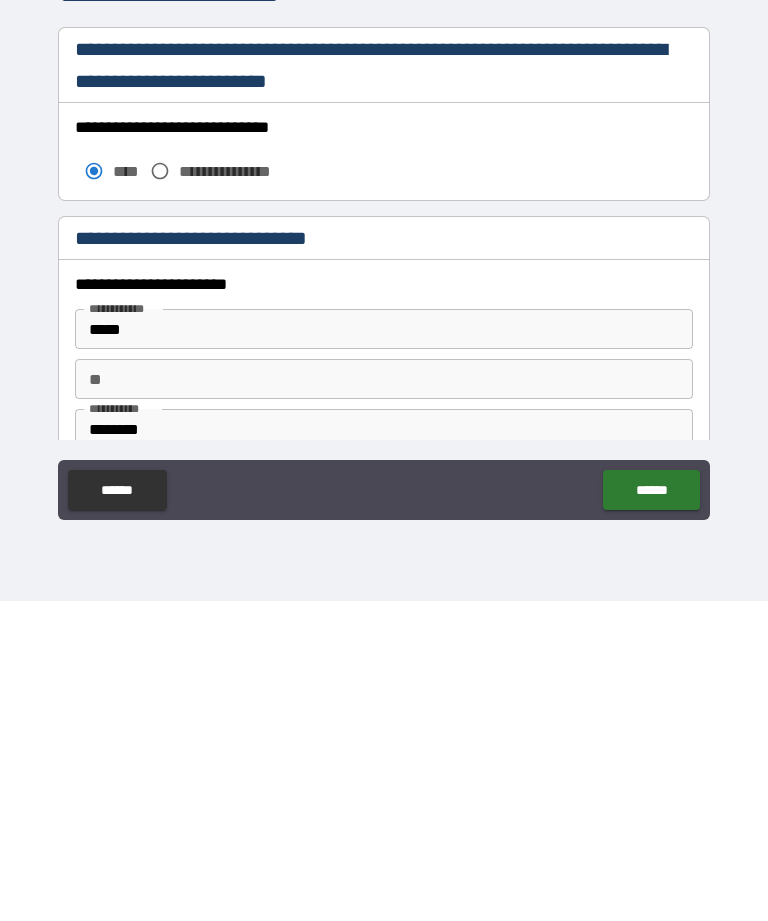 scroll, scrollTop: 1421, scrollLeft: 0, axis: vertical 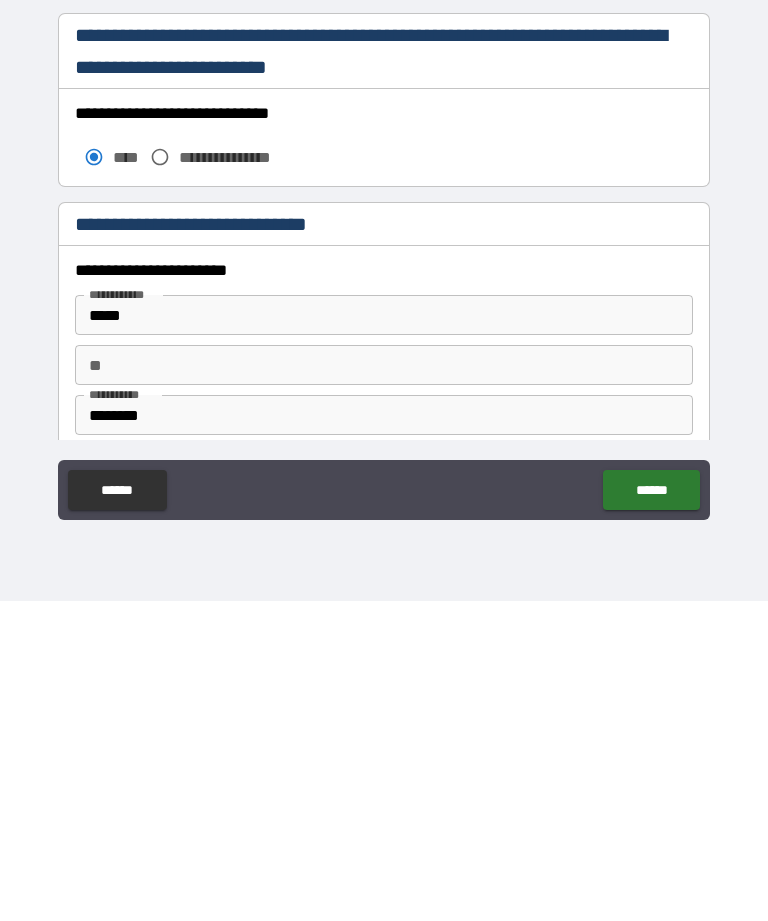 type on "**********" 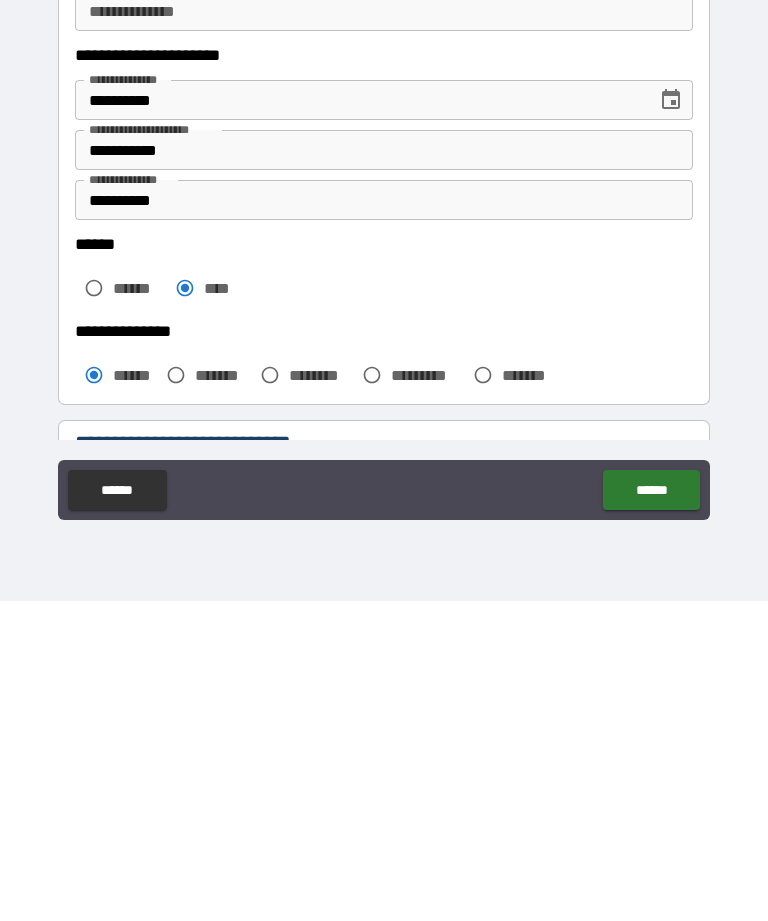 scroll, scrollTop: 14, scrollLeft: 0, axis: vertical 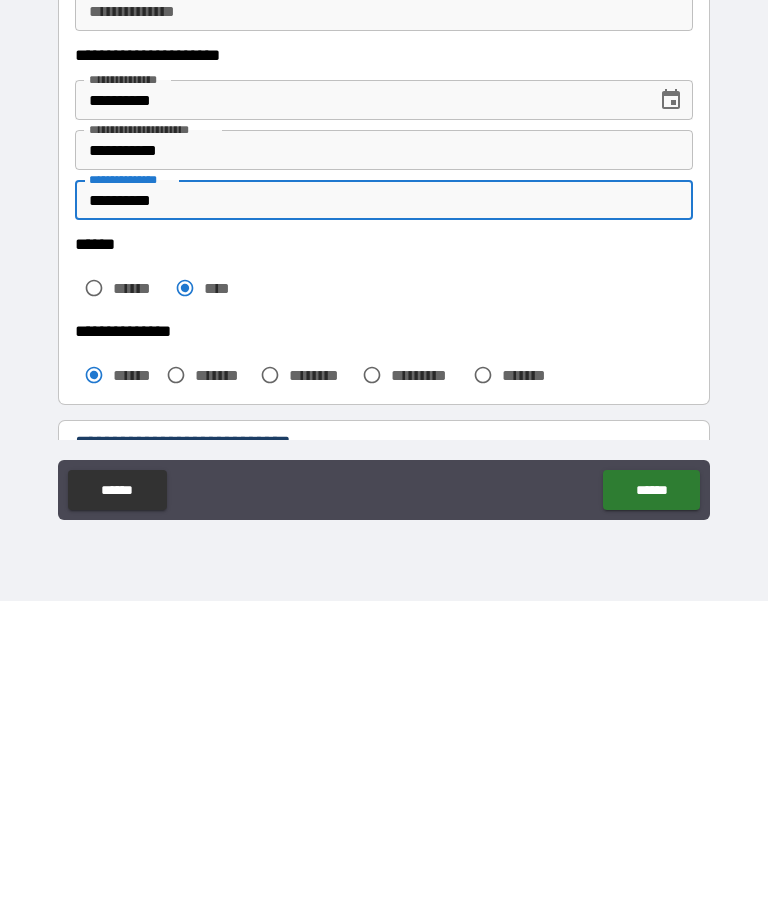 click on "**********" at bounding box center (384, 520) 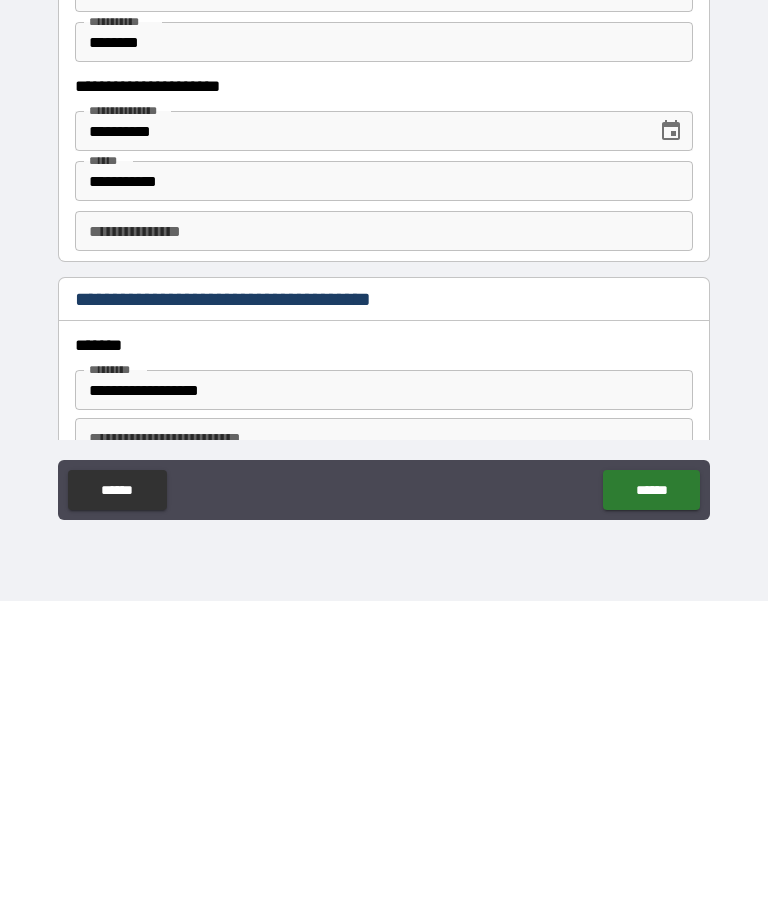 scroll, scrollTop: 1793, scrollLeft: 0, axis: vertical 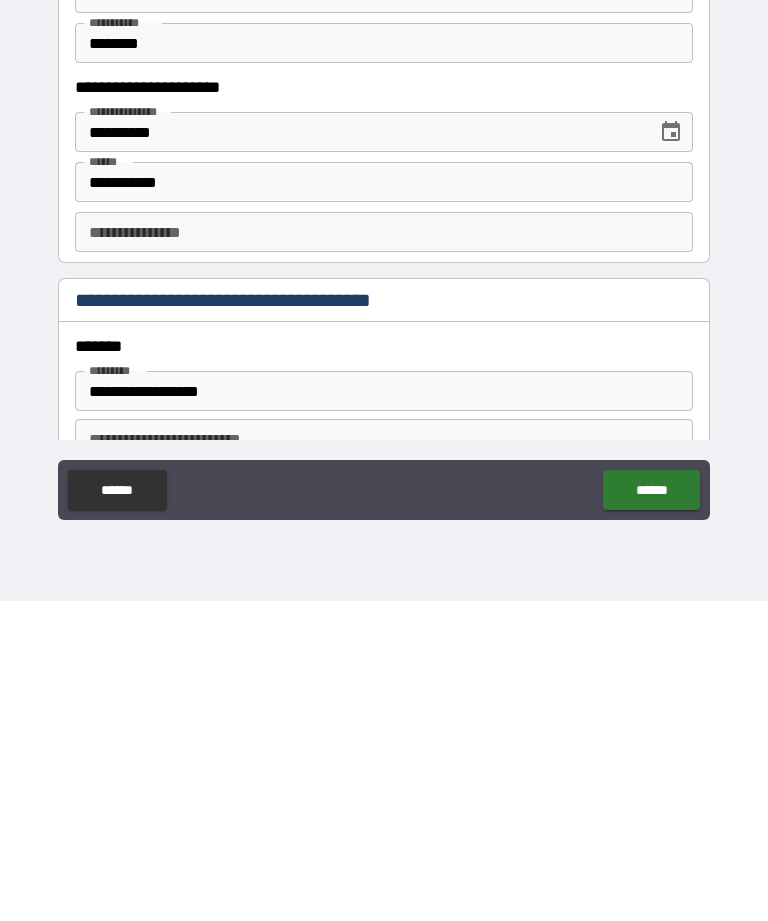 click on "**********" at bounding box center [384, 552] 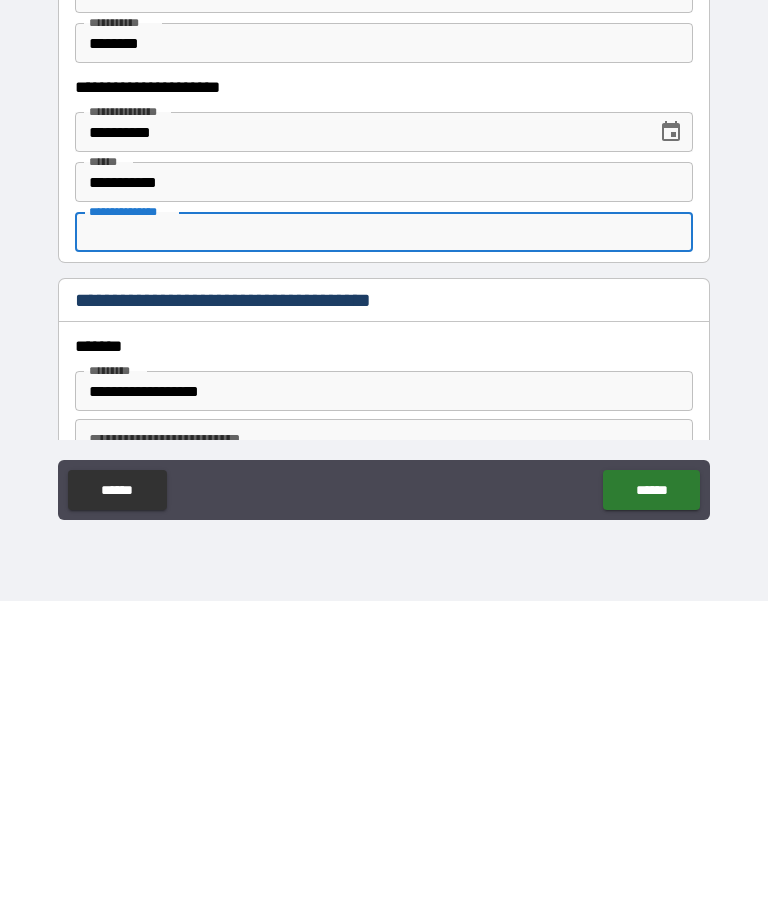 click on "**********" at bounding box center (384, 552) 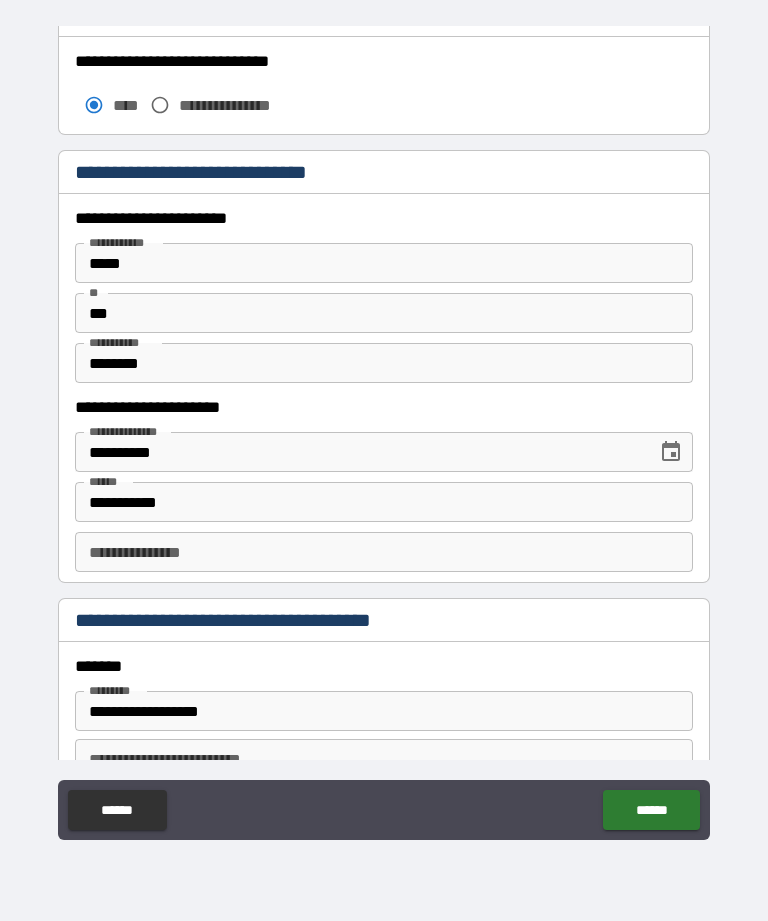 click on "**********" at bounding box center [384, 552] 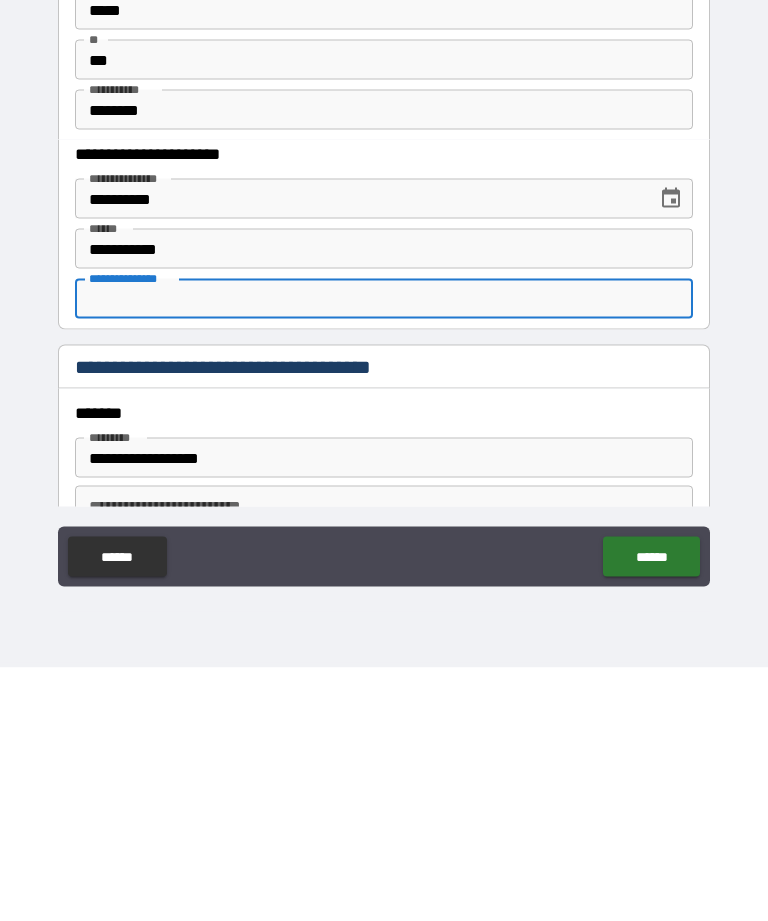 click on "**********" at bounding box center [384, 552] 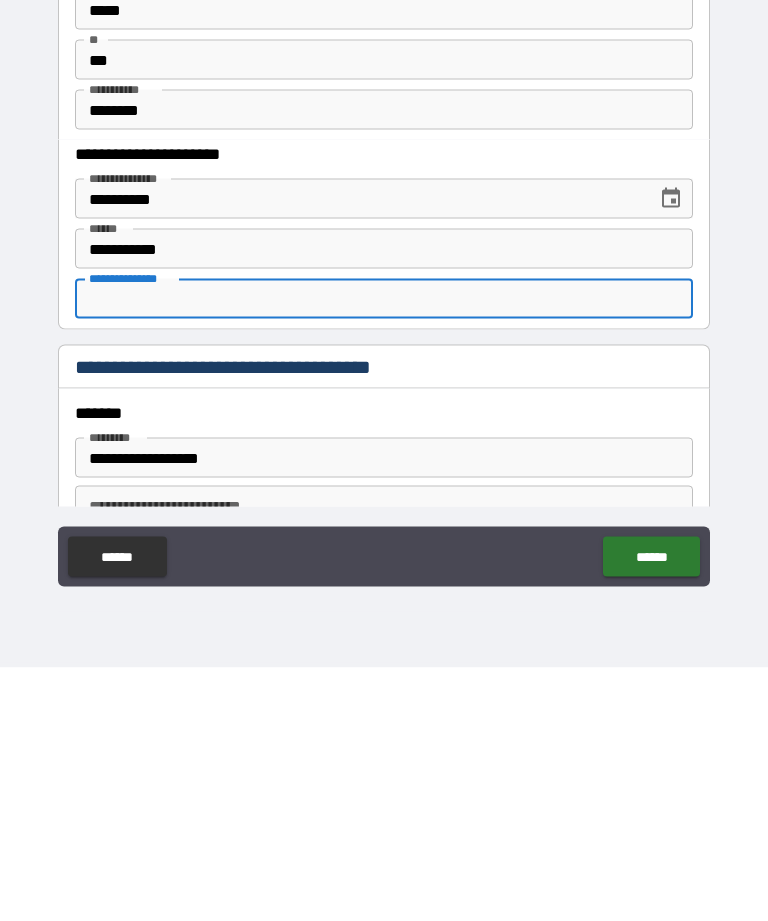 paste on "**********" 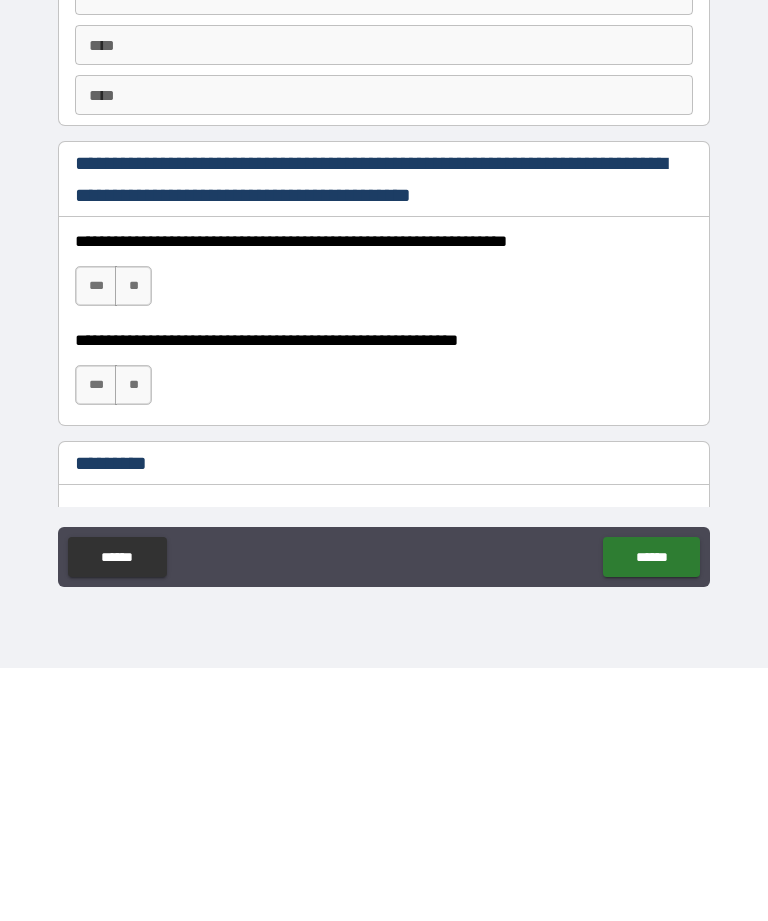 scroll, scrollTop: 2627, scrollLeft: 0, axis: vertical 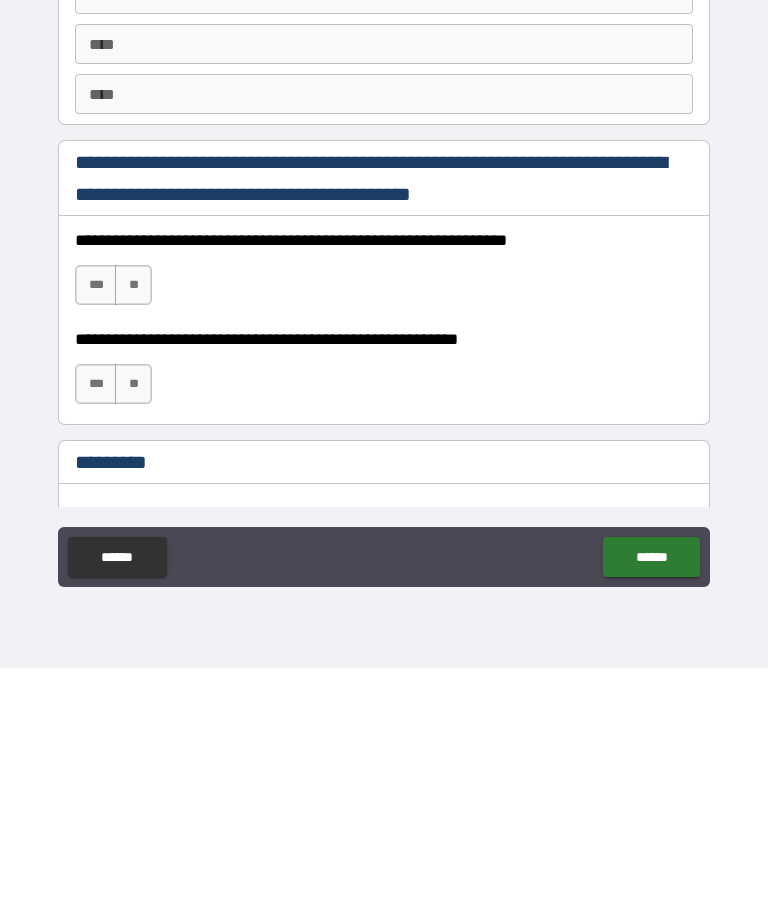 type on "**********" 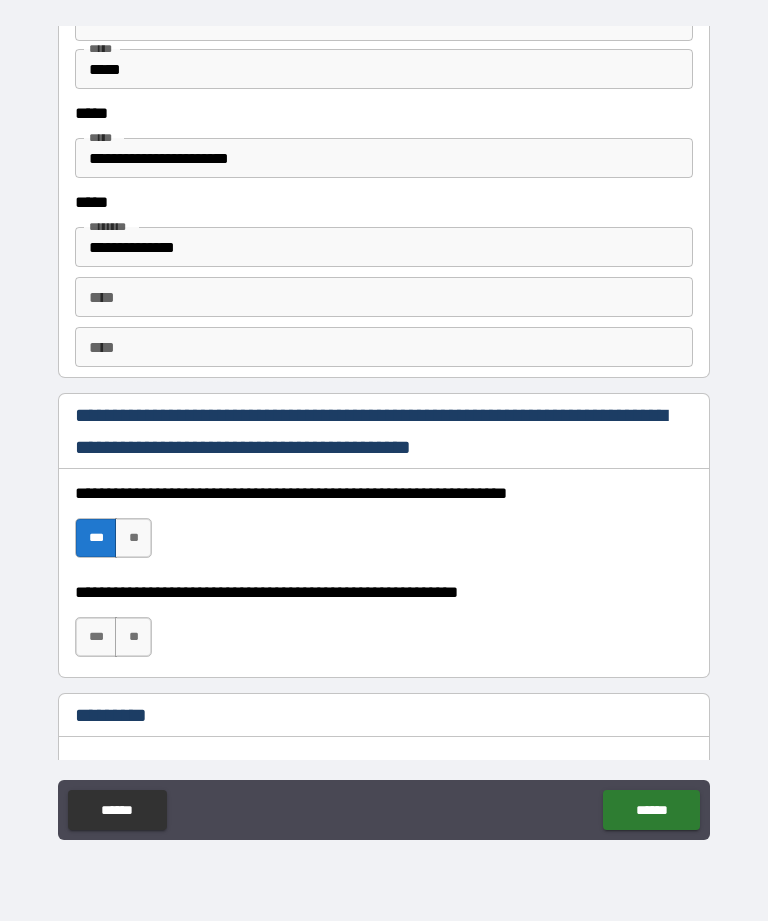 click on "***" at bounding box center [96, 637] 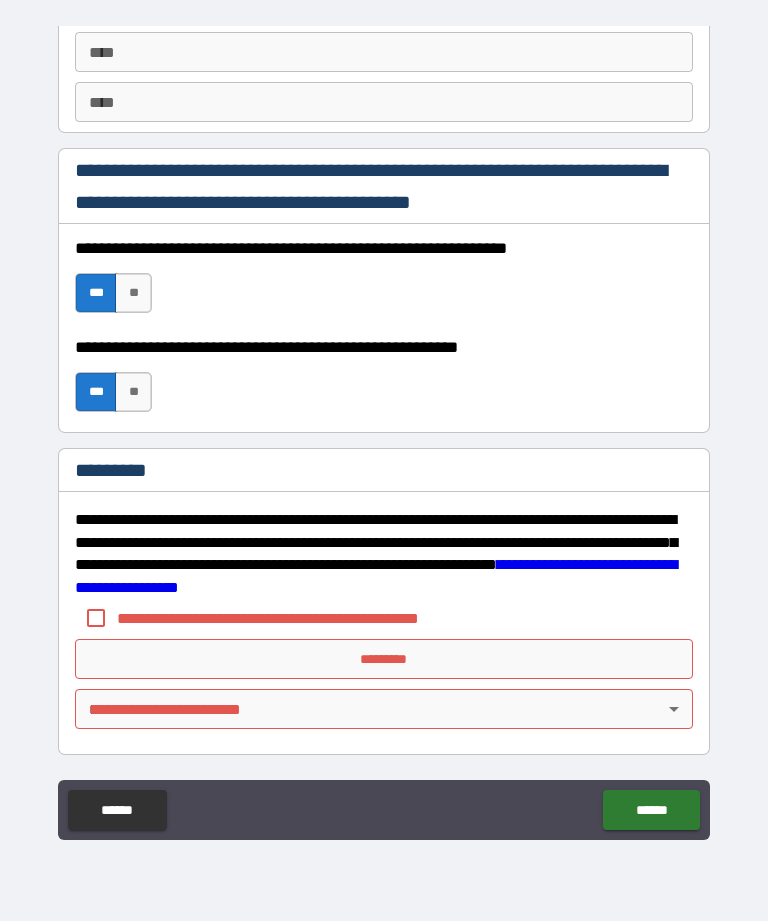 scroll, scrollTop: 2872, scrollLeft: 0, axis: vertical 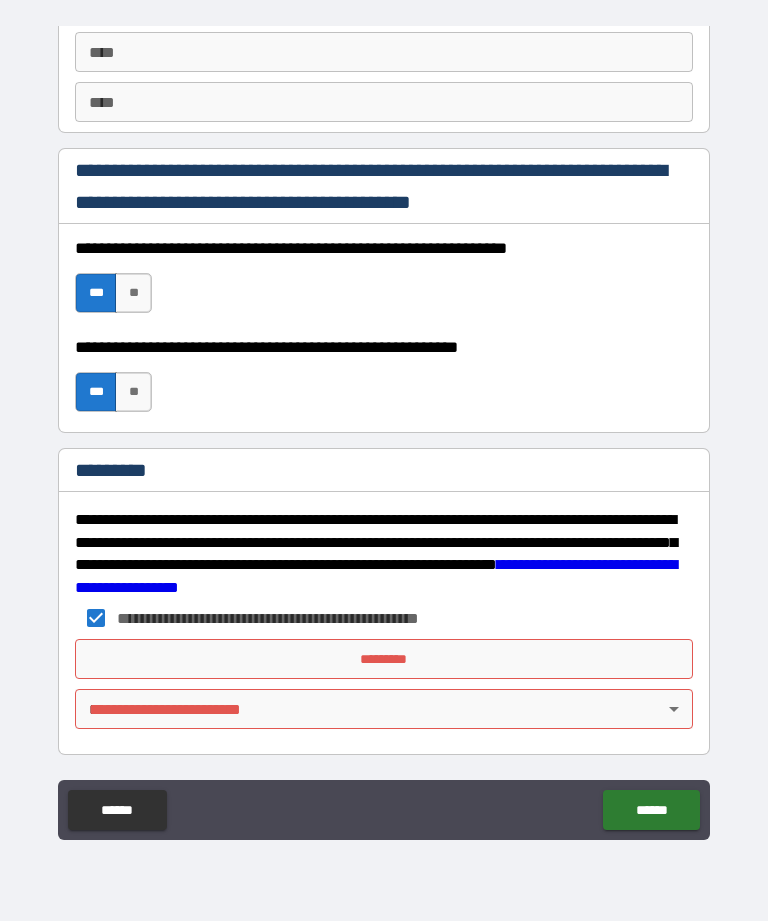 click on "*********" at bounding box center (384, 659) 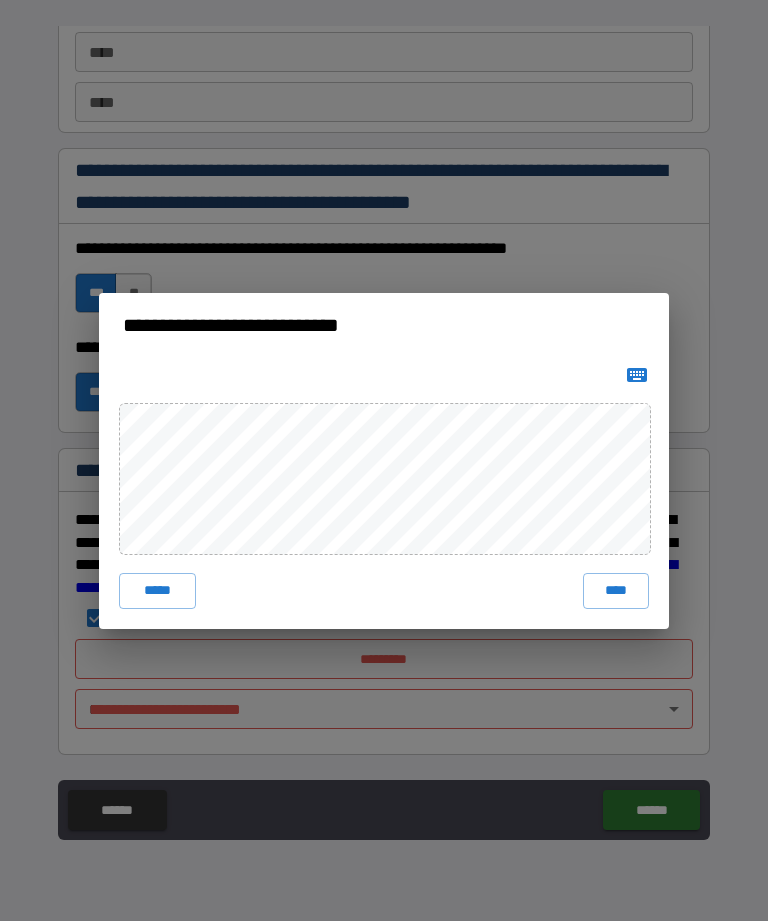 click on "****" at bounding box center [616, 591] 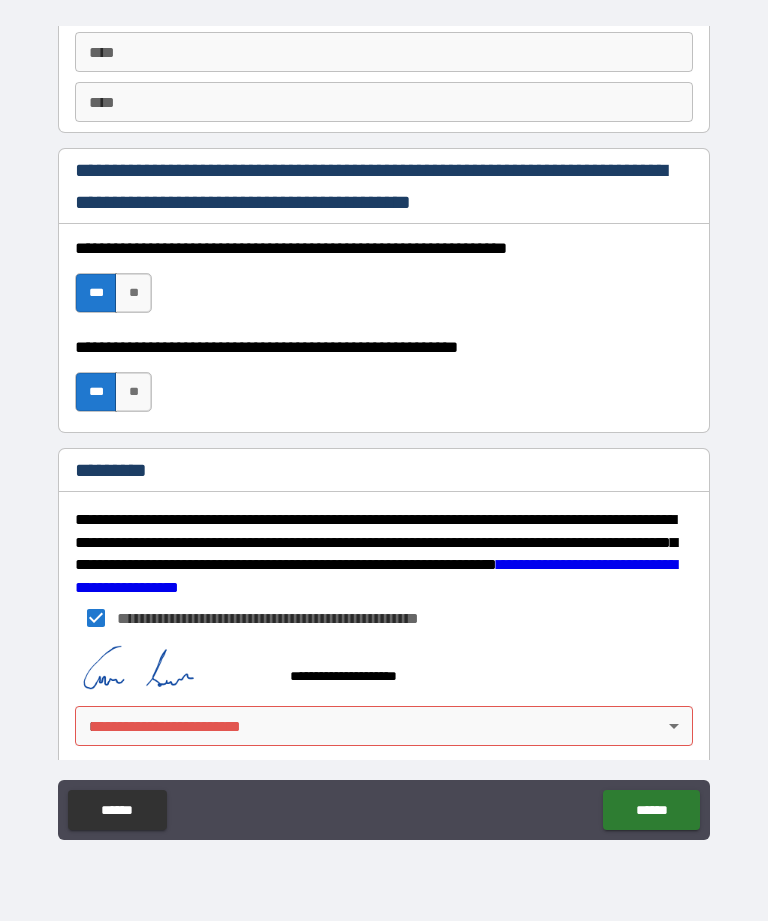 click on "**********" at bounding box center (384, 428) 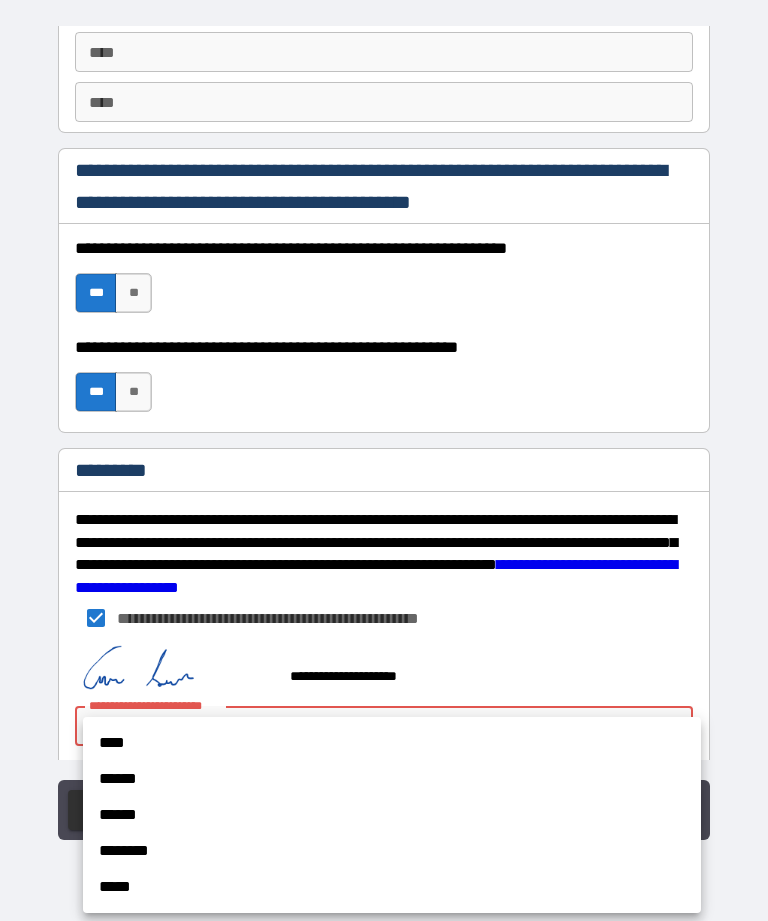 click on "****" at bounding box center (392, 743) 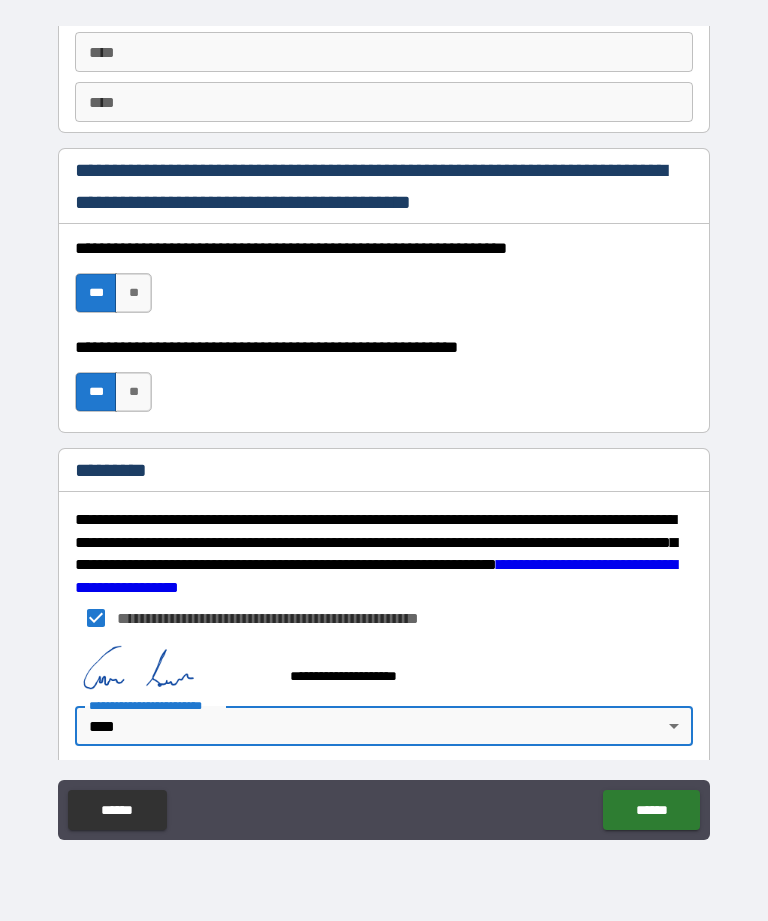 click on "******" at bounding box center (651, 810) 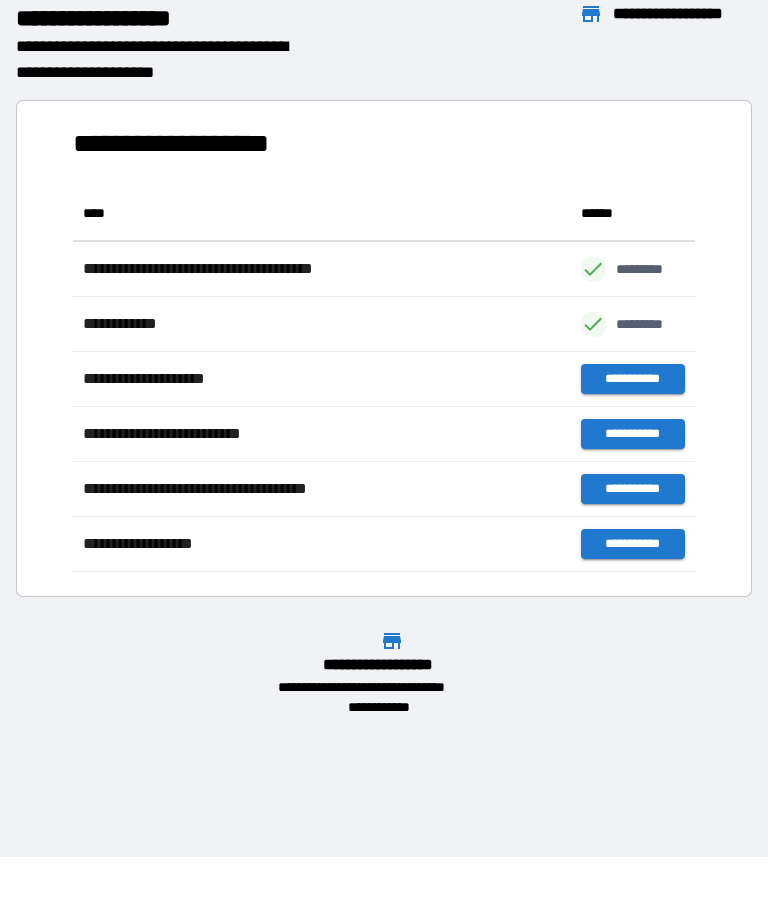 scroll, scrollTop: 1, scrollLeft: 1, axis: both 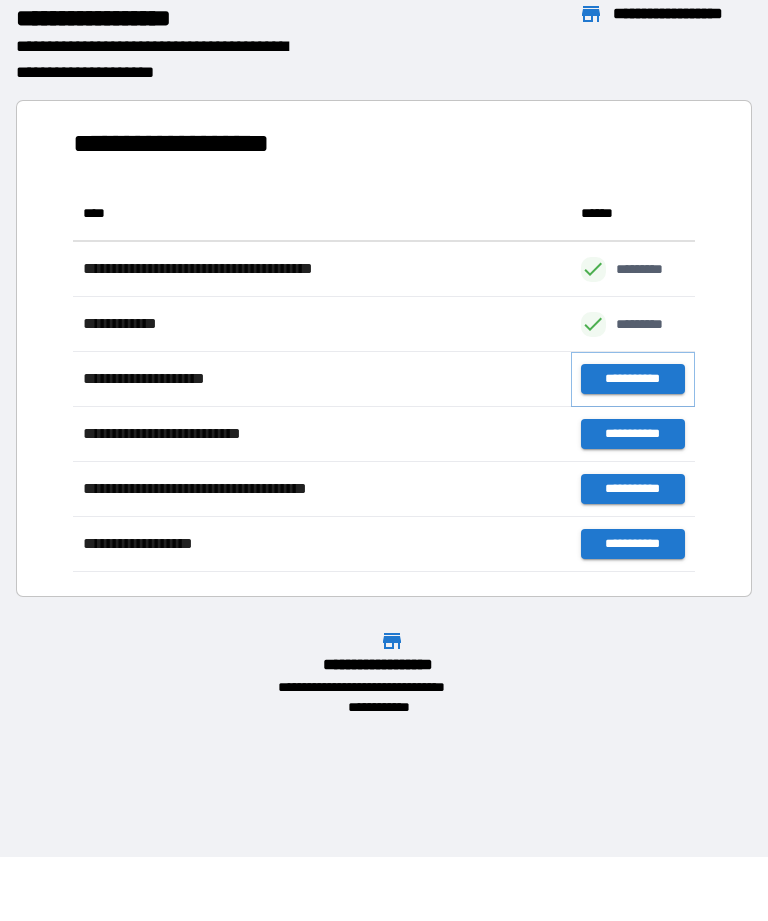 click on "**********" at bounding box center (633, 379) 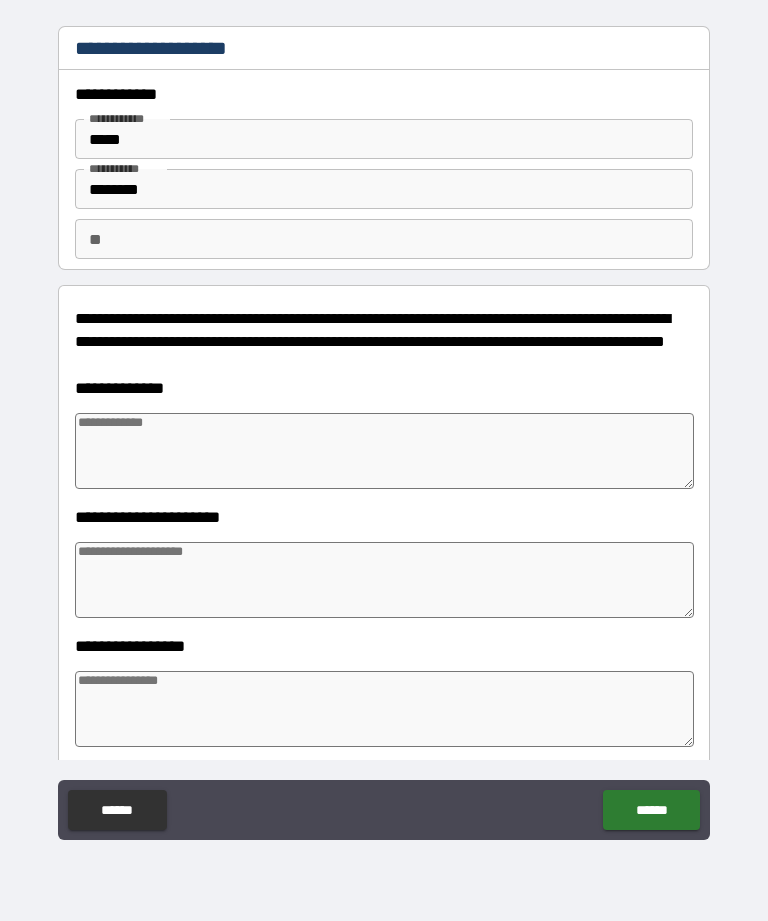 type on "*" 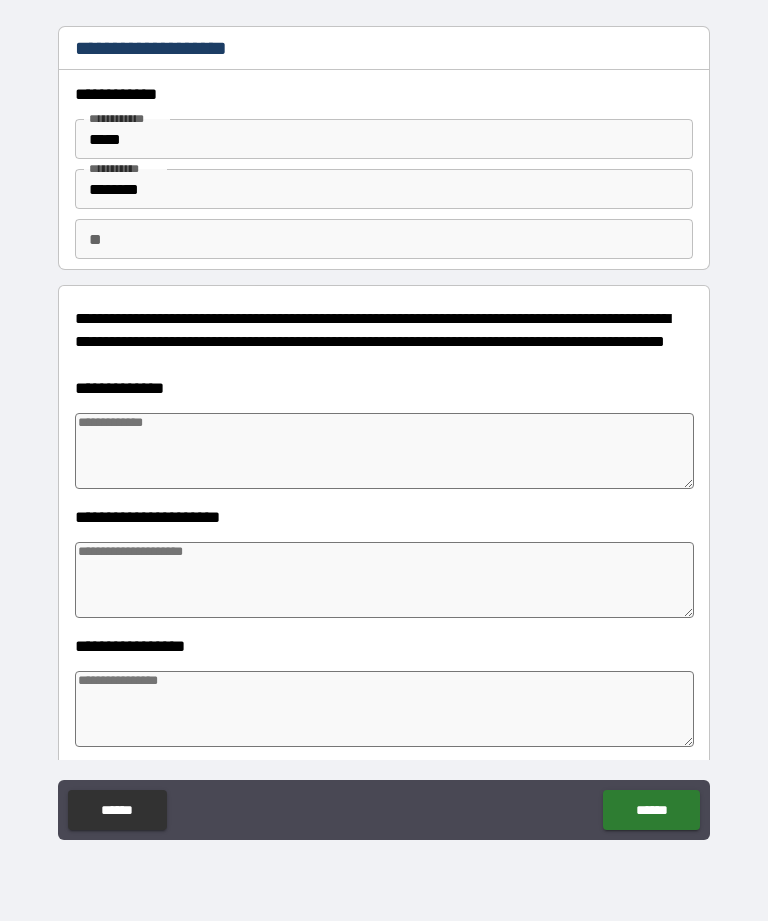 type on "*" 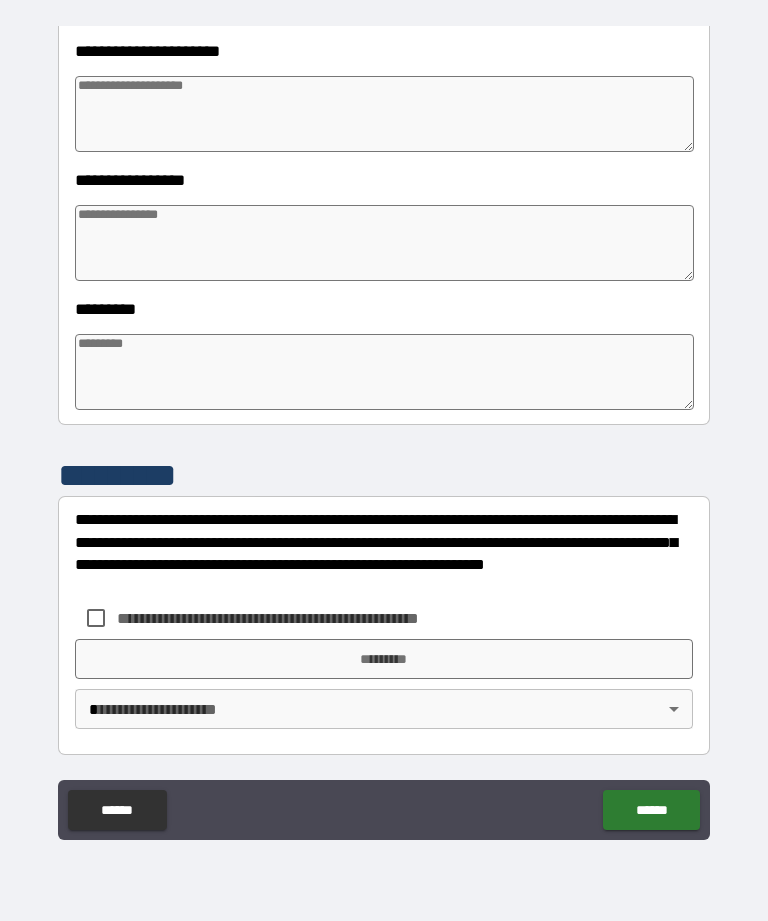 scroll, scrollTop: 466, scrollLeft: 0, axis: vertical 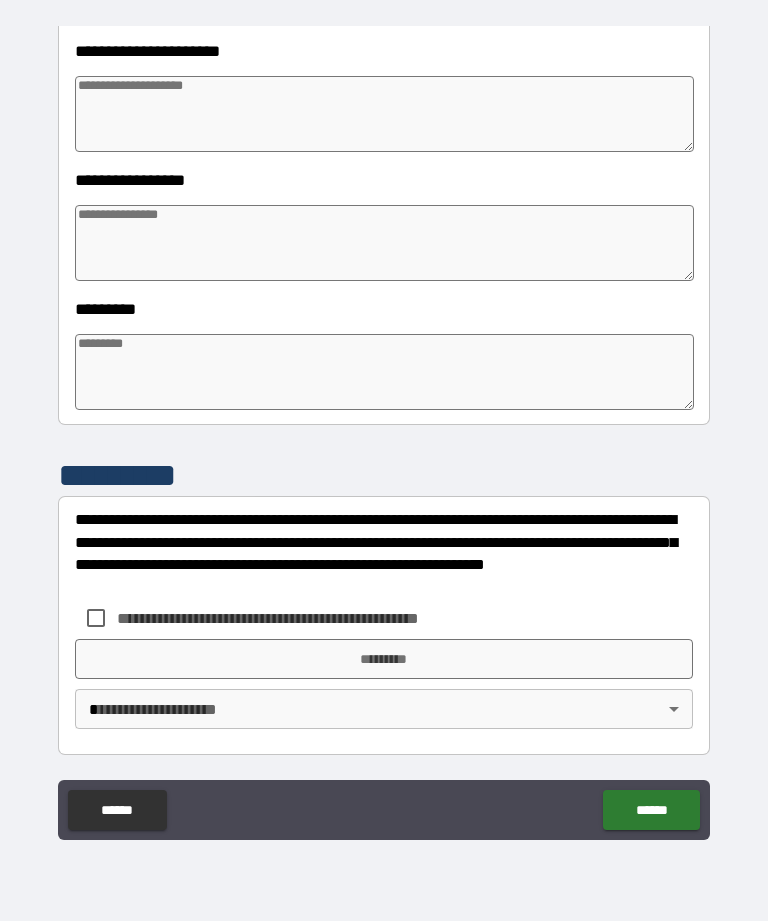 type on "*" 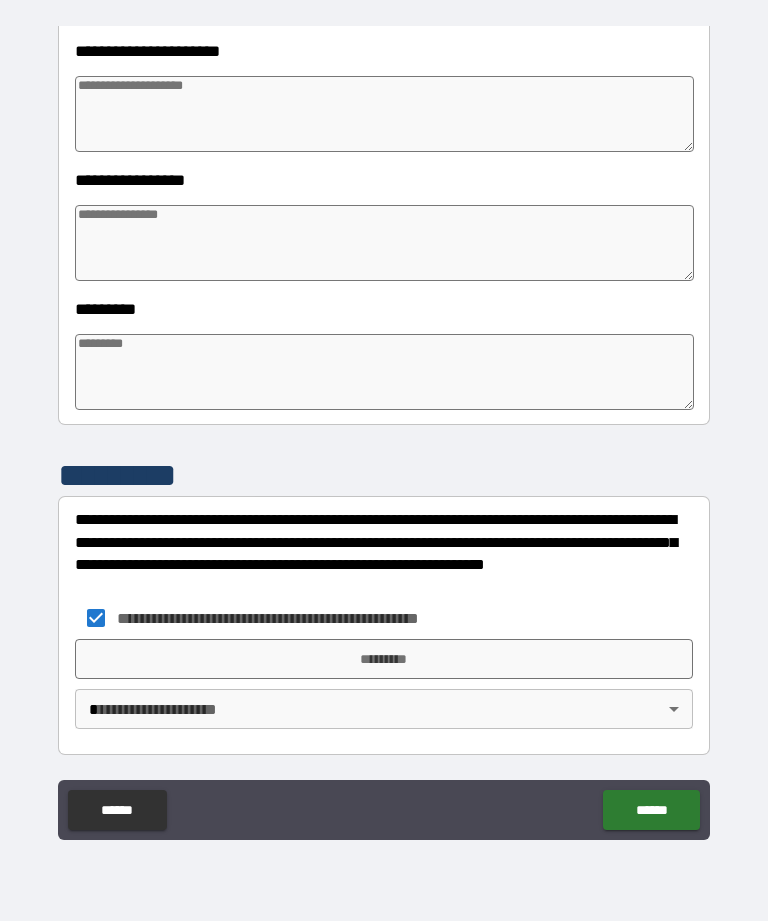 type on "*" 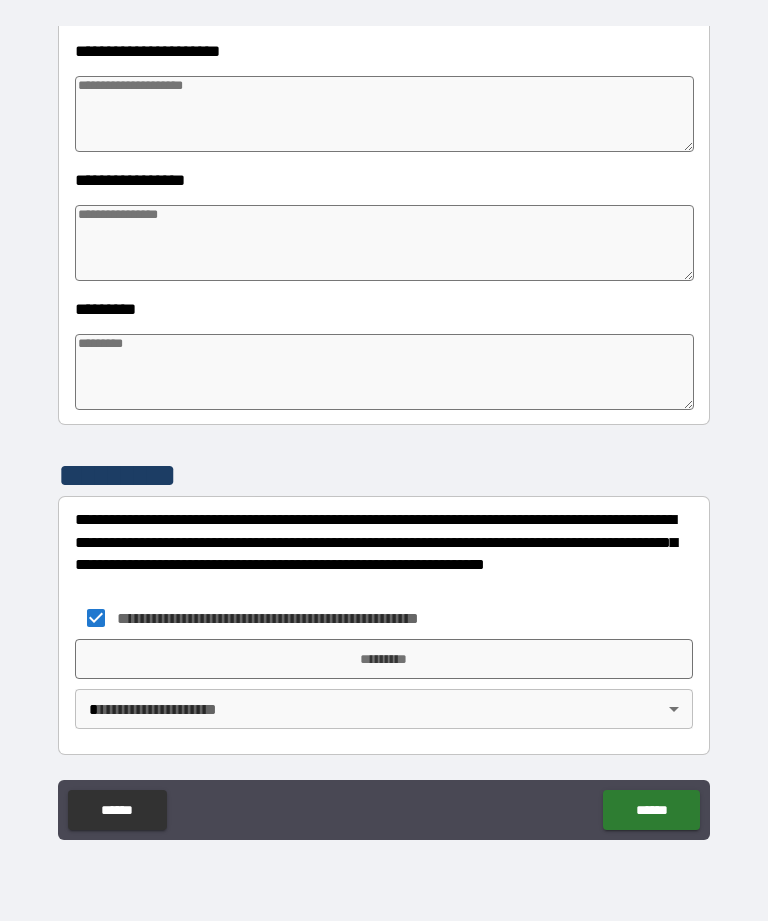 type on "*" 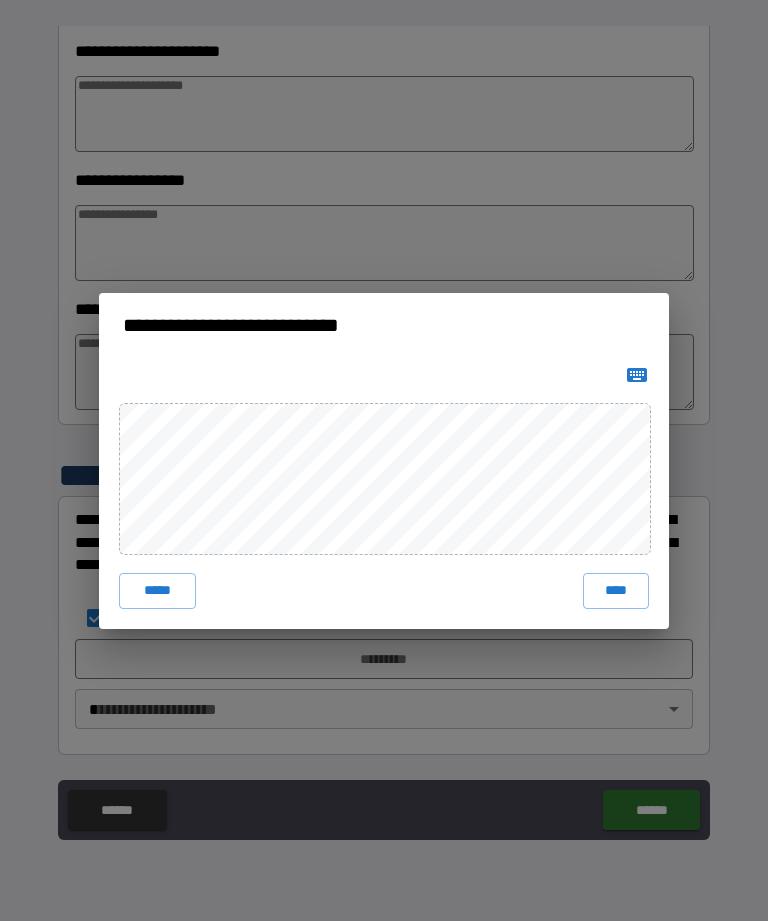 click on "****" at bounding box center (616, 591) 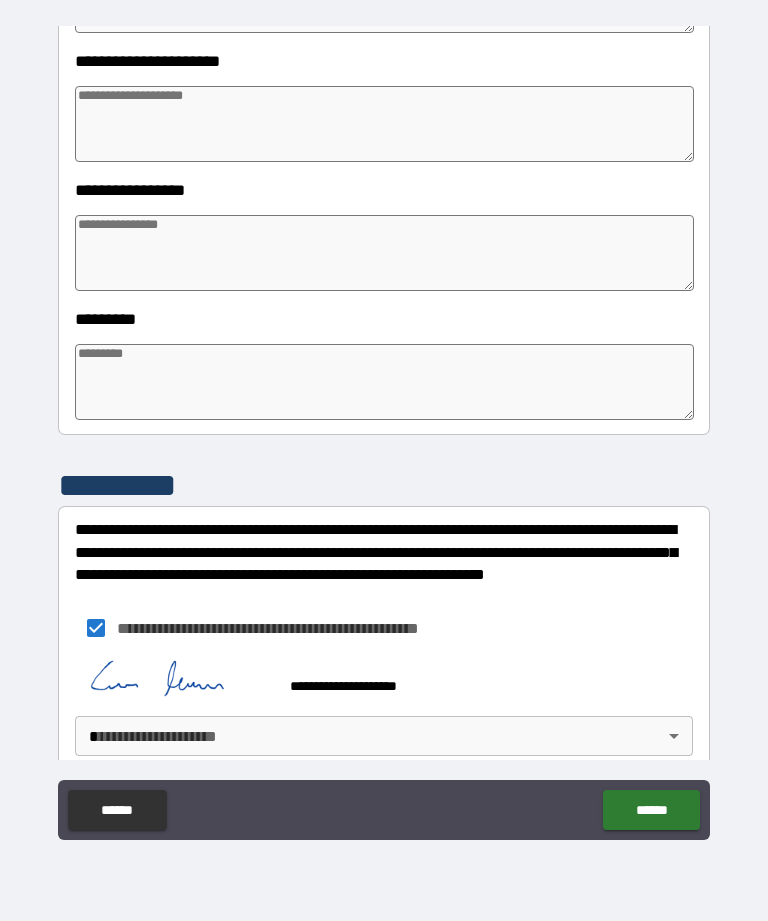 type on "*" 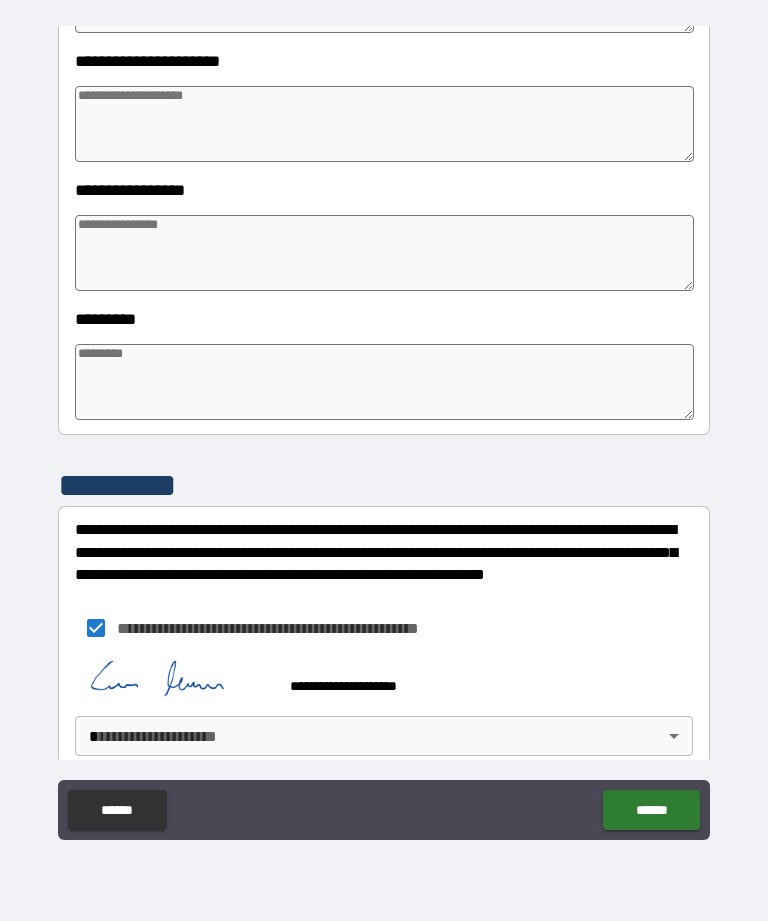 type on "*" 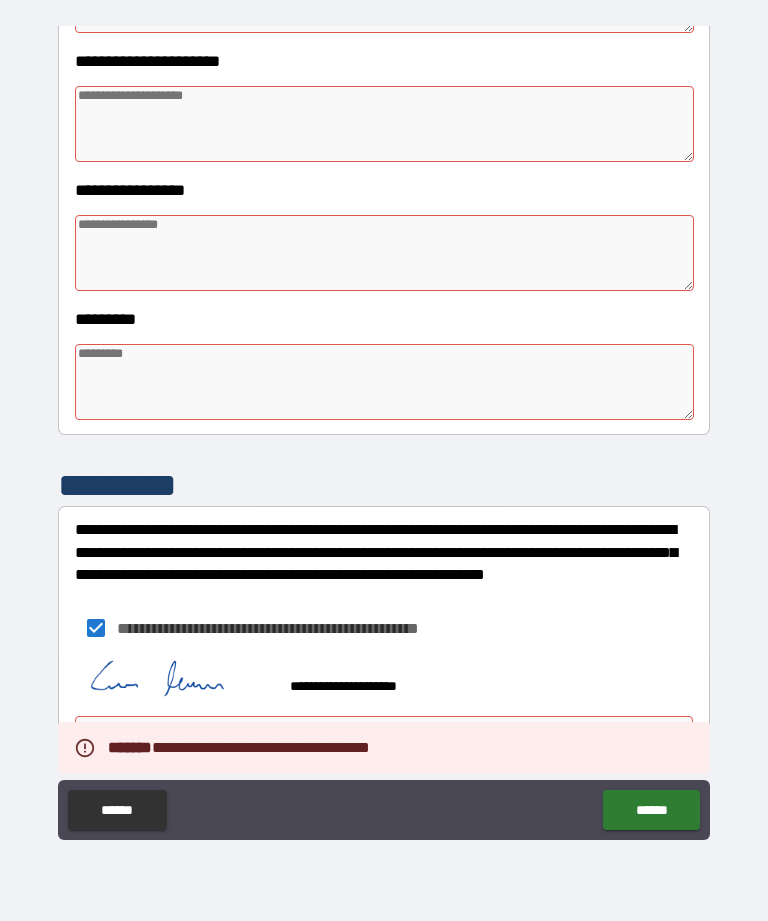 type on "*" 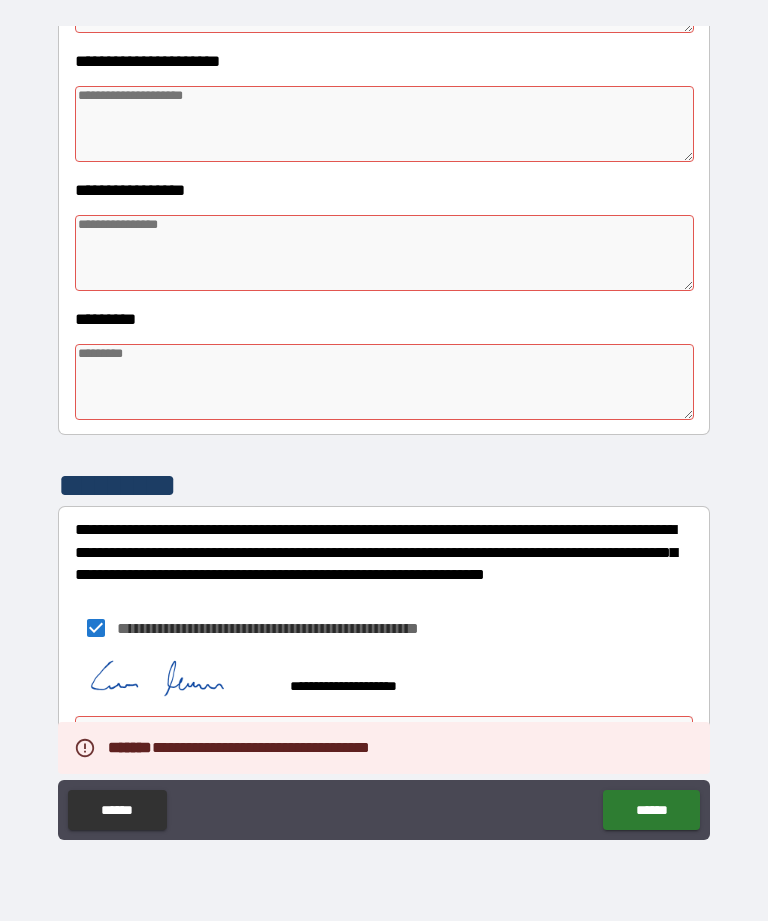 type on "*" 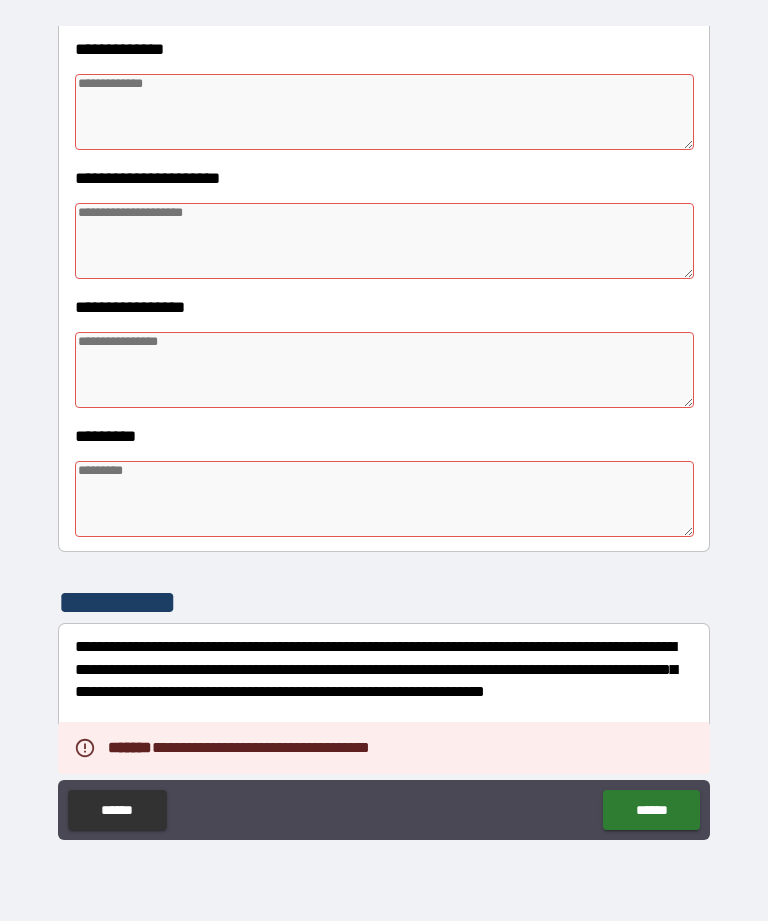 scroll, scrollTop: 340, scrollLeft: 0, axis: vertical 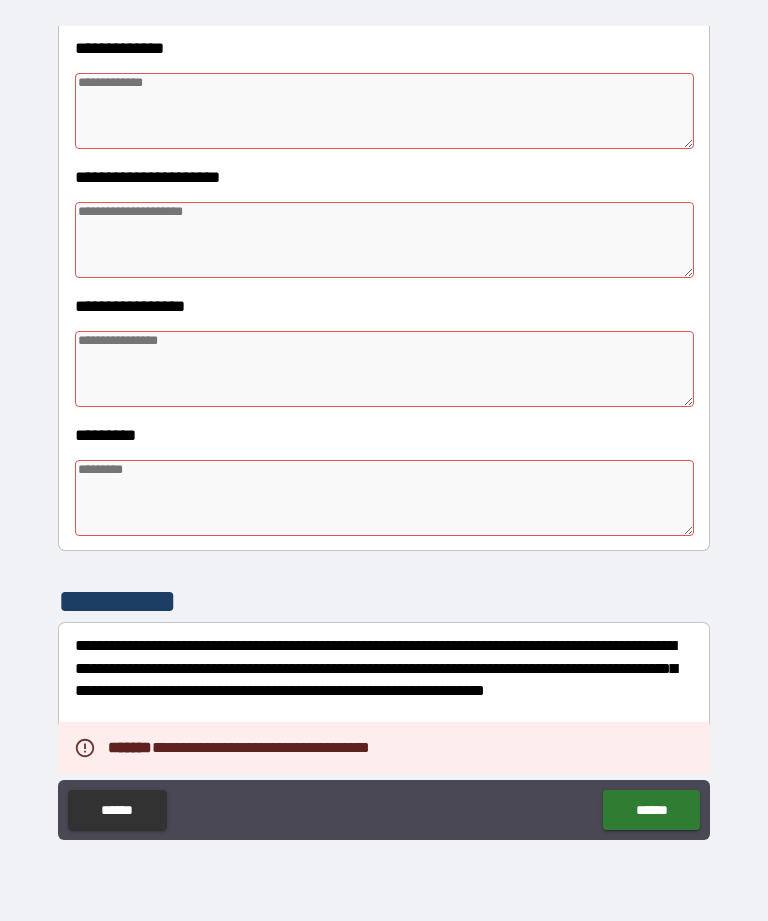 click at bounding box center [384, 111] 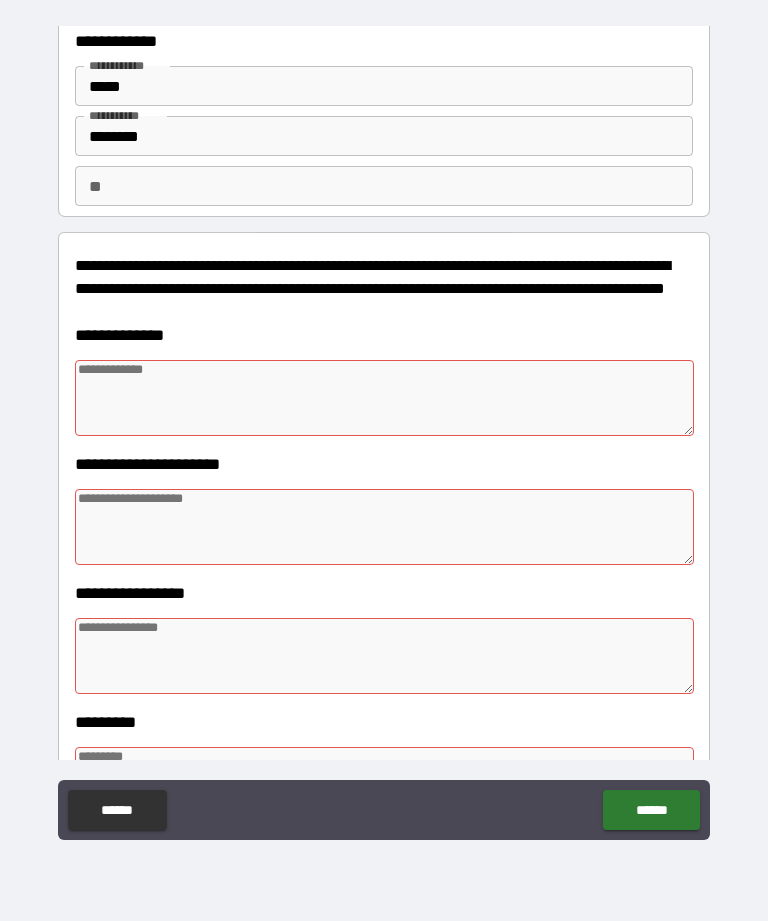 scroll, scrollTop: 42, scrollLeft: 0, axis: vertical 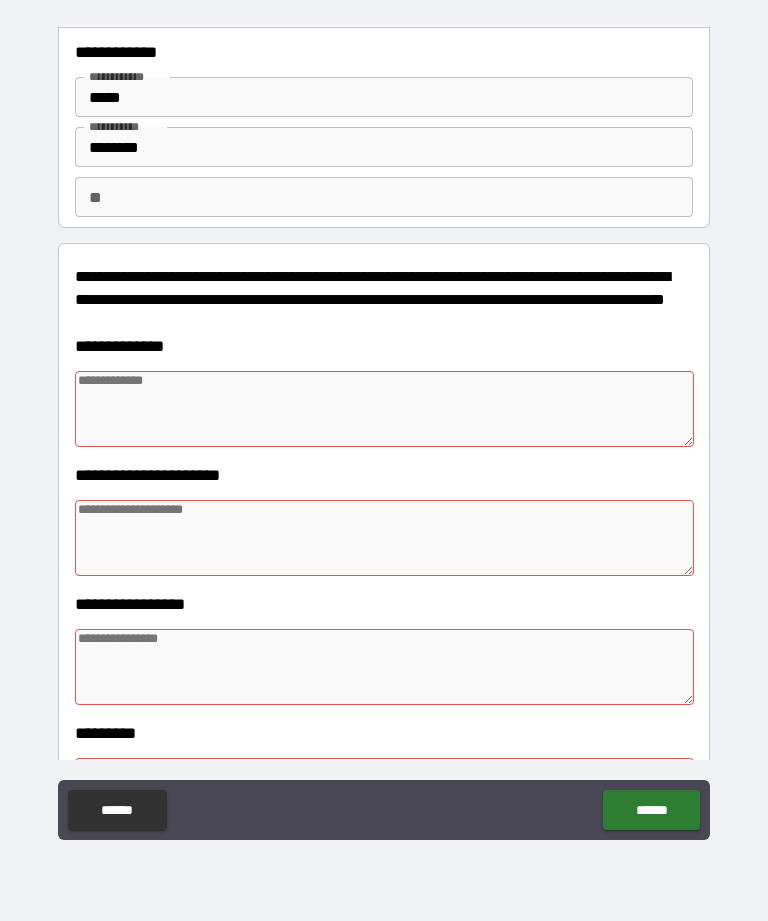 type on "*" 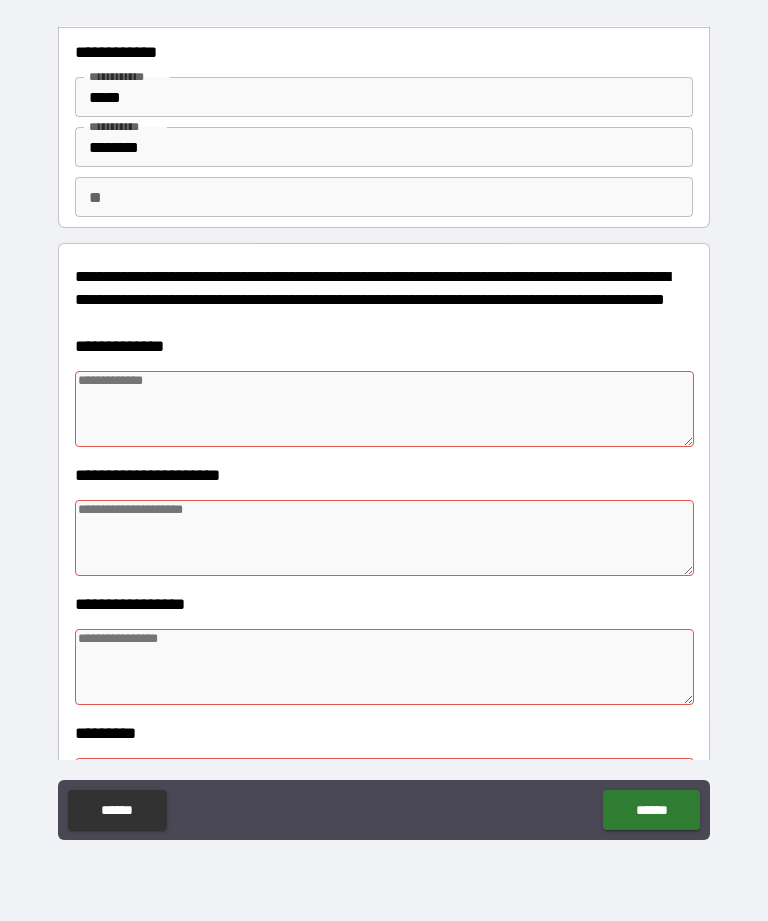type on "*" 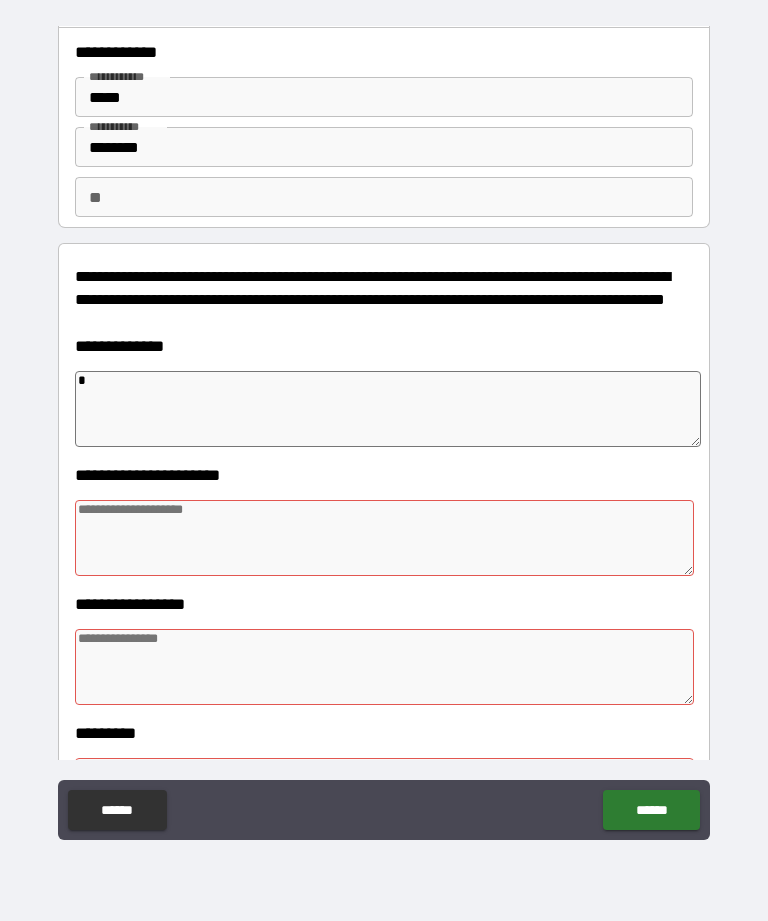 type on "*" 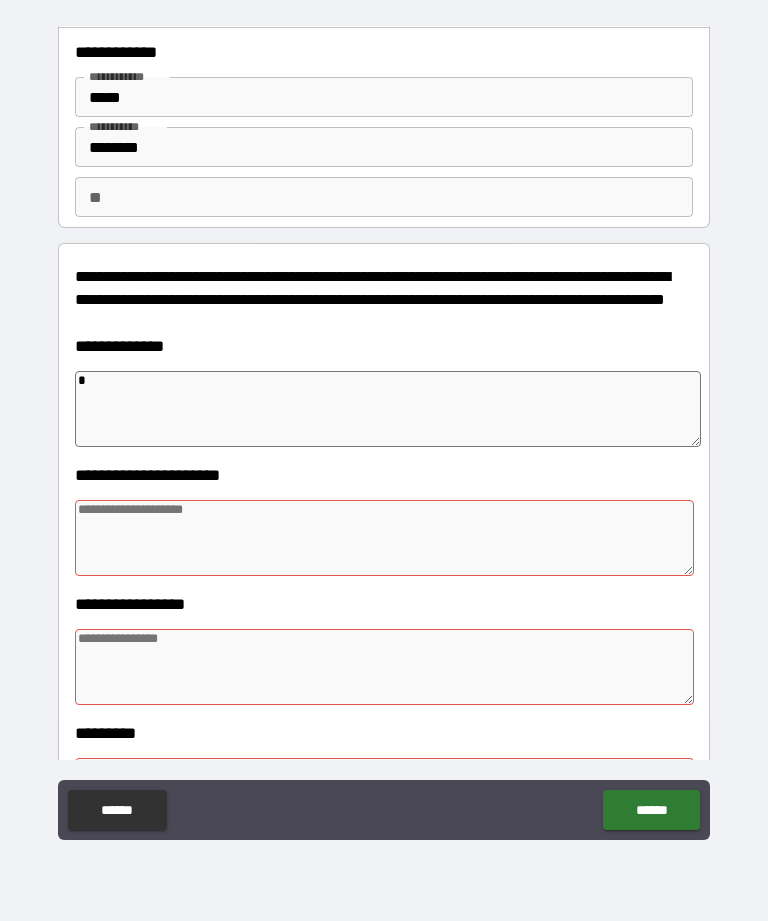 type on "*" 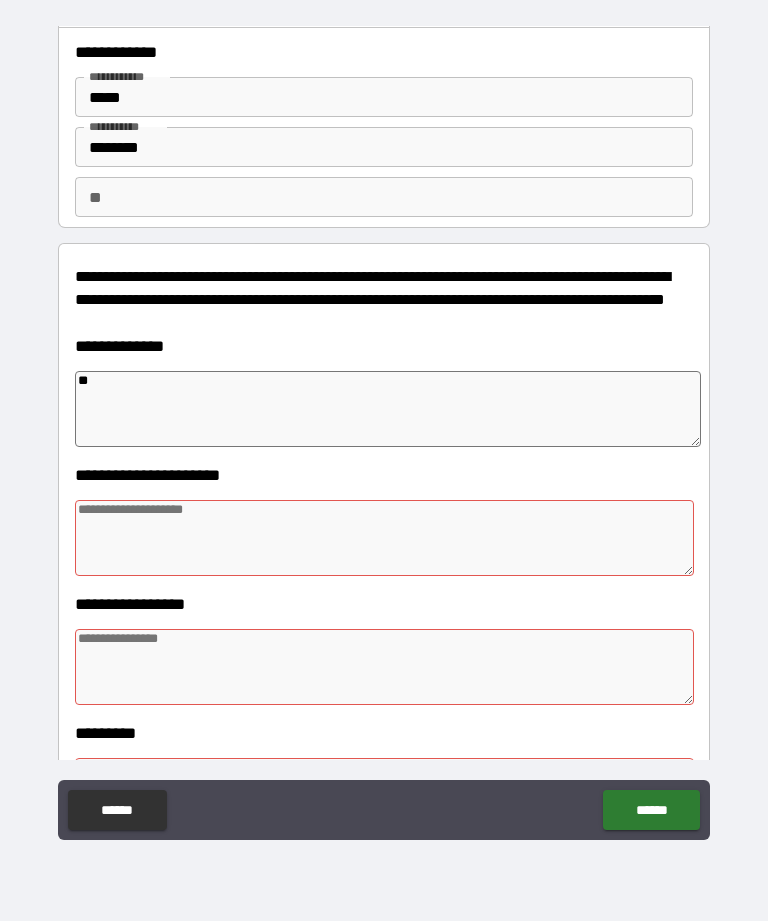 type on "*" 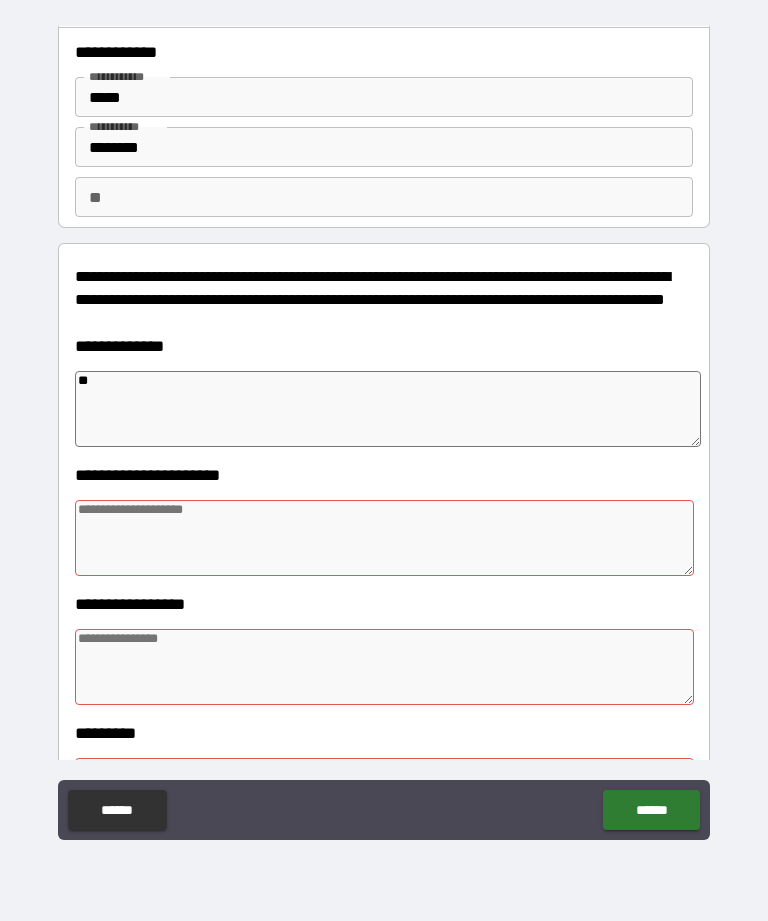type on "*" 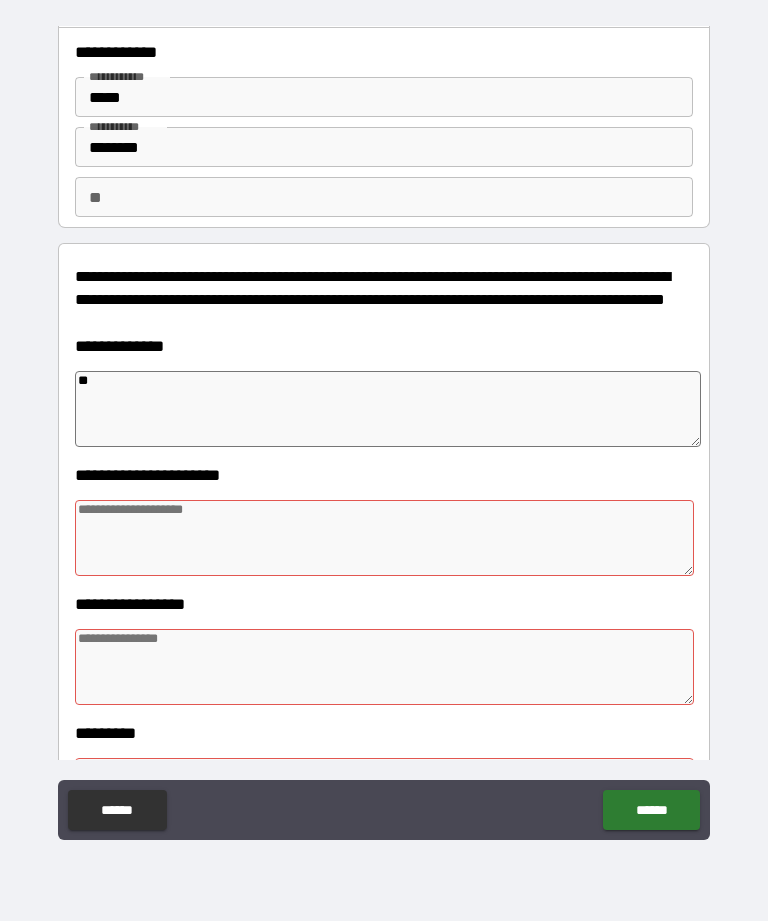type on "*" 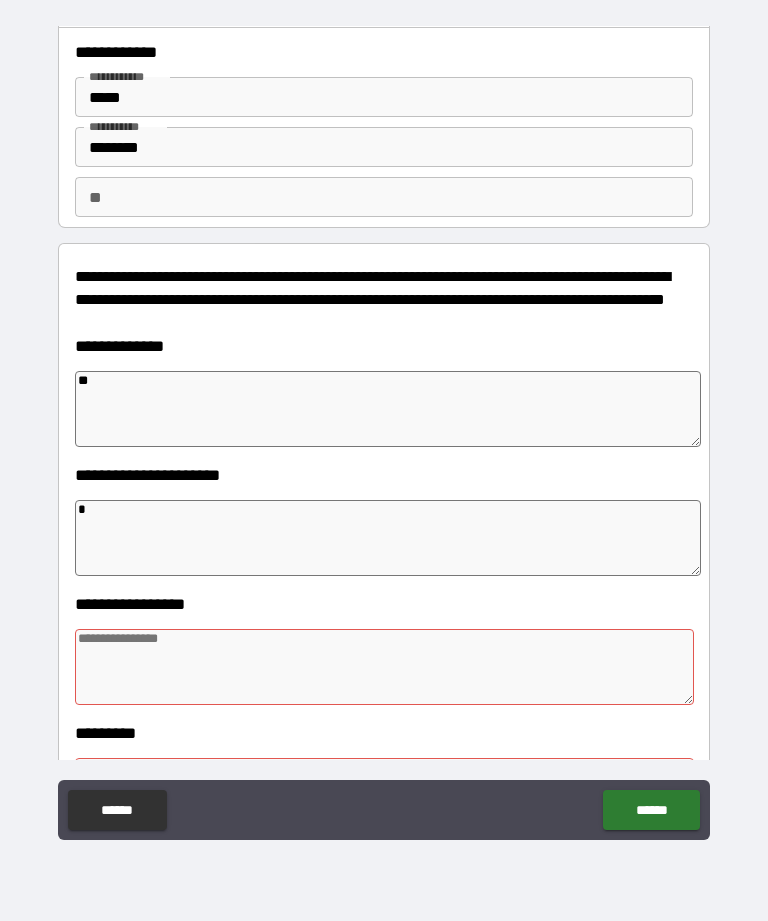 type on "*" 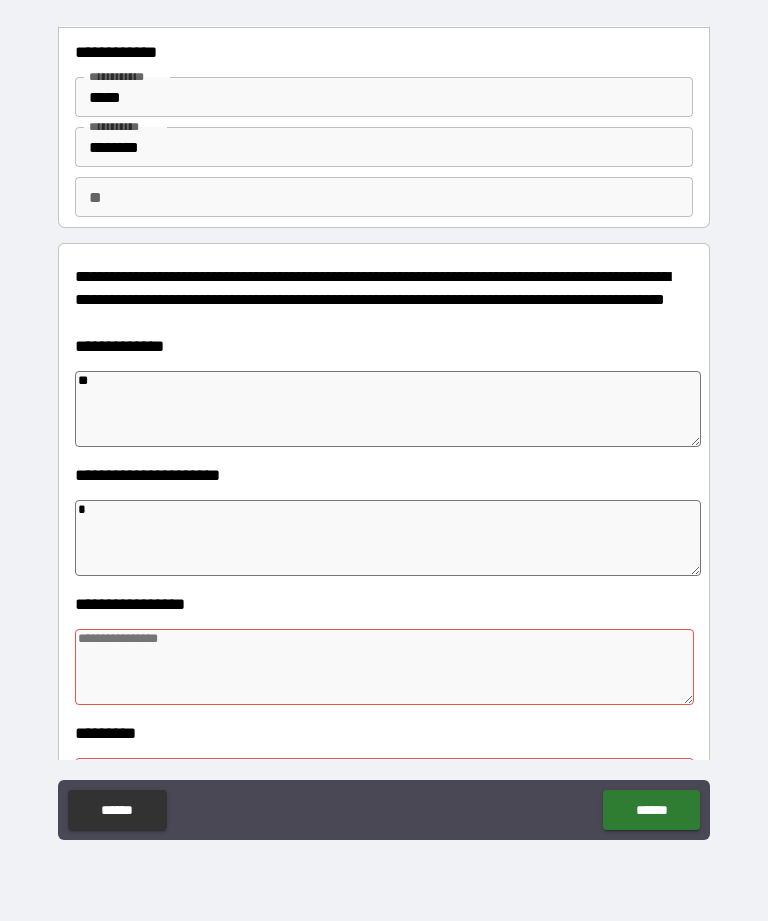 type on "**" 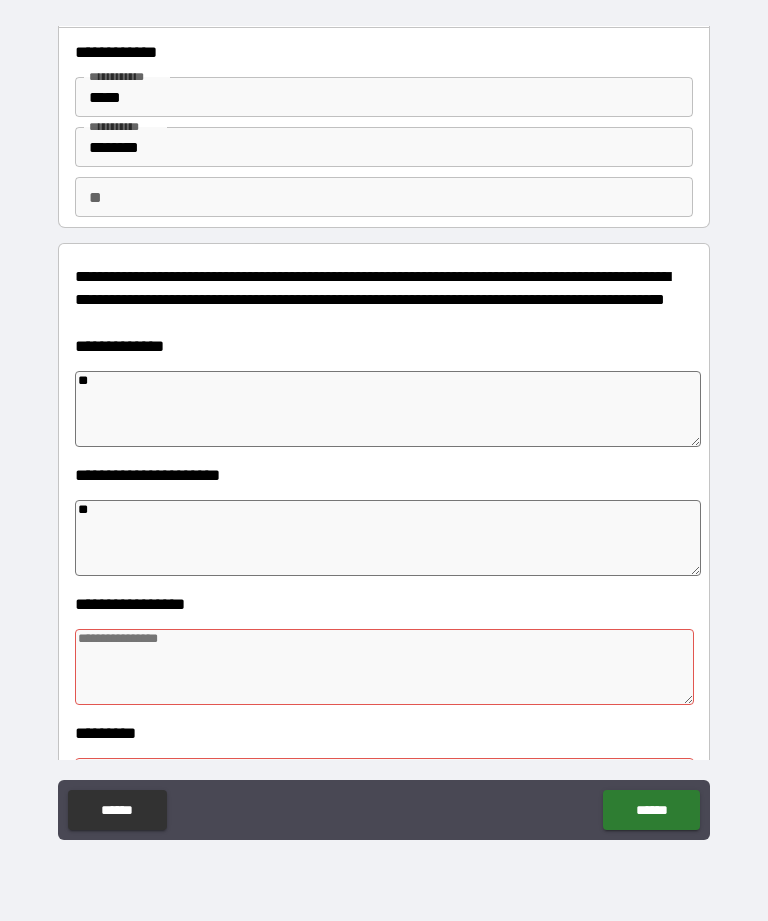 type on "*" 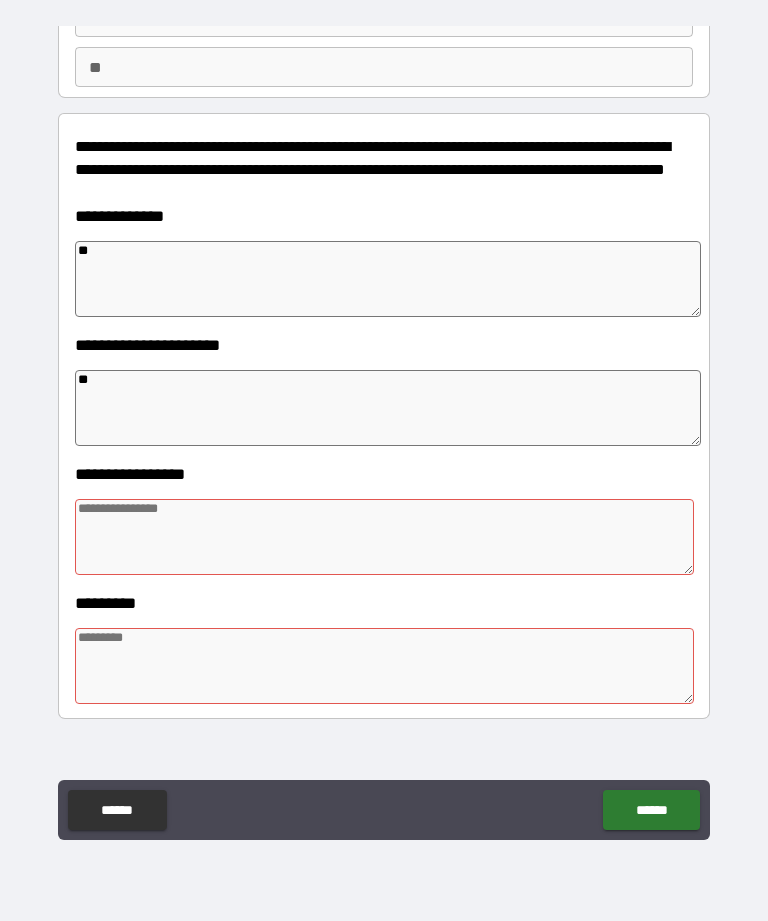 scroll, scrollTop: 172, scrollLeft: 0, axis: vertical 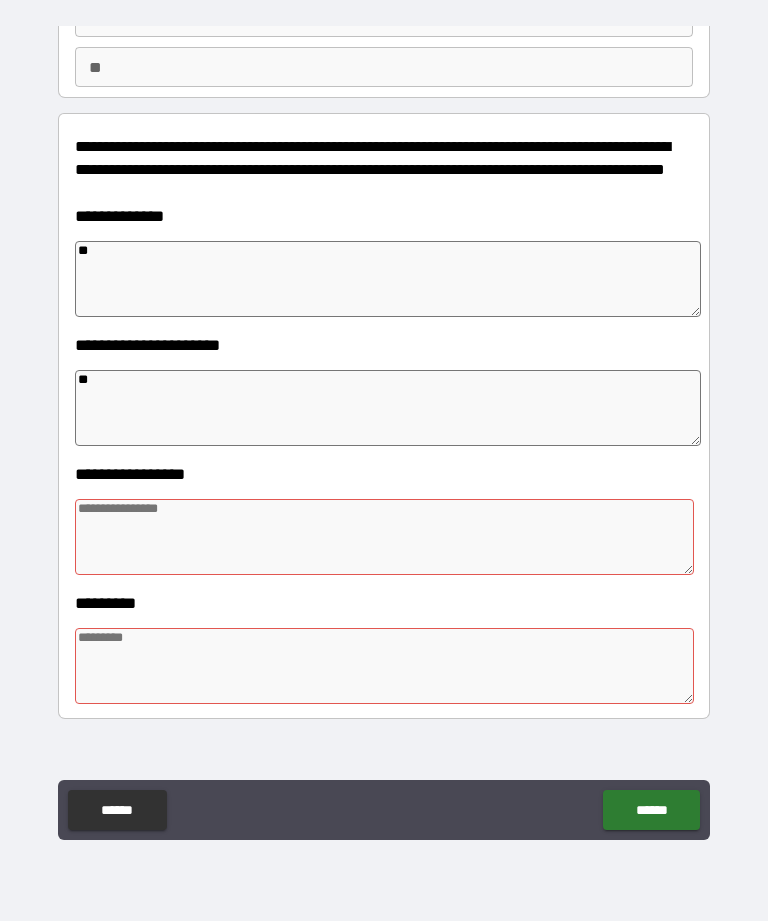 type on "**" 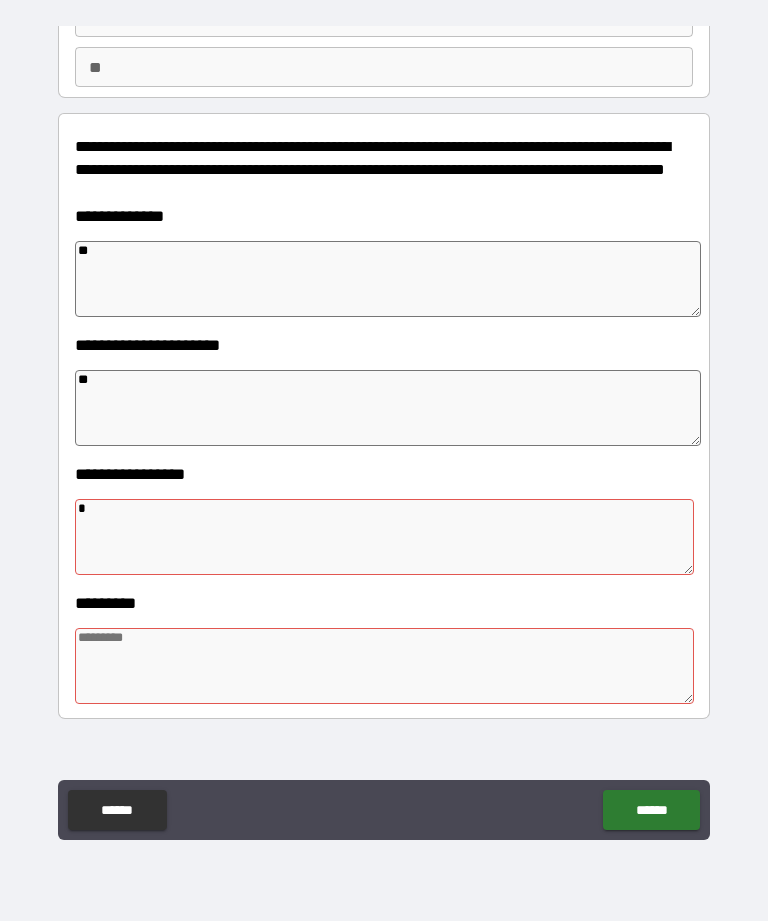 type on "**" 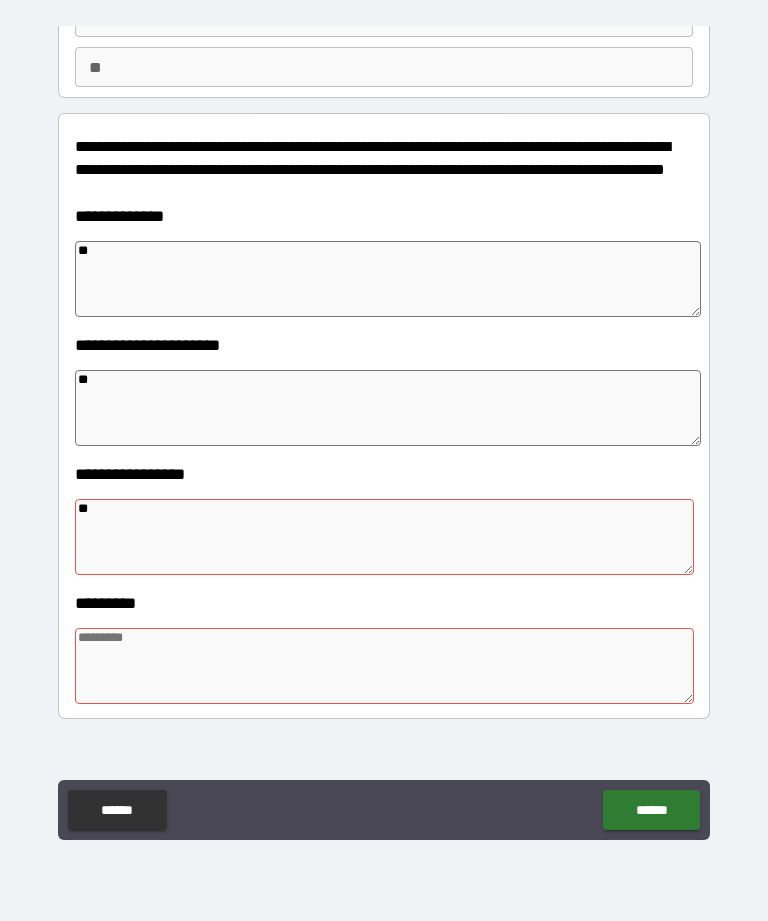 type on "*" 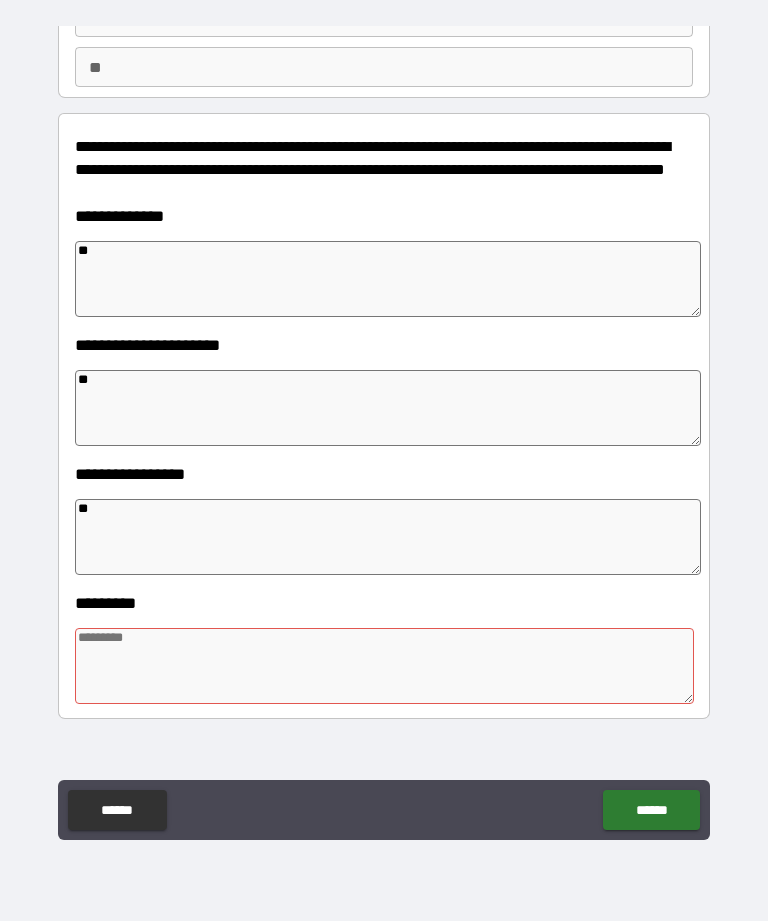 type on "*" 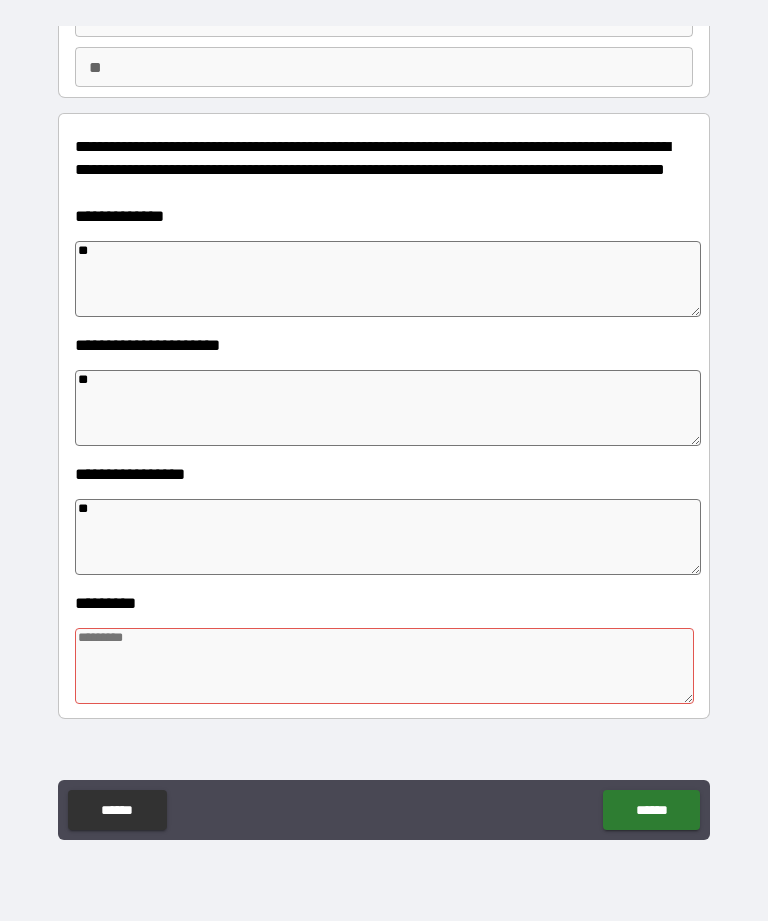type on "*" 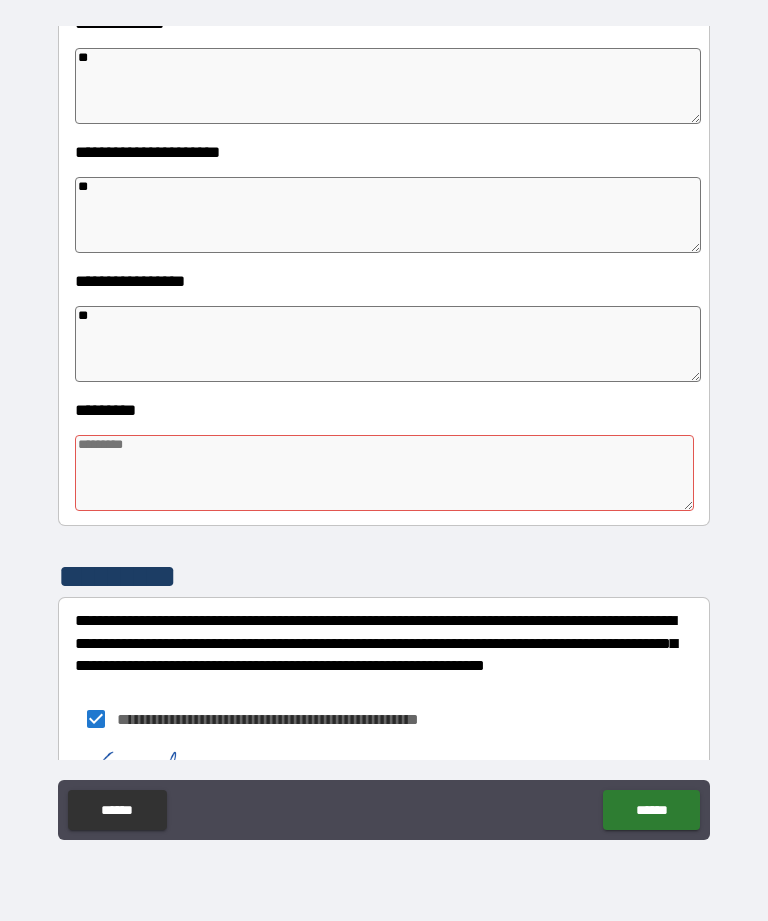 scroll, scrollTop: 364, scrollLeft: 0, axis: vertical 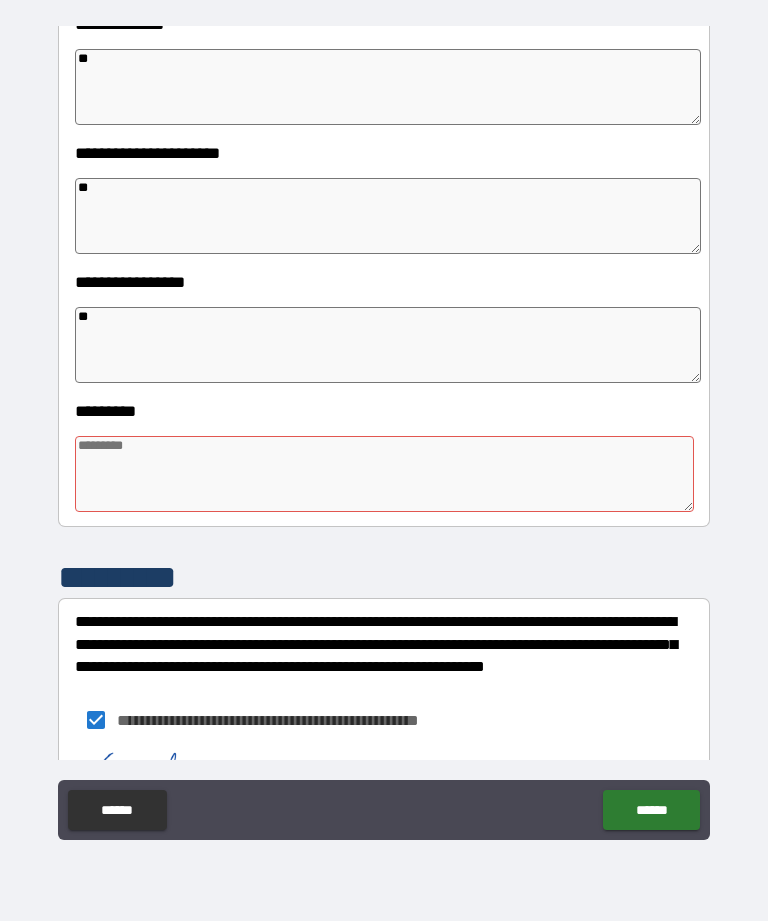 type on "**" 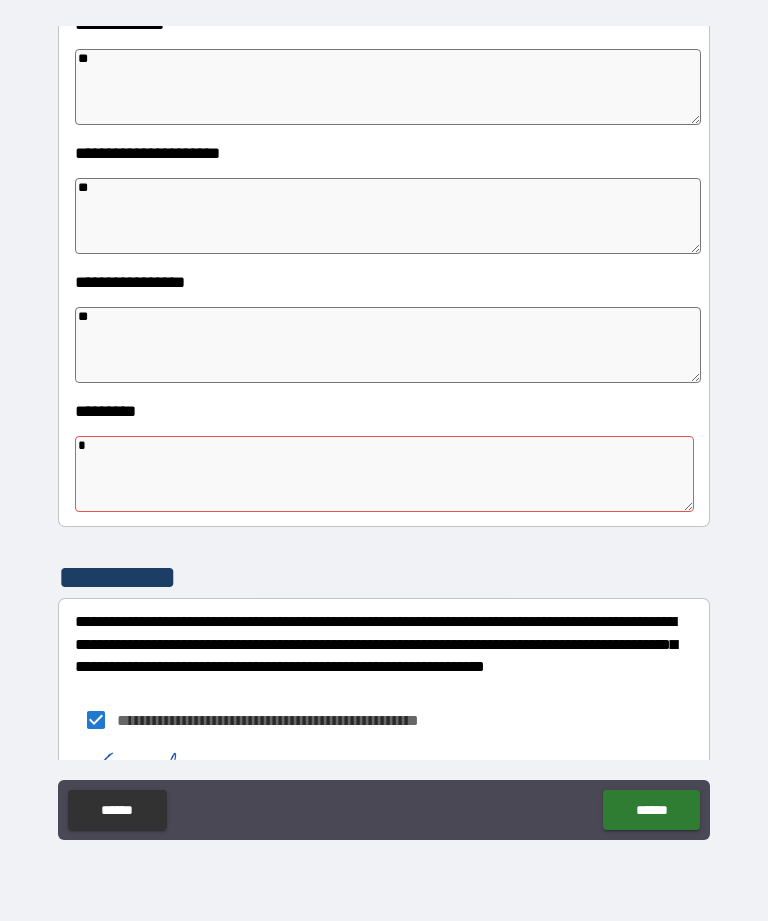 type on "**" 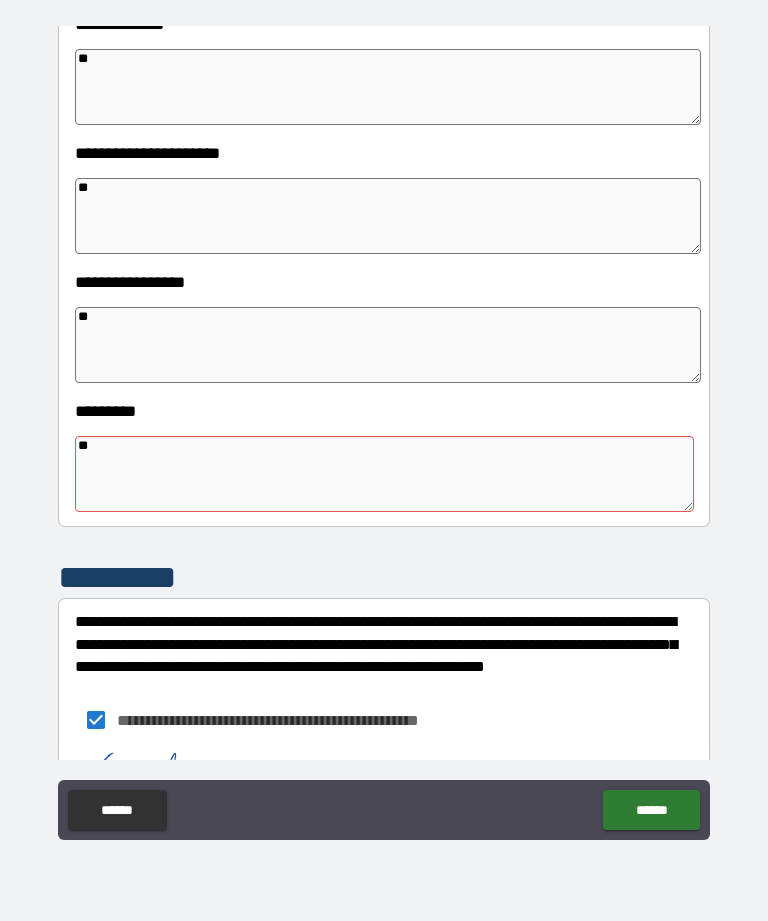 type on "*" 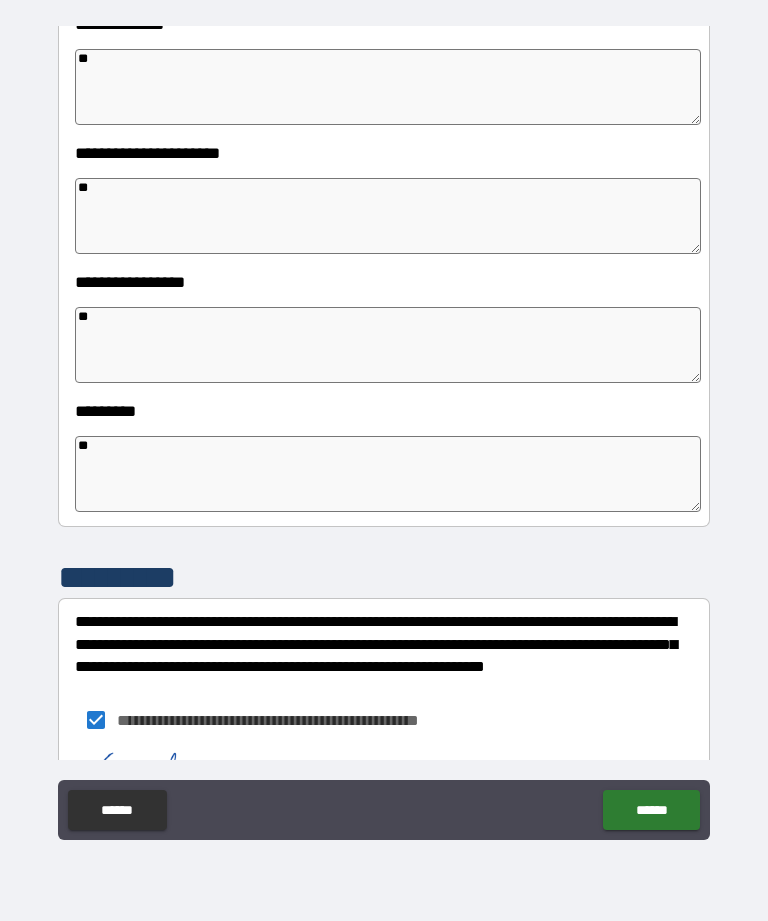 type on "*" 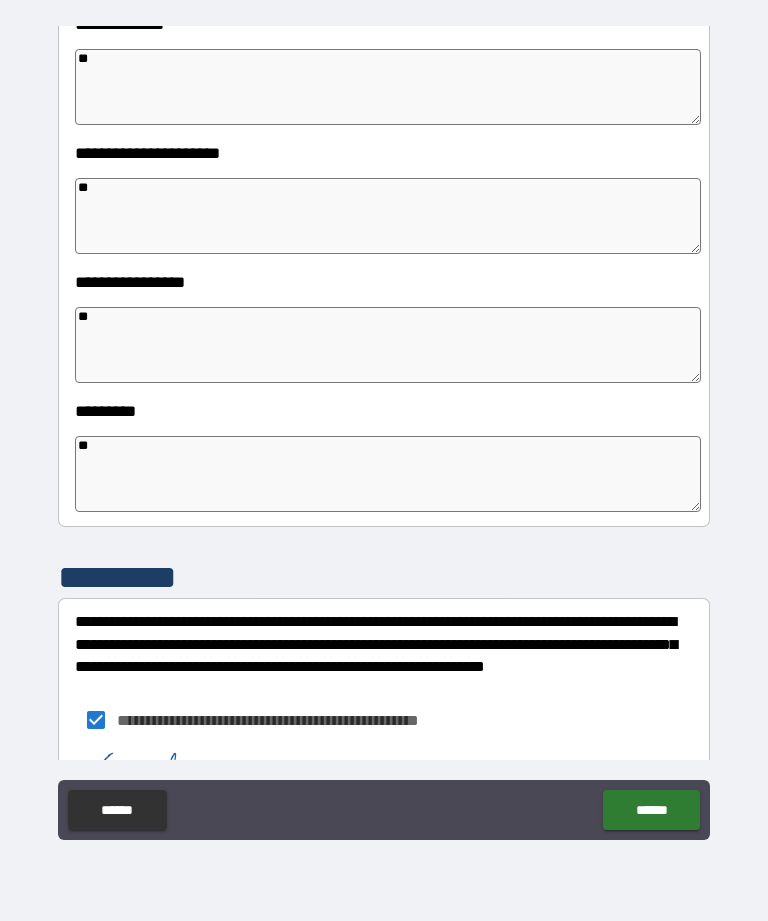 type on "*" 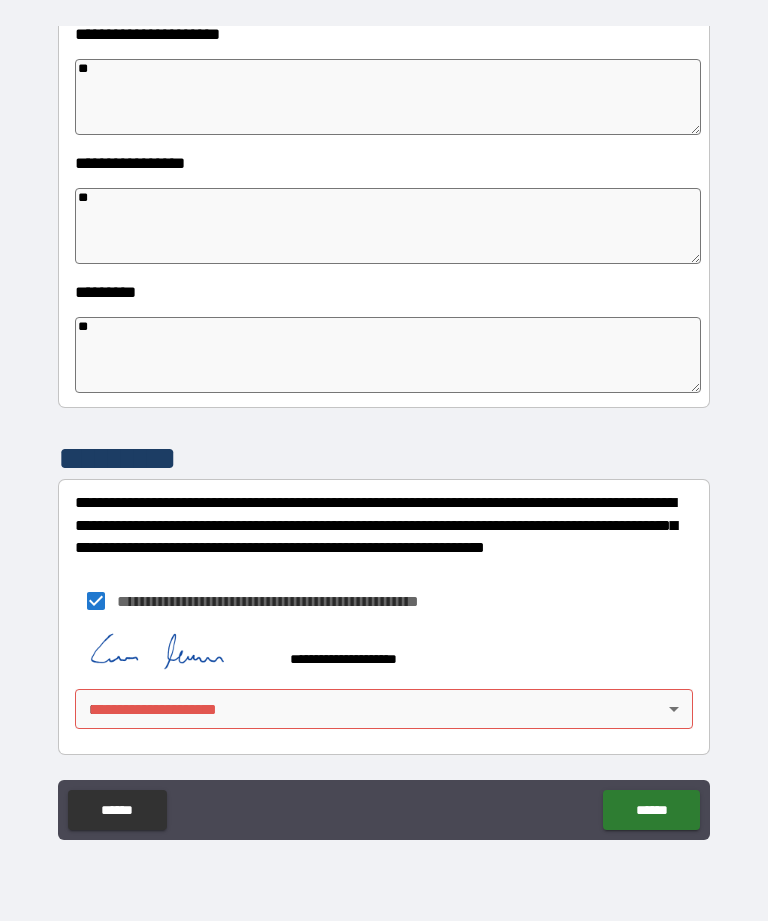 scroll, scrollTop: 483, scrollLeft: 0, axis: vertical 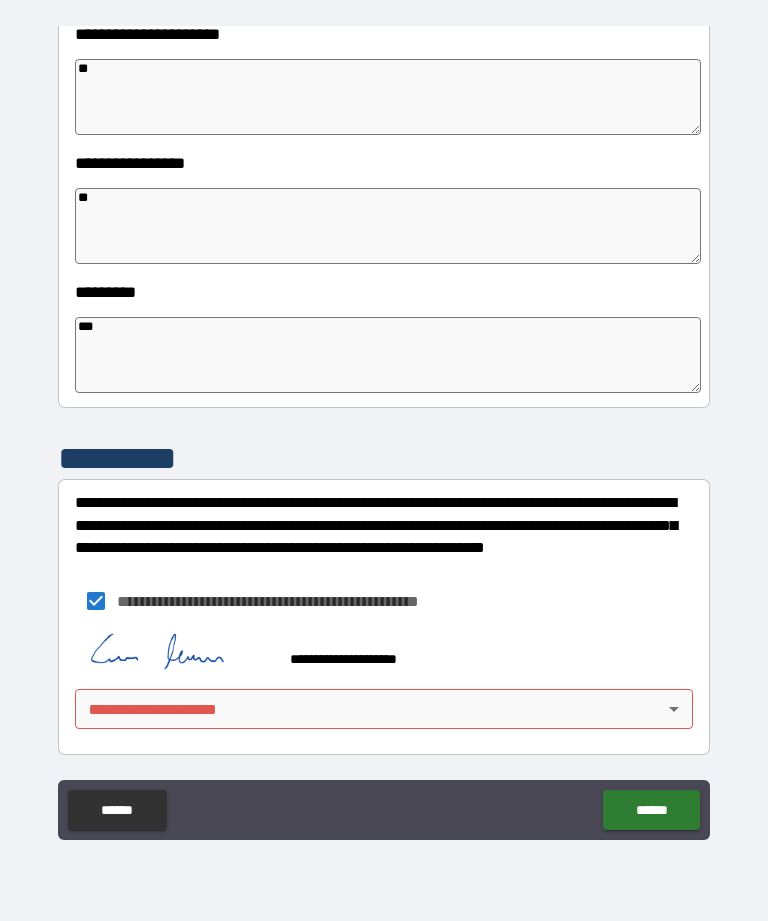type on "*" 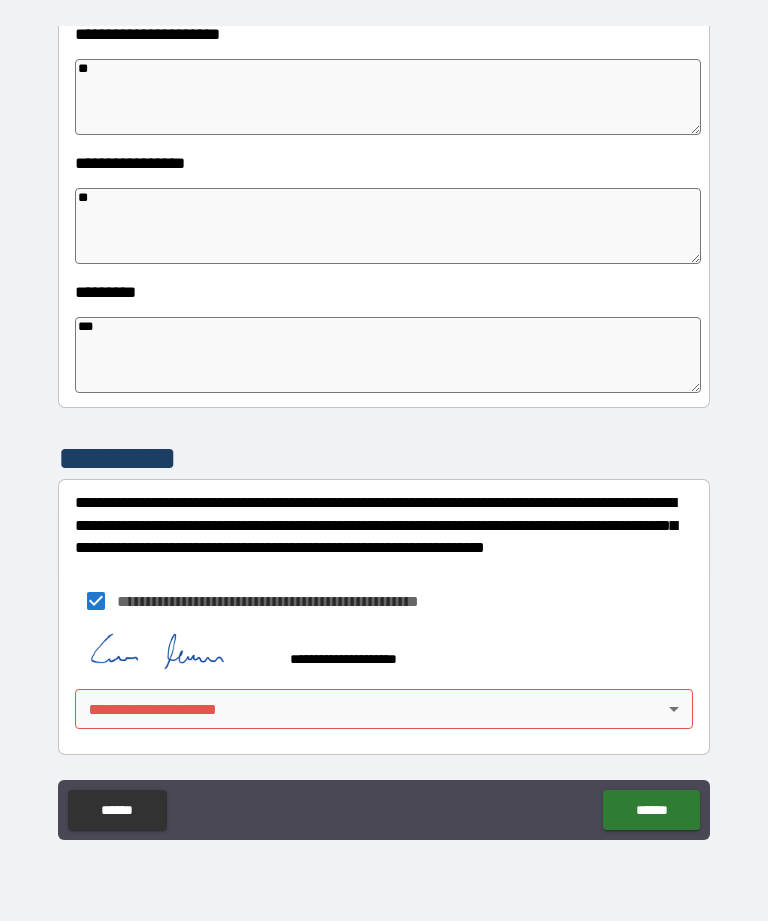 type on "*" 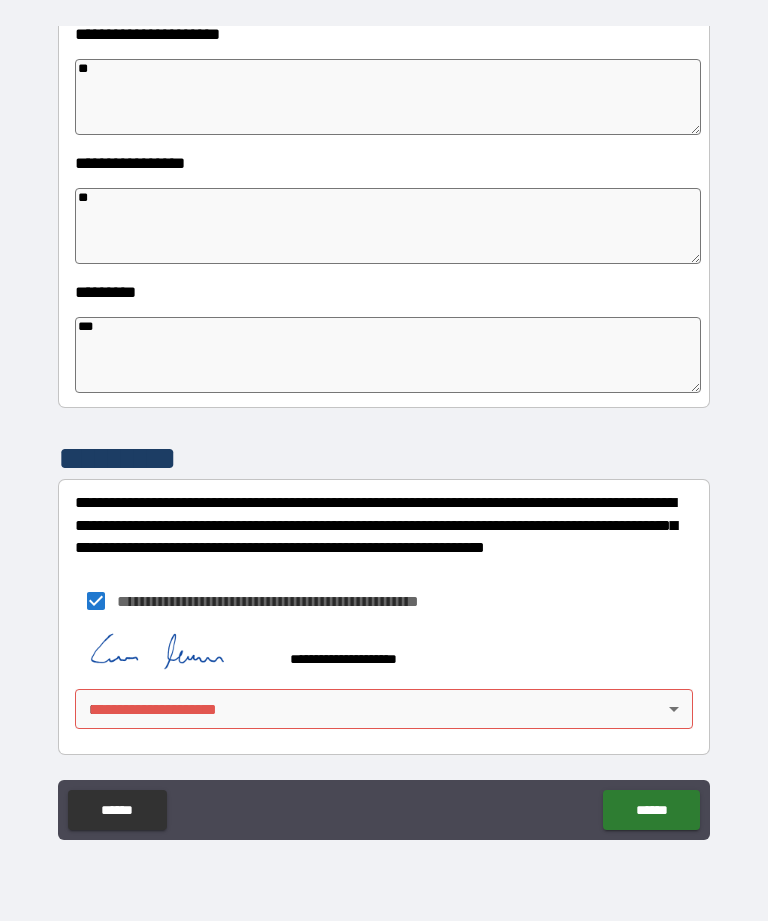 type on "*" 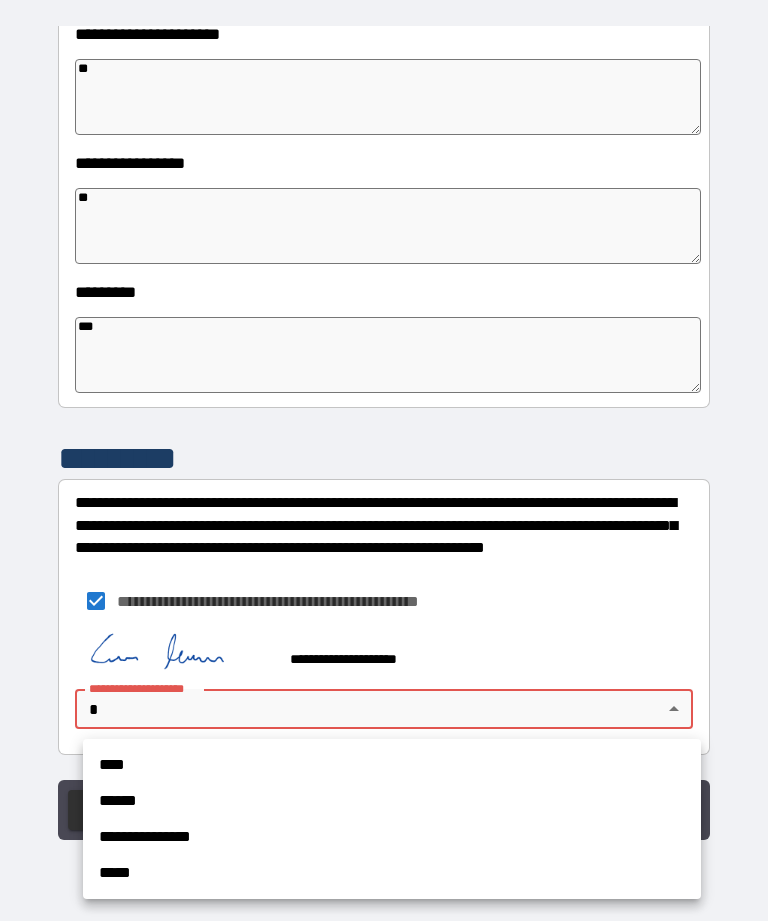 click on "****" at bounding box center (392, 765) 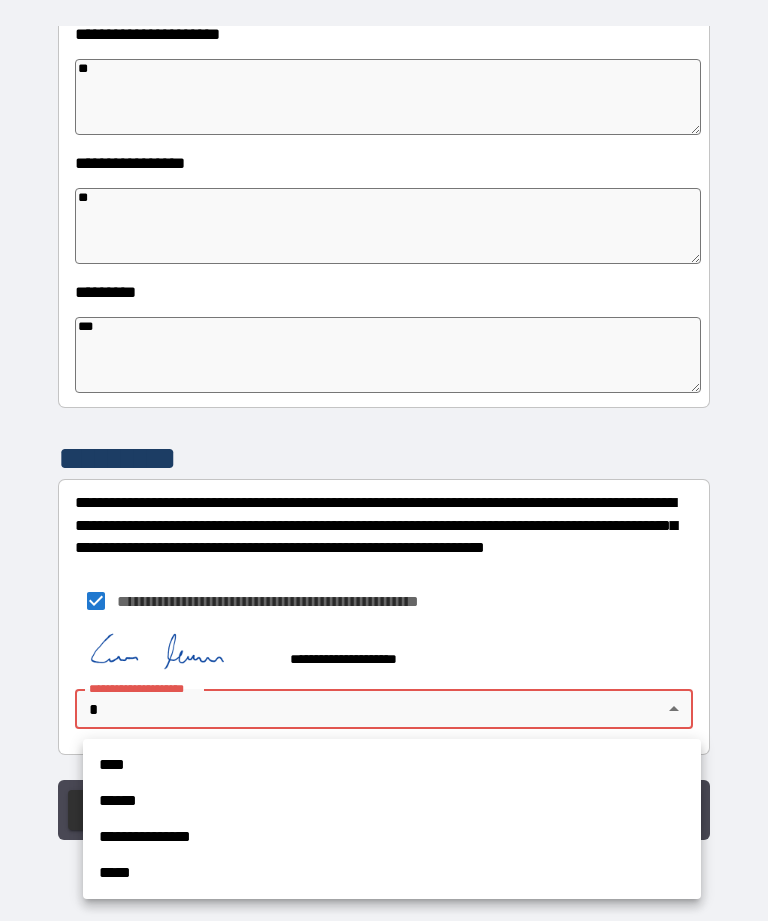 type on "*" 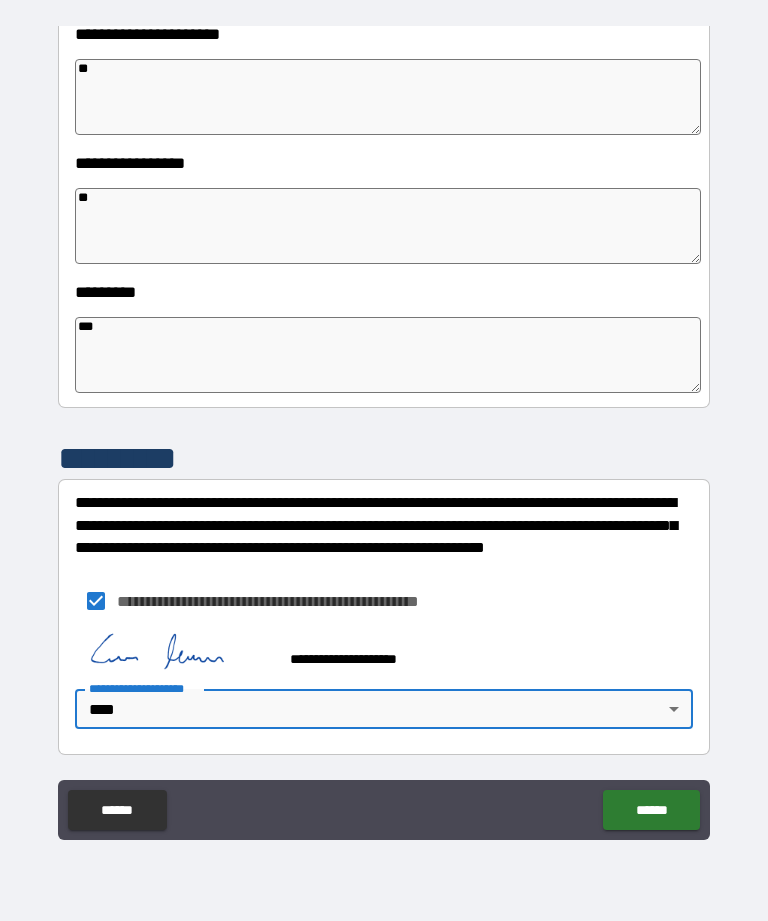 type on "*" 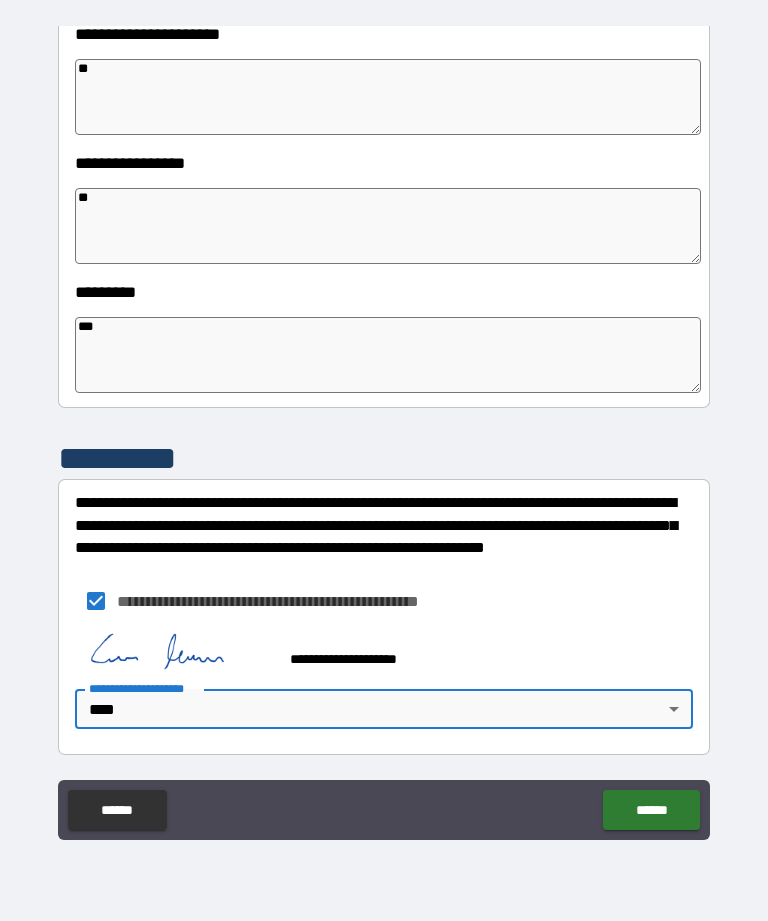 type on "*" 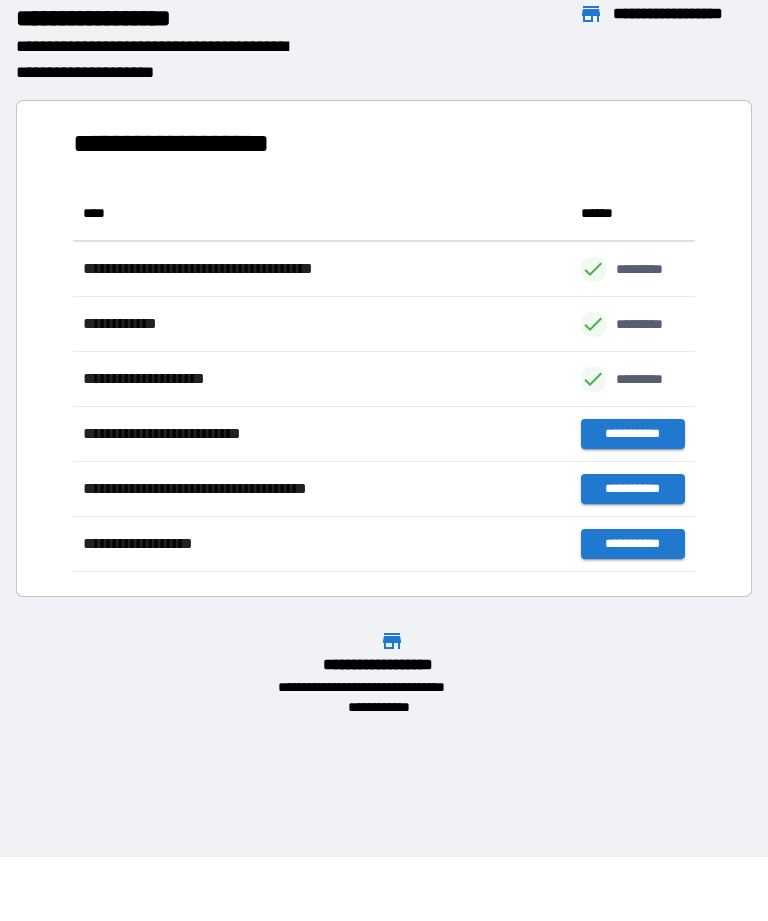 scroll, scrollTop: 1, scrollLeft: 1, axis: both 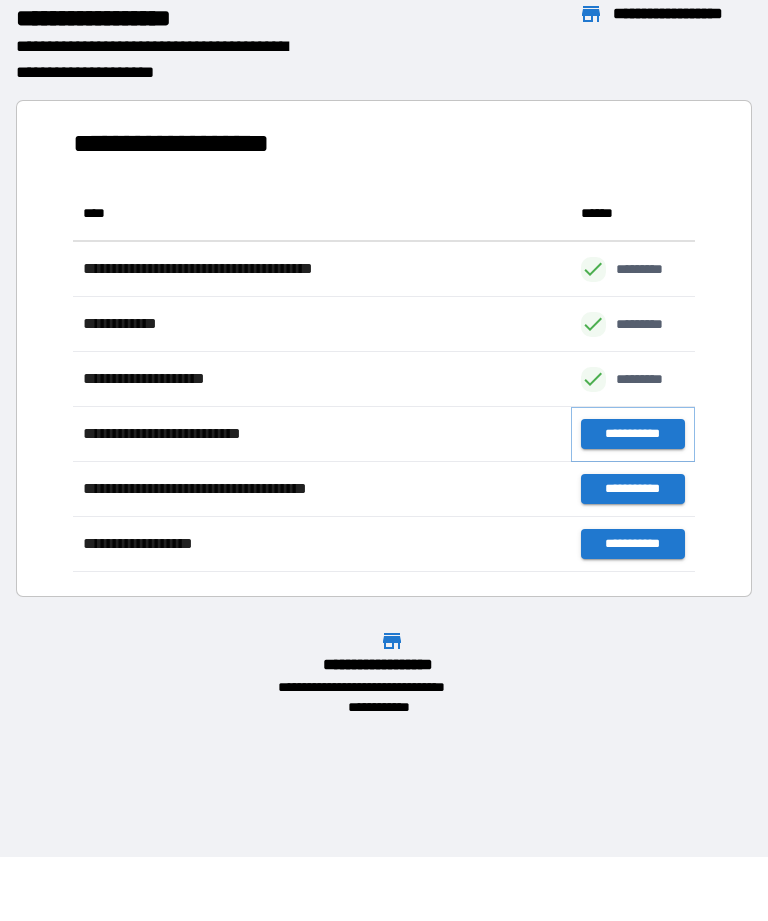 click on "**********" at bounding box center (633, 434) 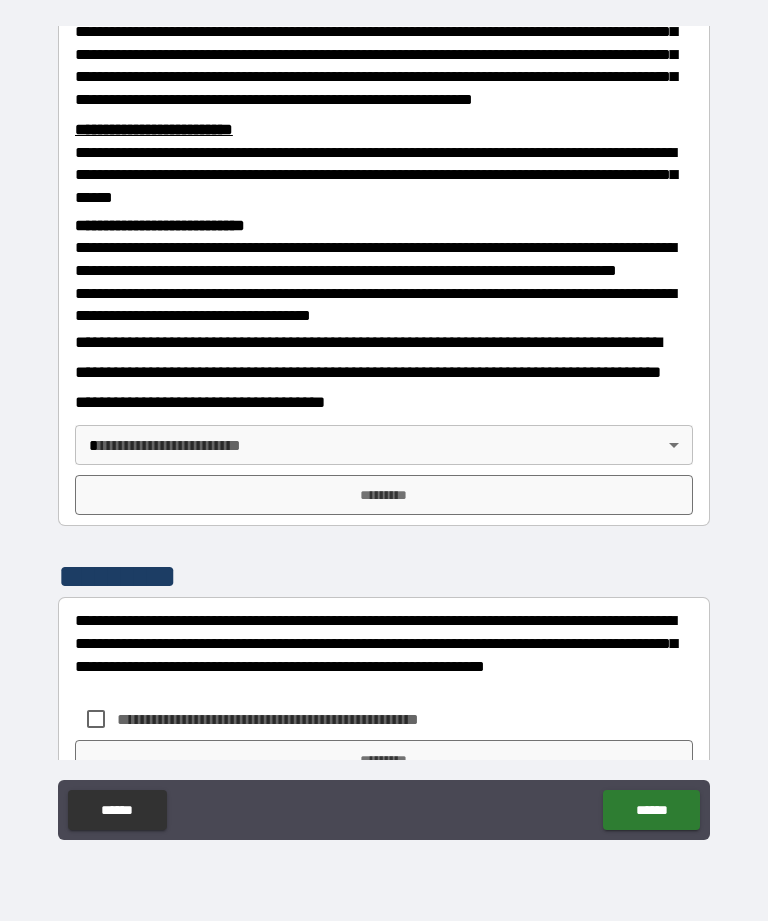 scroll, scrollTop: 586, scrollLeft: 0, axis: vertical 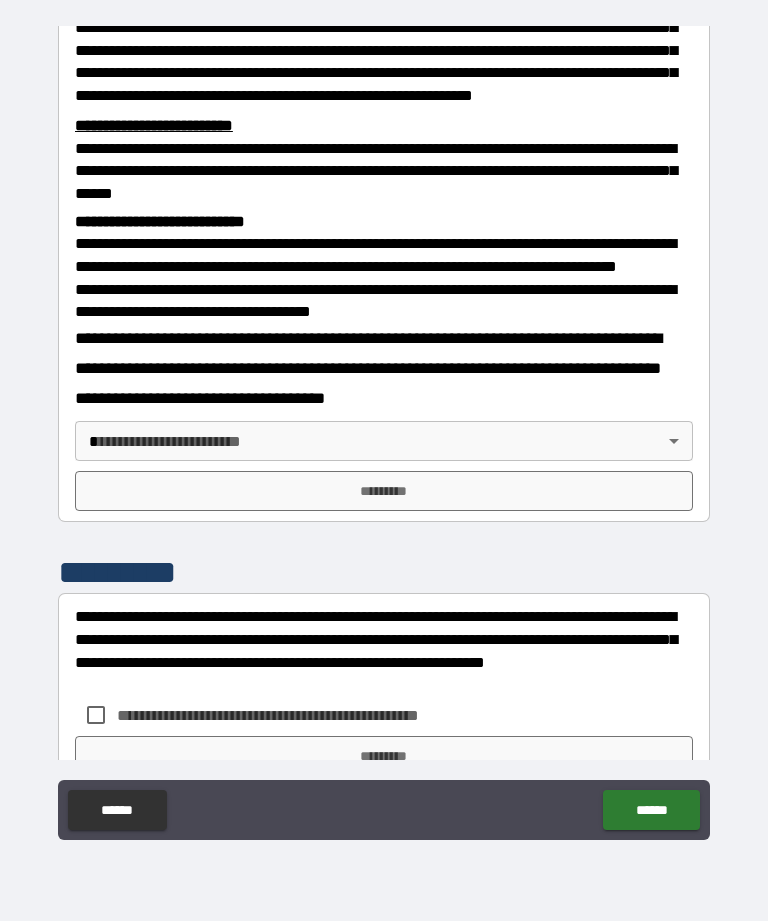 click on "**********" at bounding box center [384, 428] 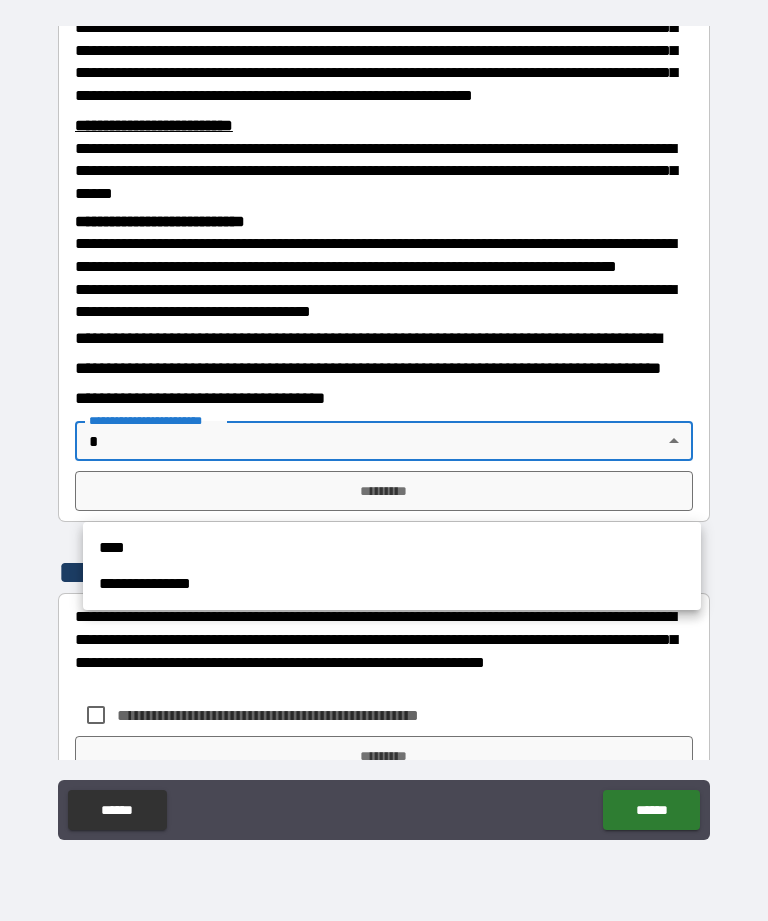 click on "****" at bounding box center (392, 548) 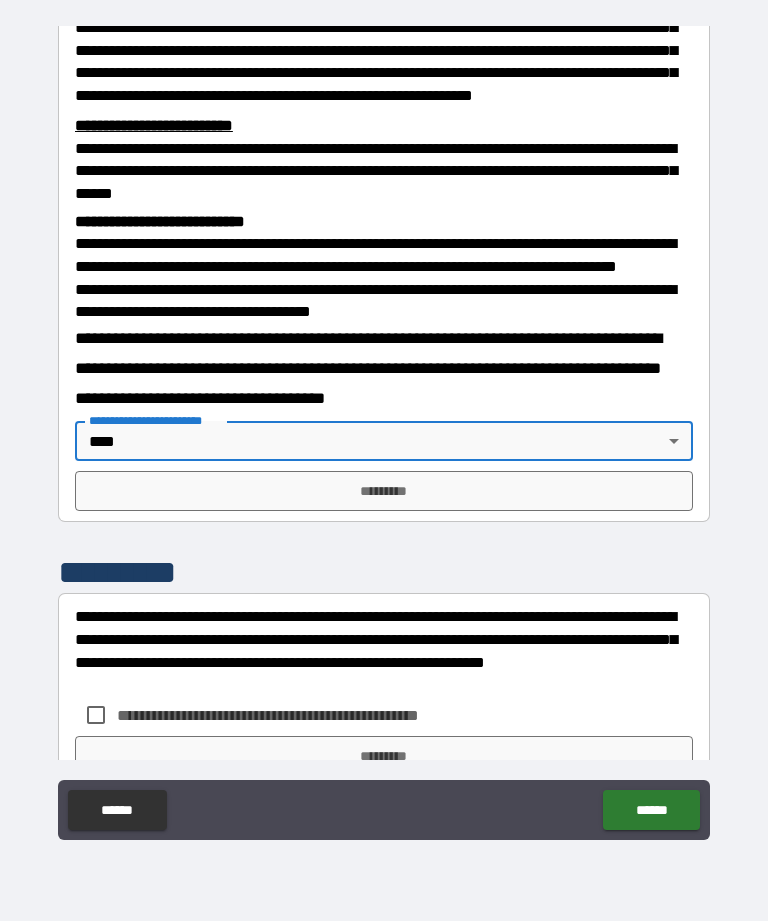 type on "****" 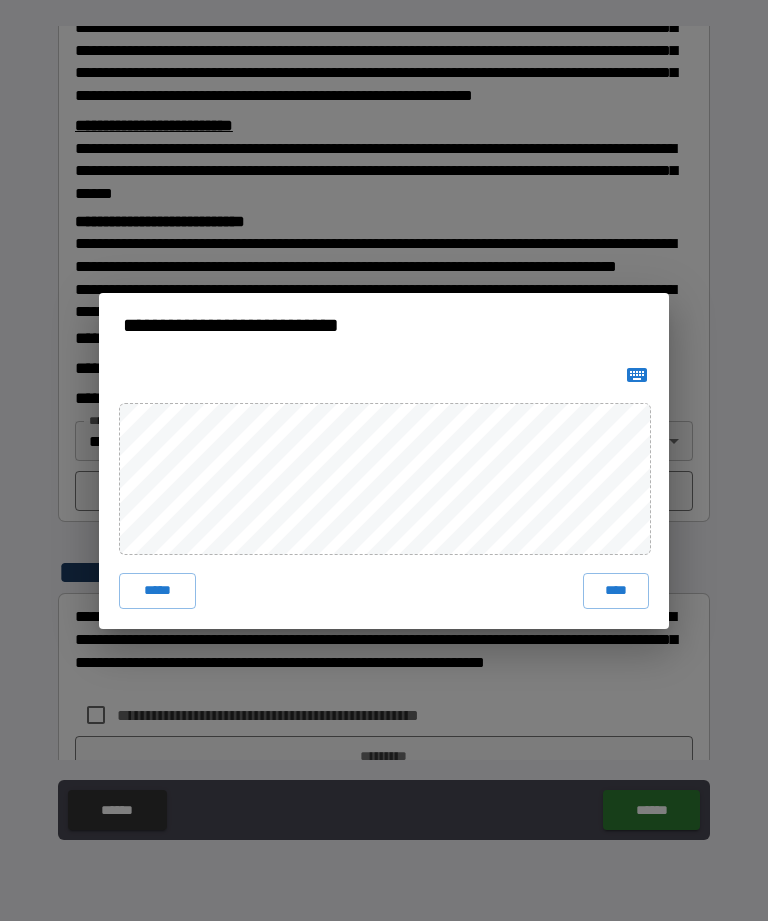 click on "****" at bounding box center [616, 591] 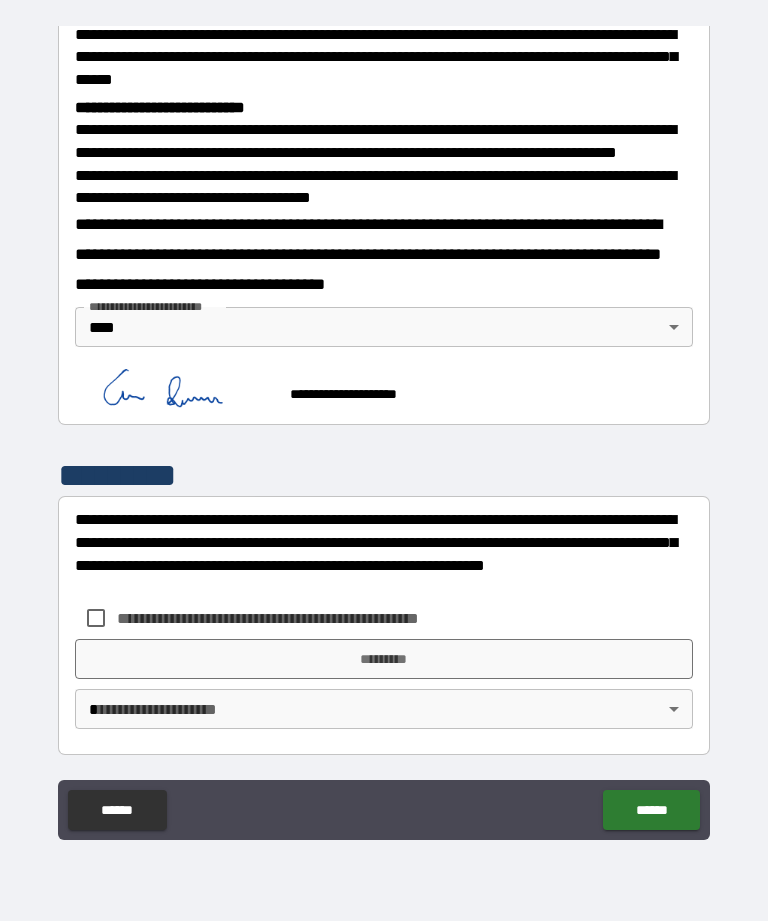 scroll, scrollTop: 751, scrollLeft: 0, axis: vertical 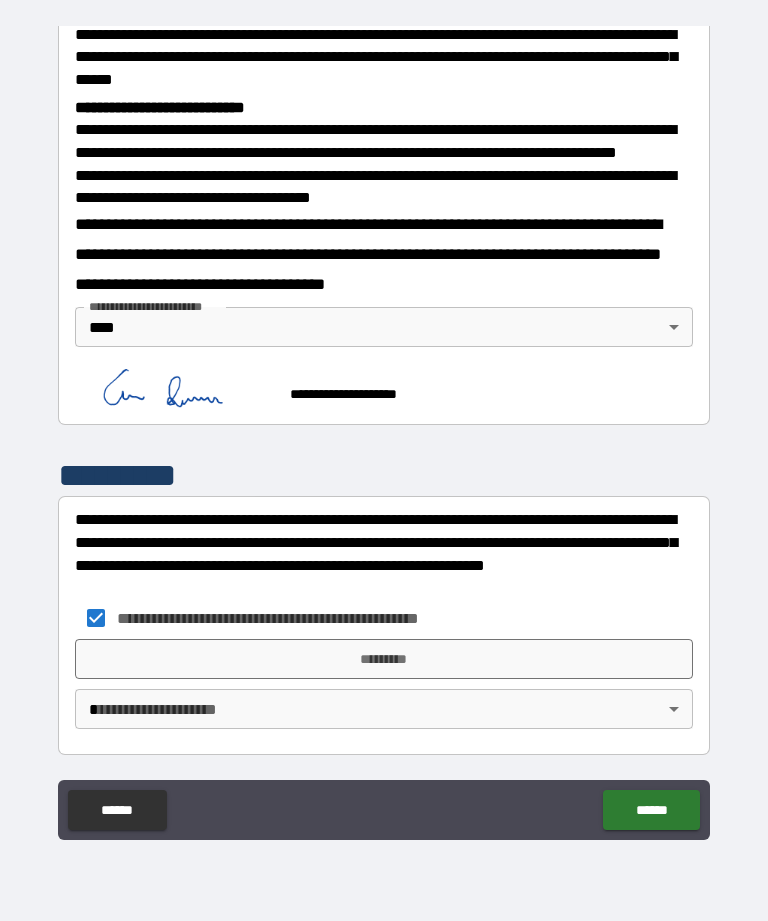 click on "*********" at bounding box center (384, 659) 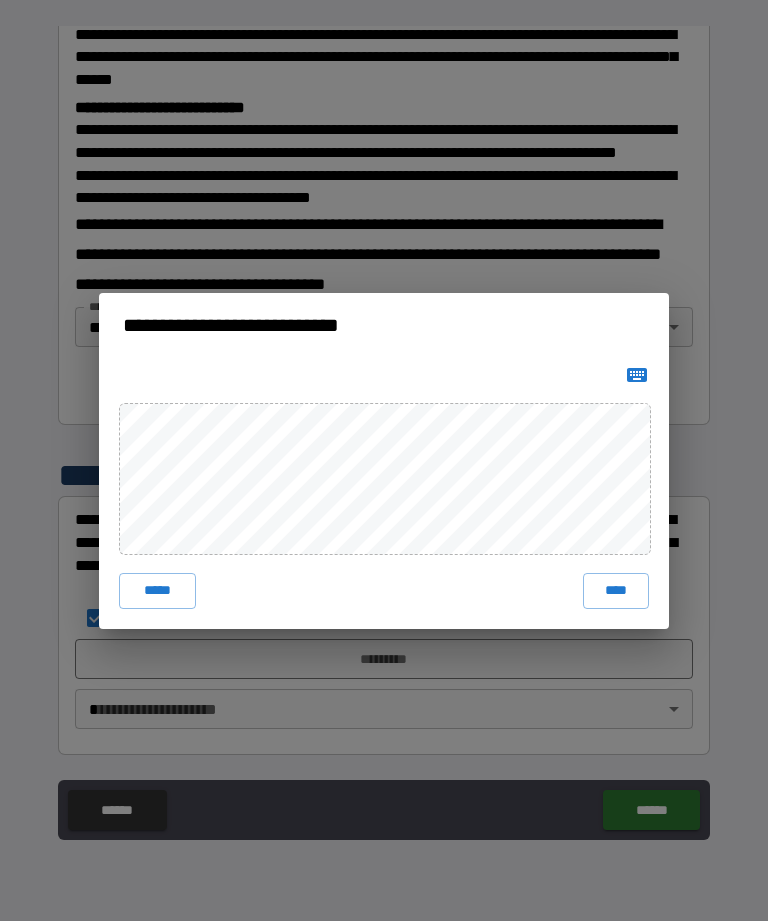 click on "****" at bounding box center (616, 591) 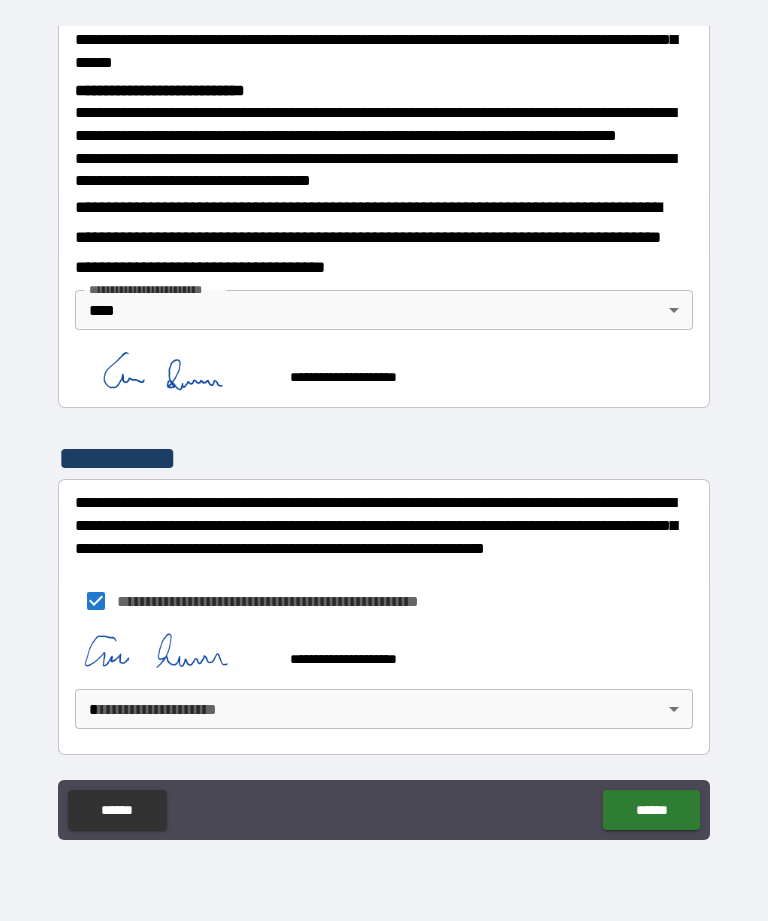 click on "**********" at bounding box center [384, 428] 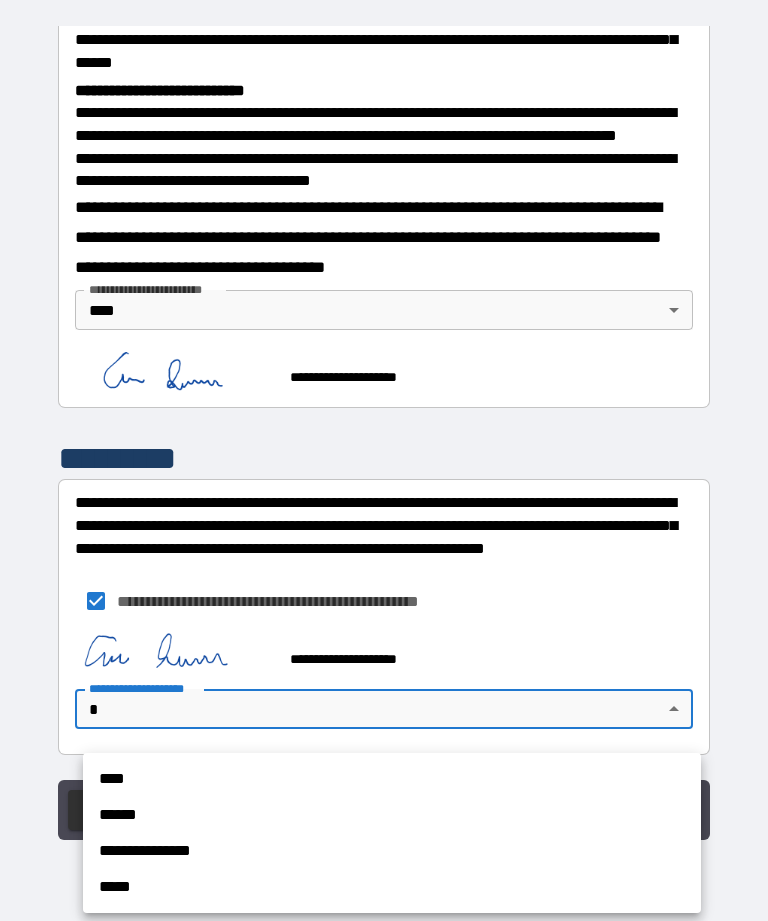 click on "****" at bounding box center (392, 779) 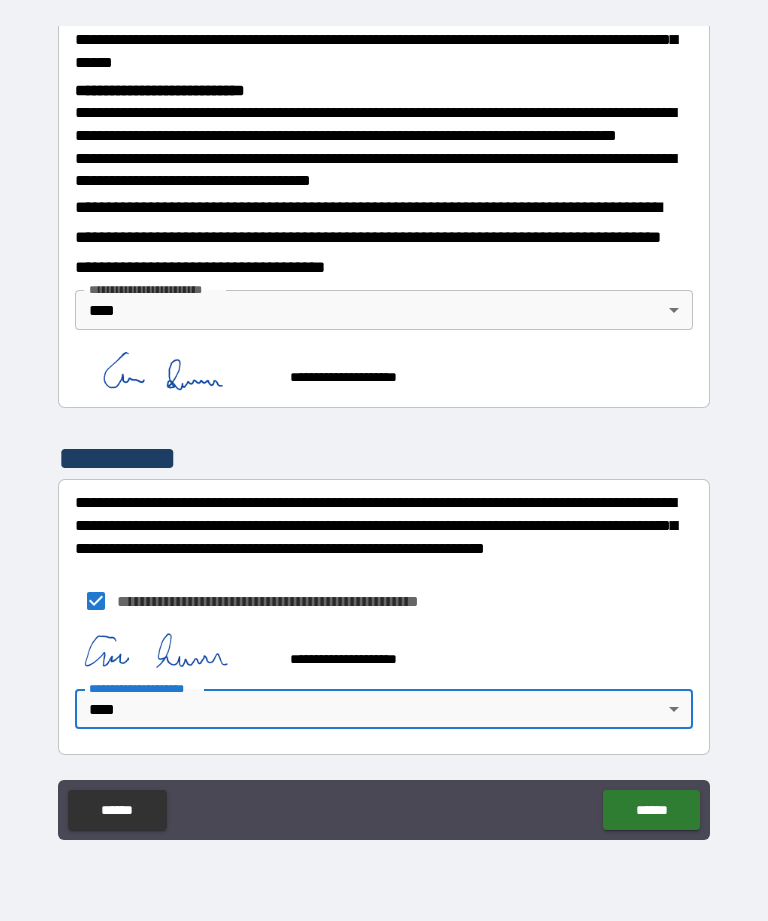 scroll, scrollTop: 769, scrollLeft: 0, axis: vertical 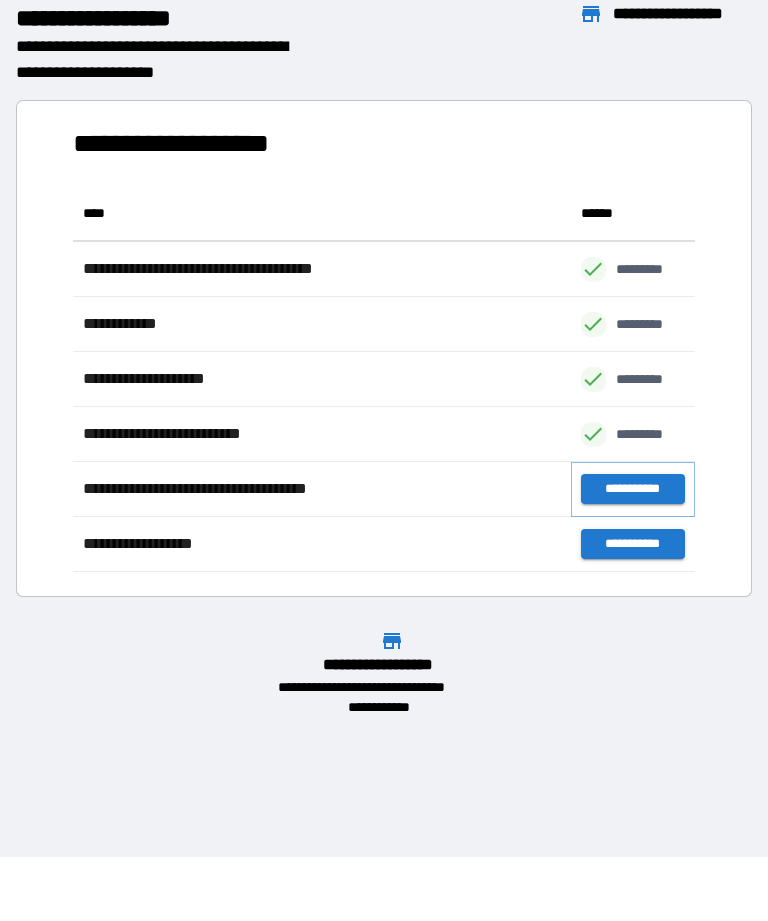 click on "**********" at bounding box center (633, 489) 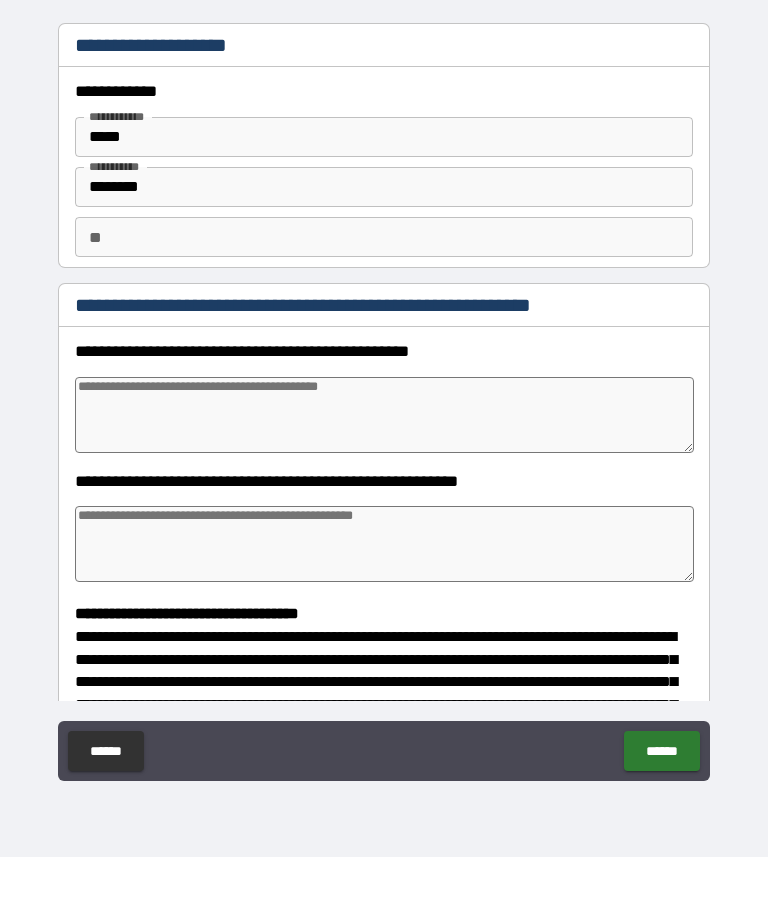 type on "*" 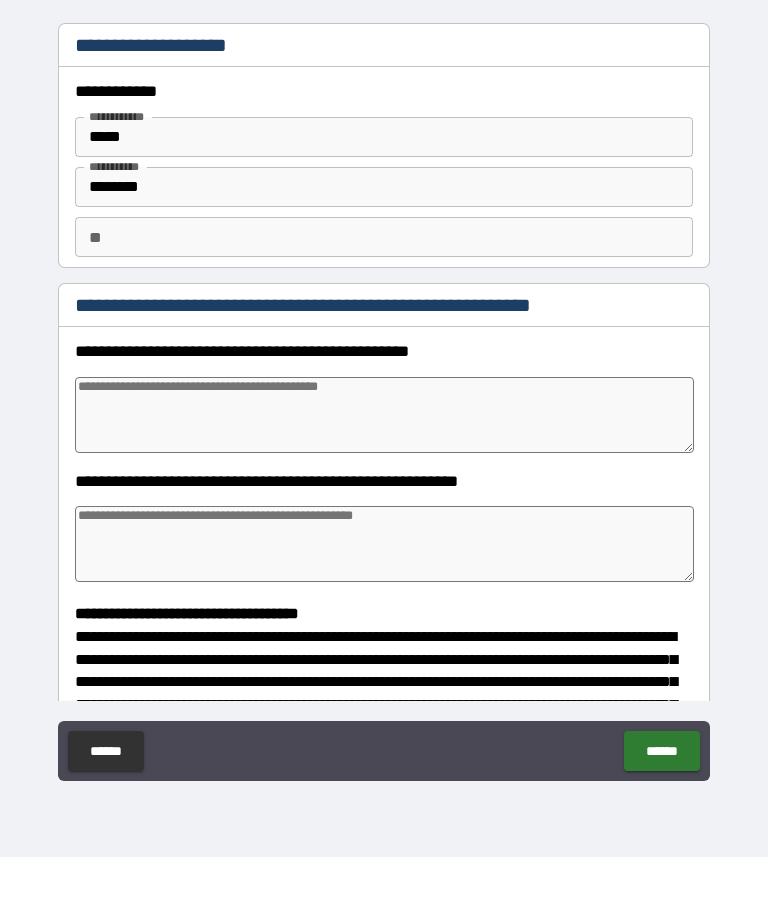 type on "*" 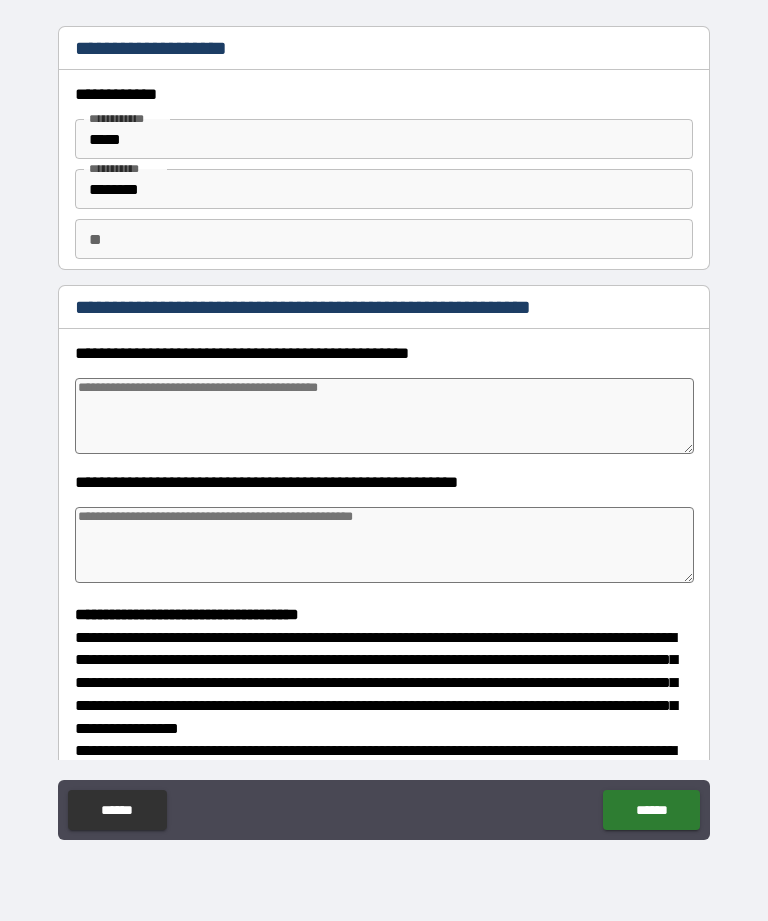click at bounding box center [384, 416] 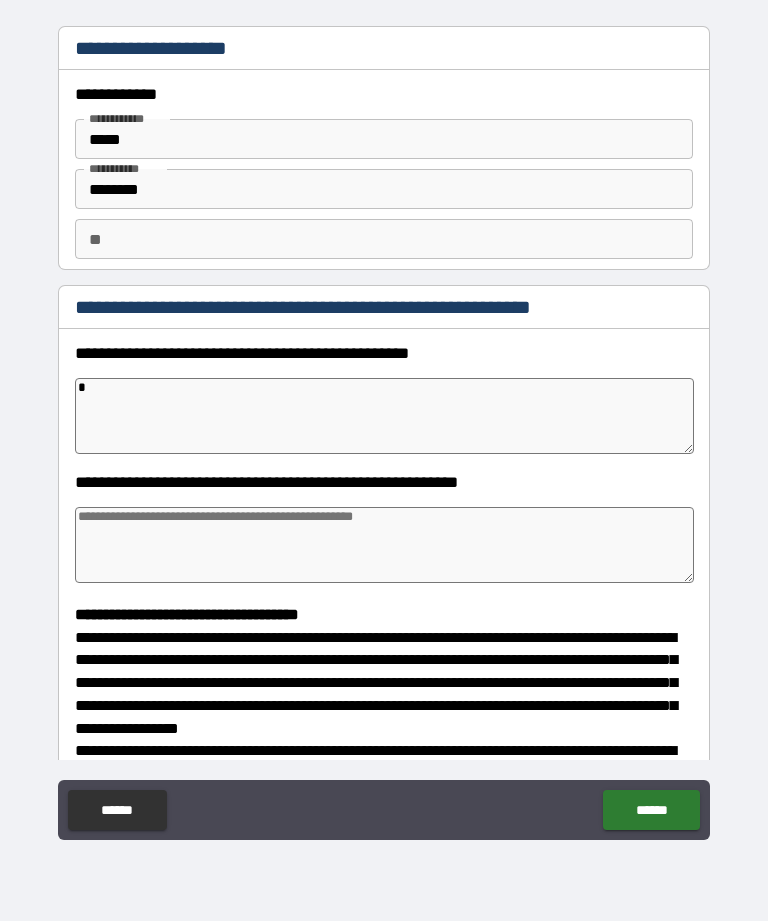 type on "*" 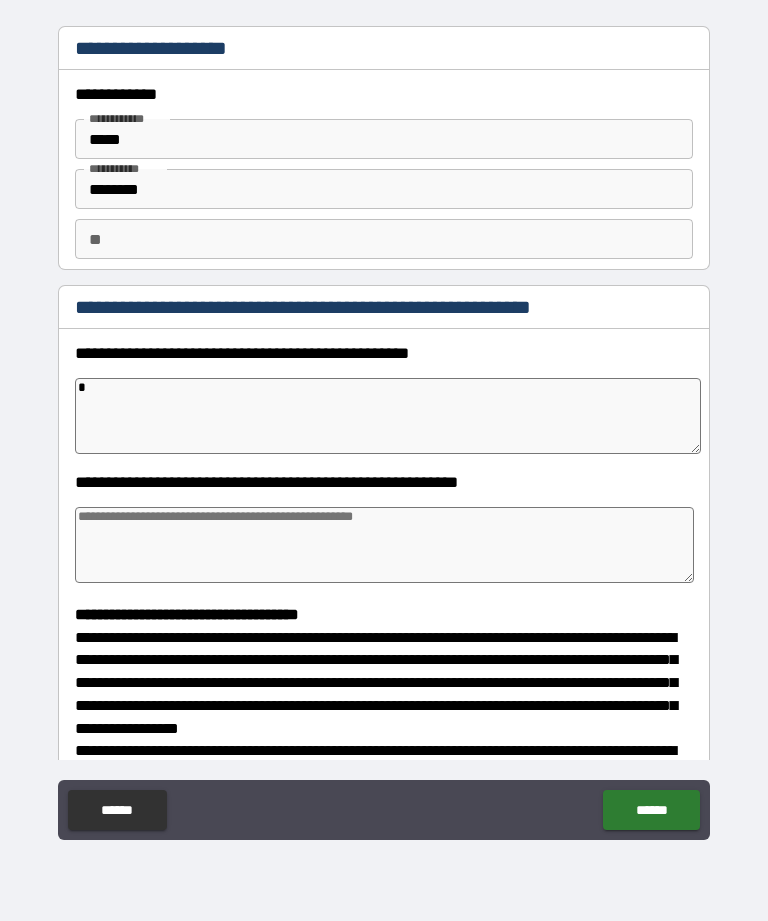 type on "*" 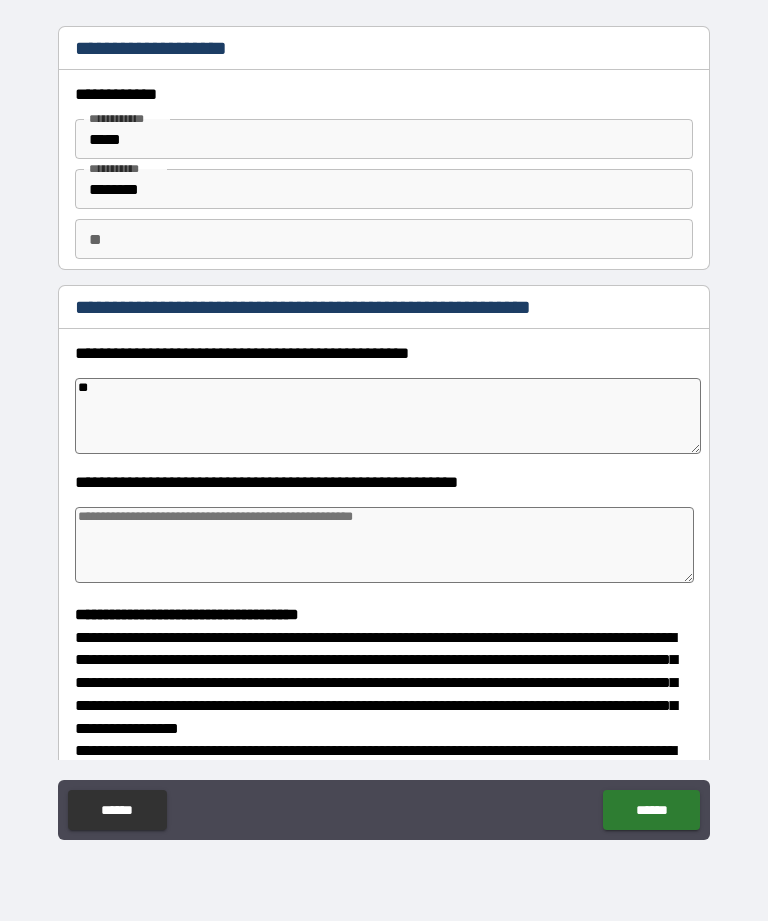 type on "*" 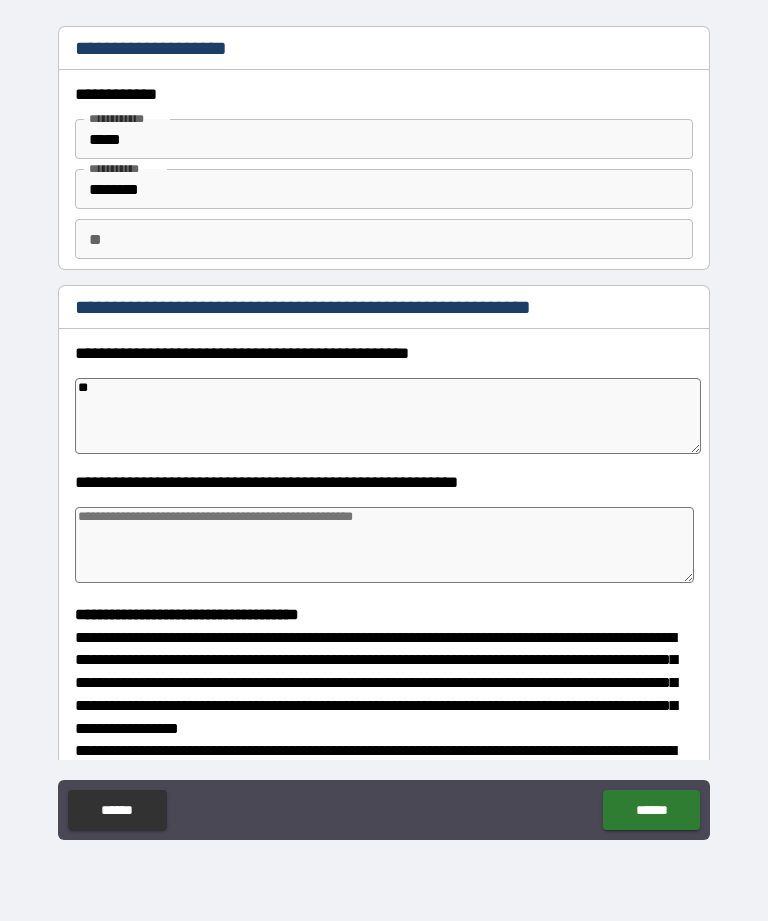 type on "***" 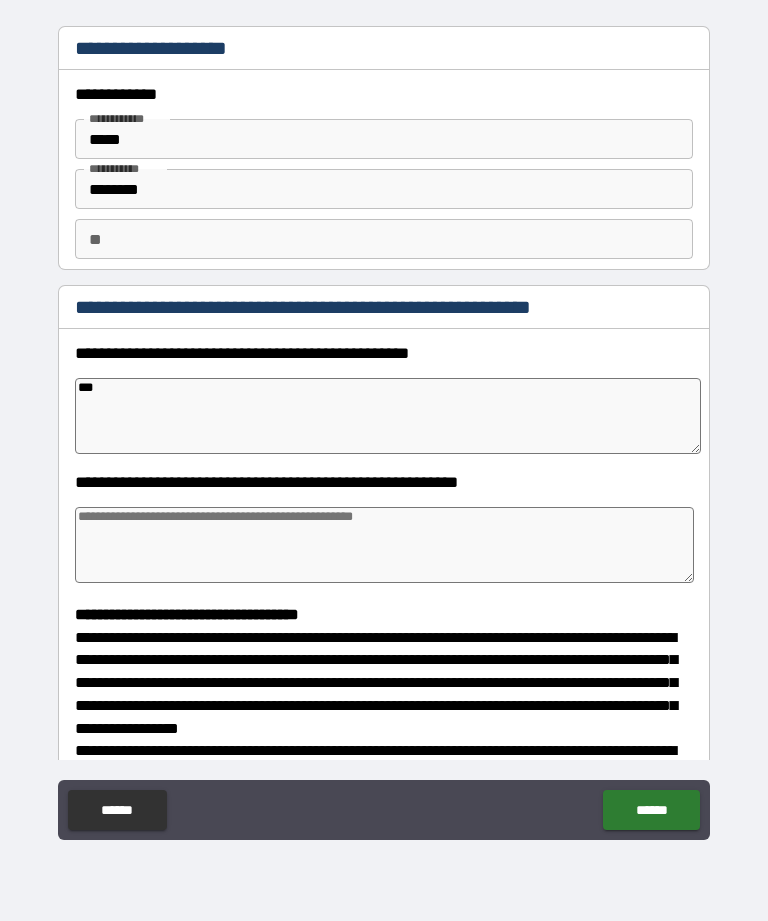 type on "*" 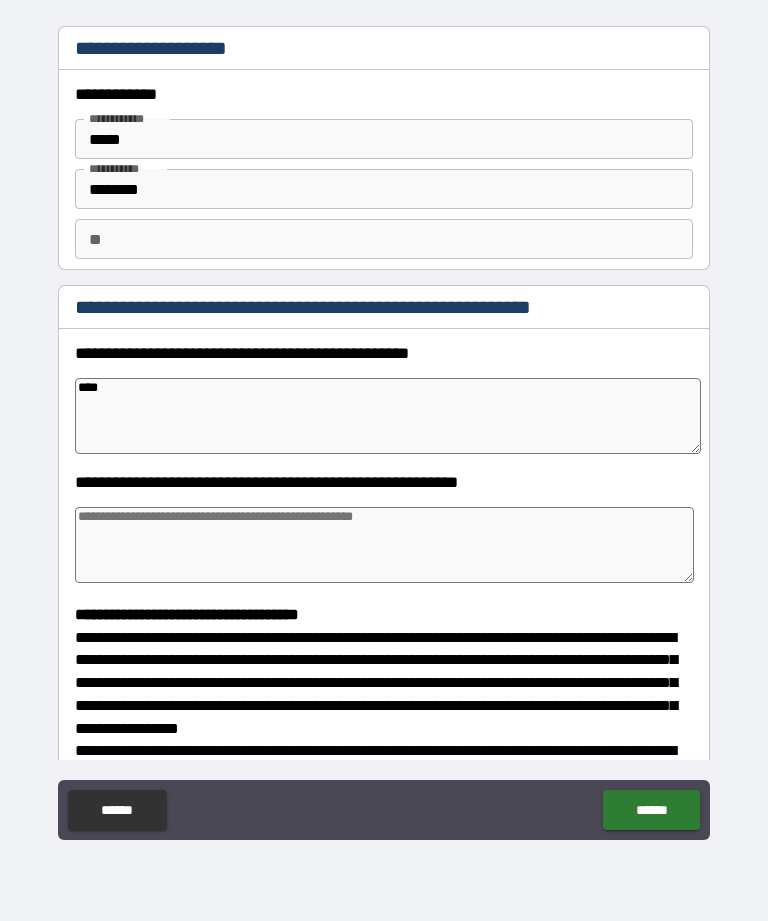 type on "*****" 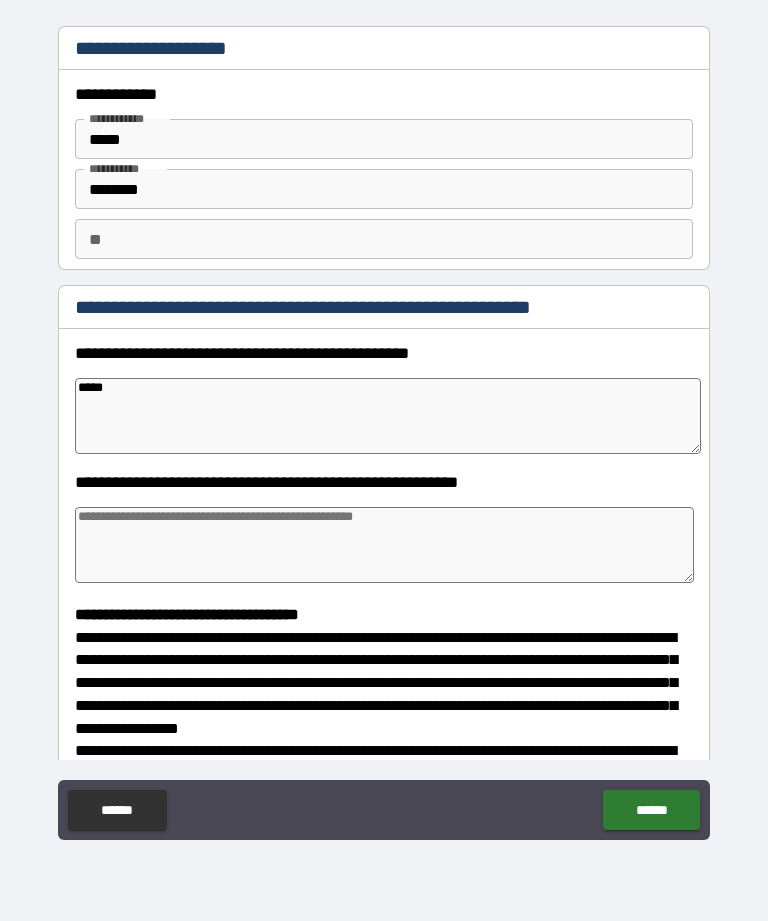 type on "*" 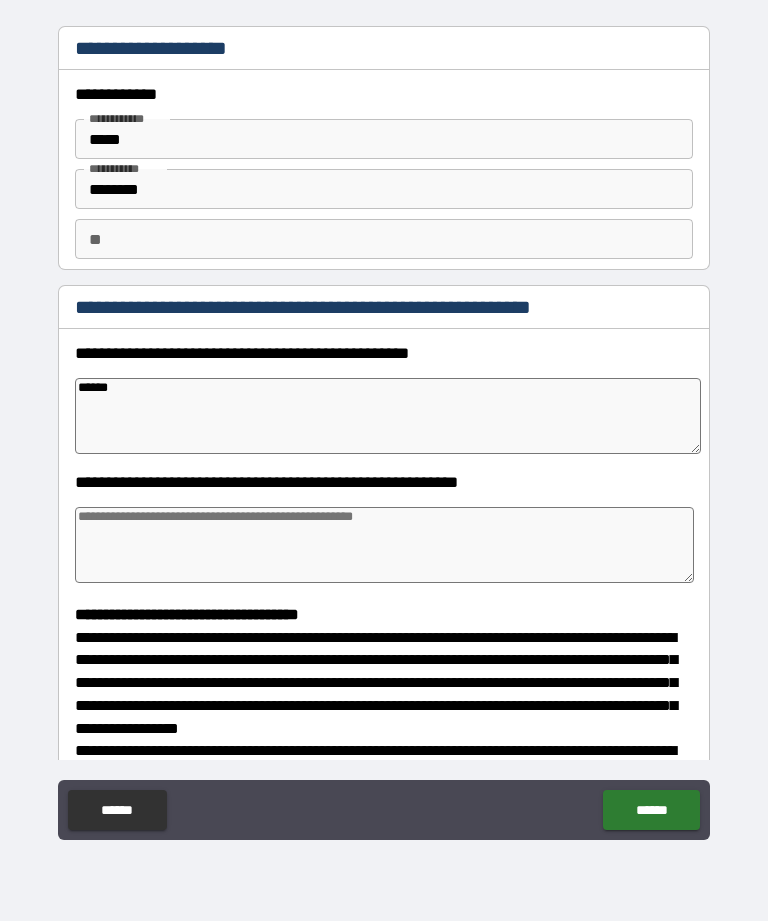 type on "*******" 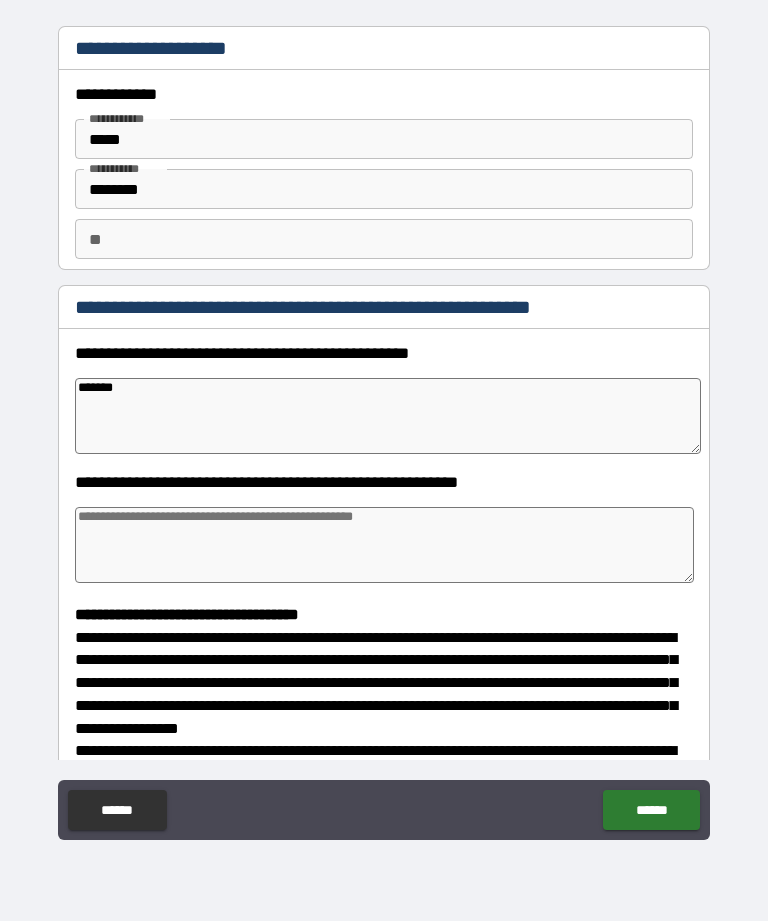 type on "*" 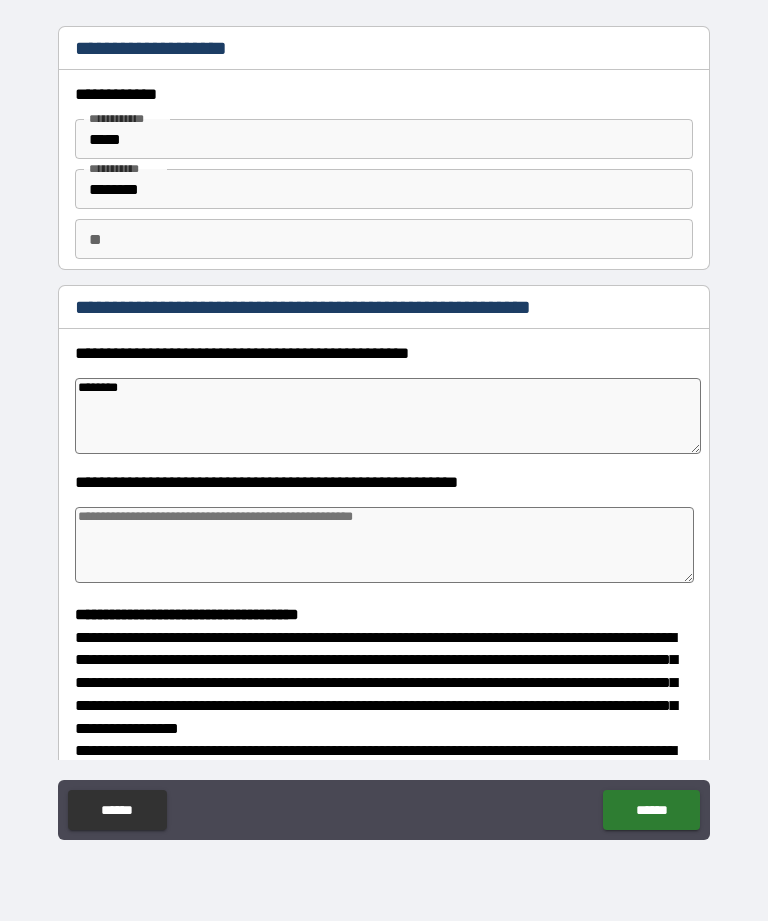 type on "*" 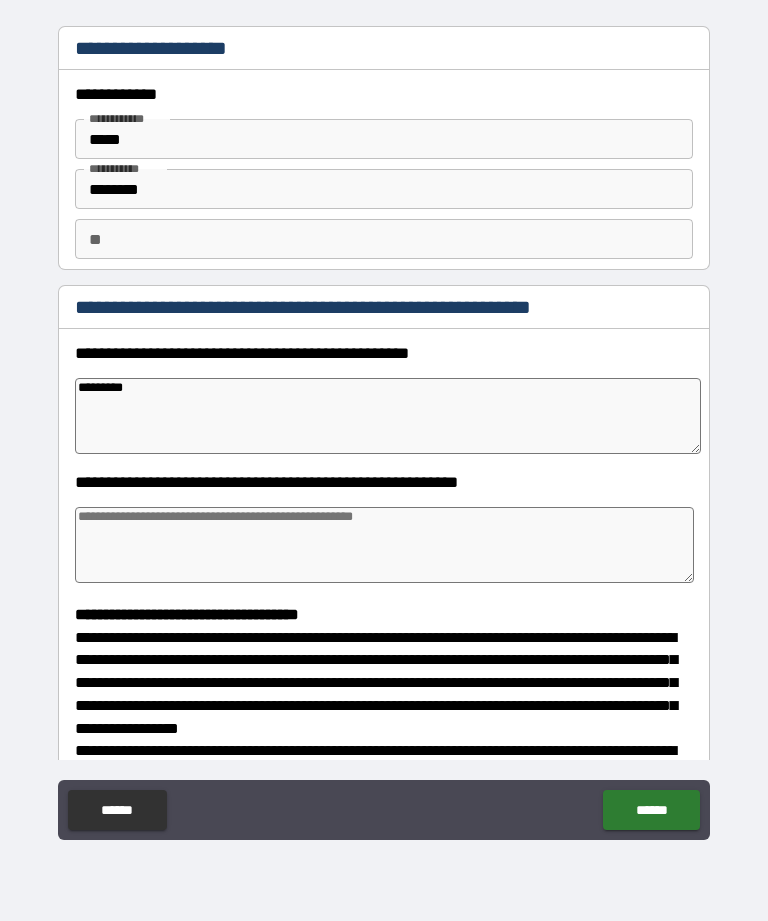 type on "*" 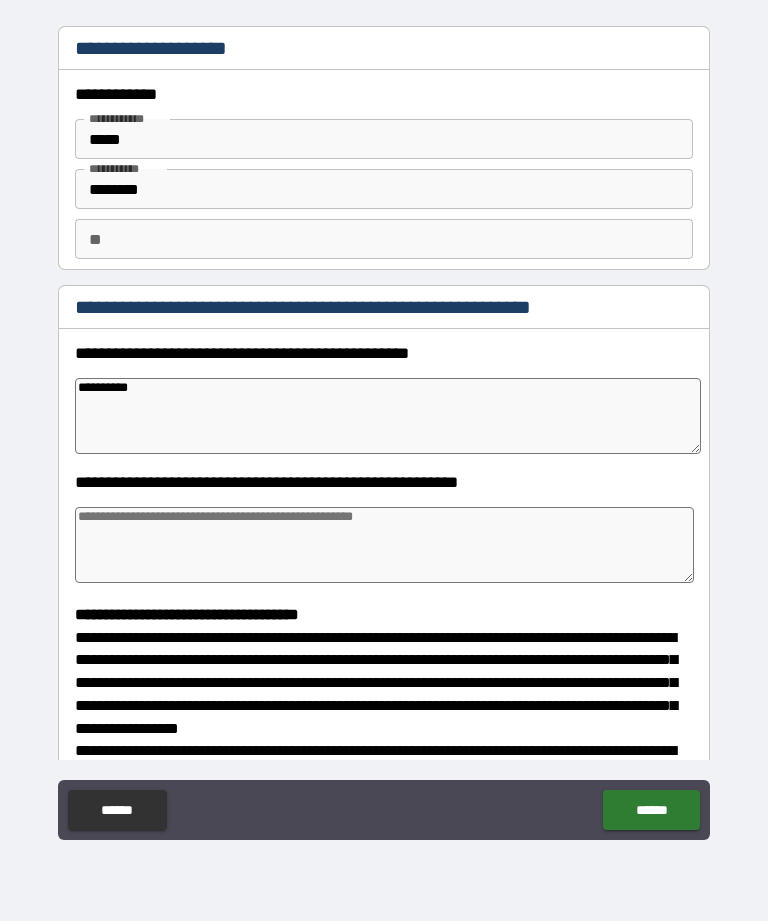 type on "*" 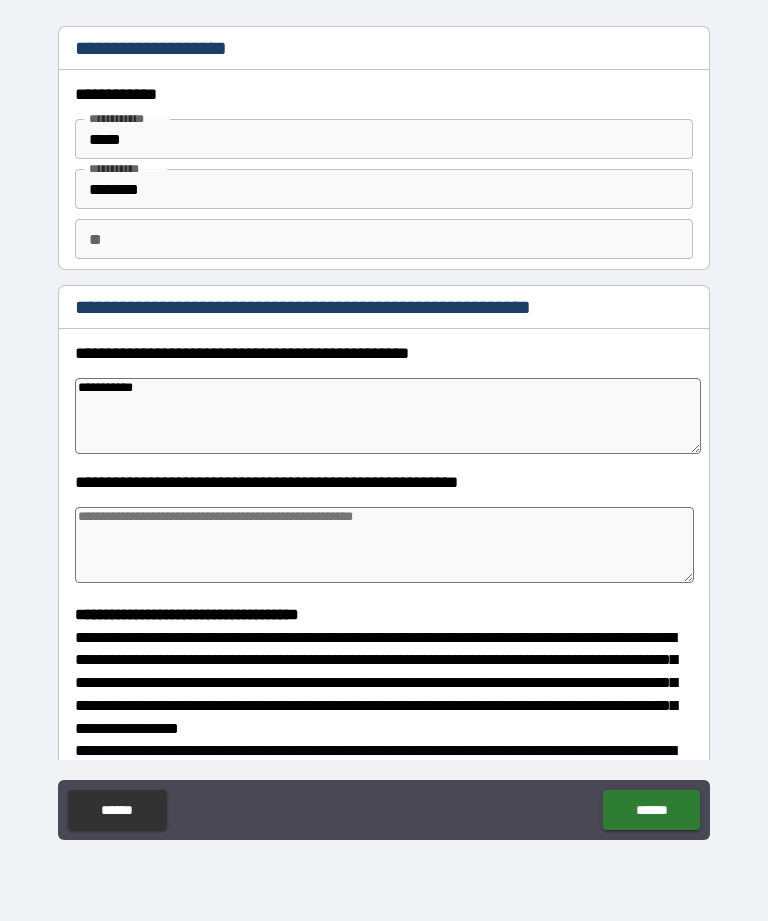 type on "*" 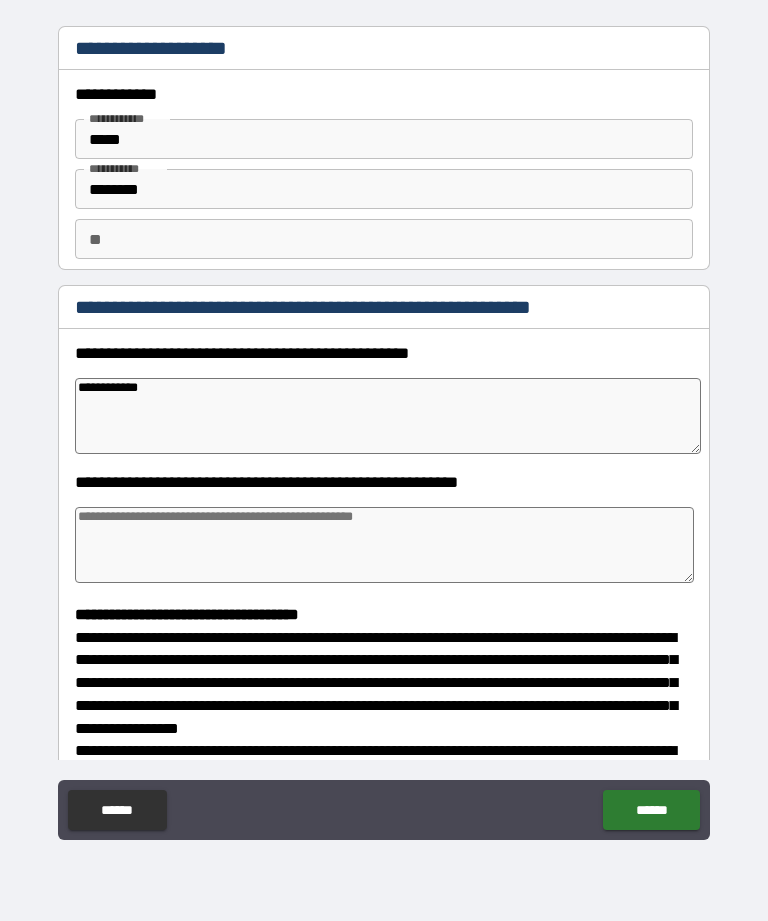type on "*" 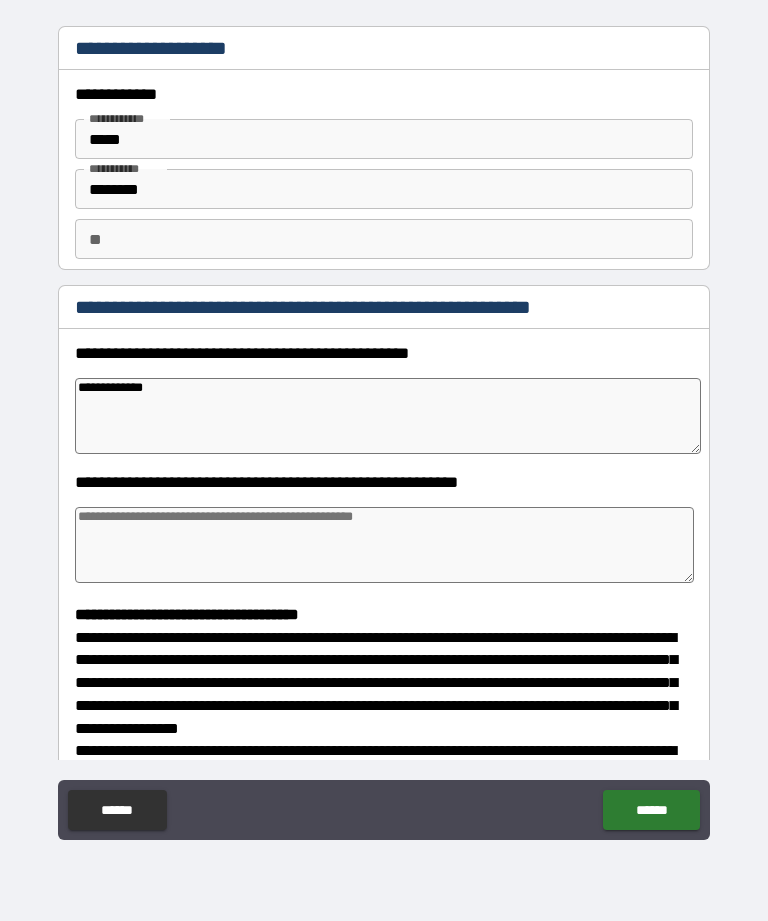 type on "*" 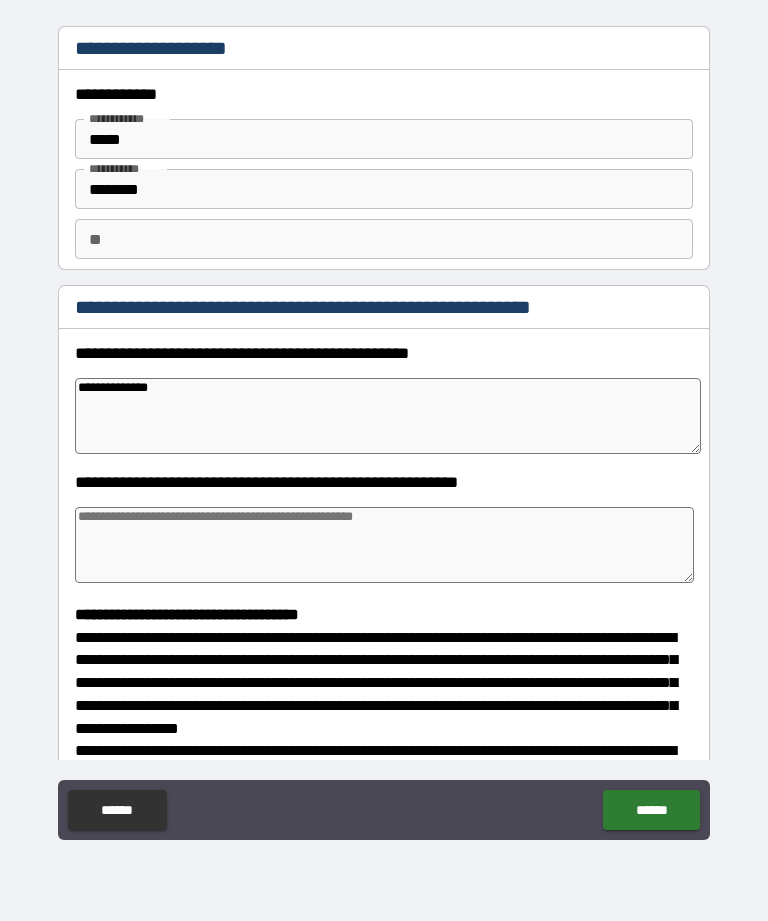 type on "*" 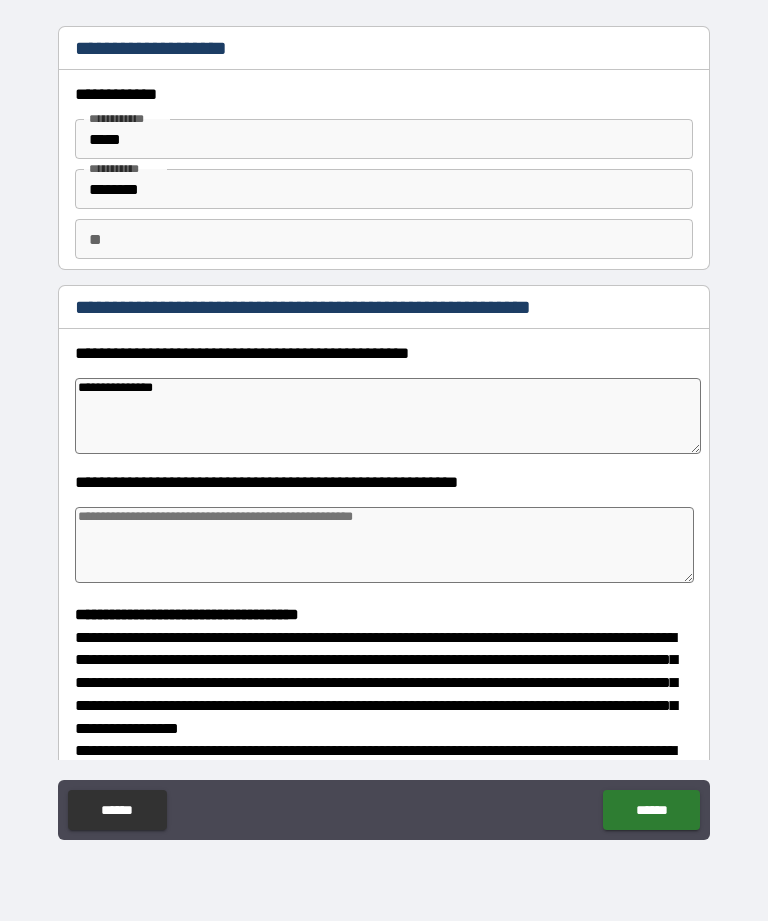 type on "*" 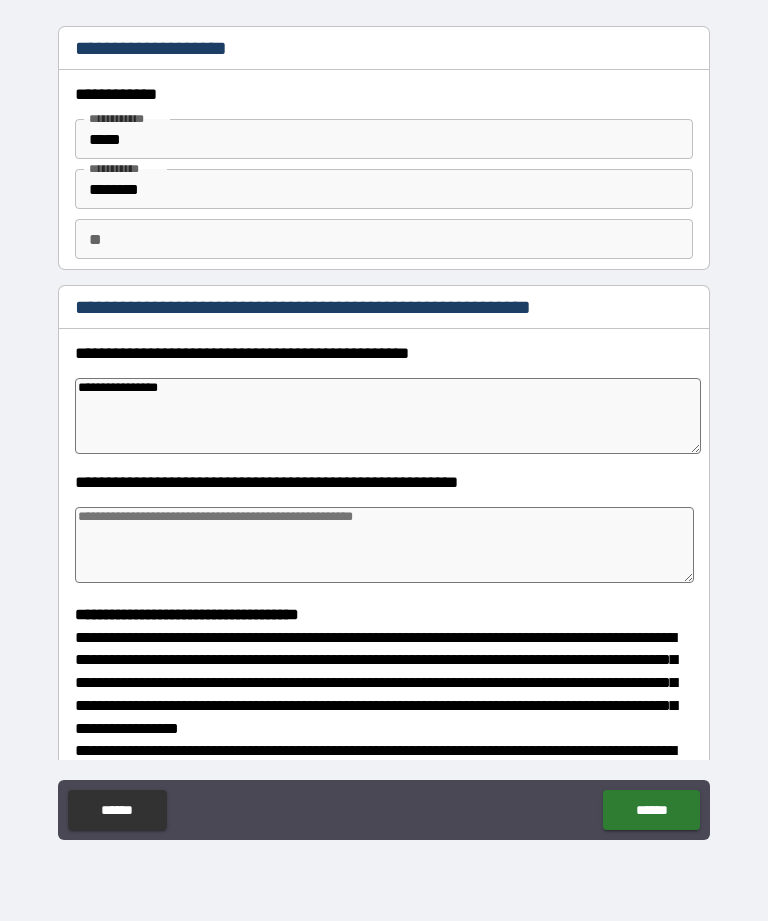 type on "*" 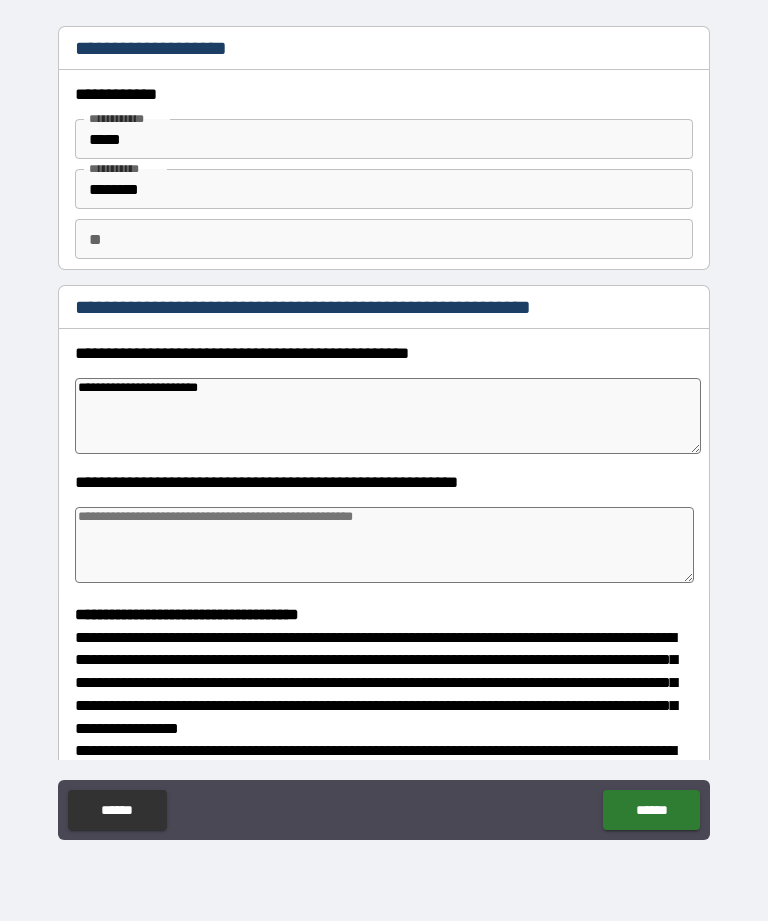 click at bounding box center [384, 545] 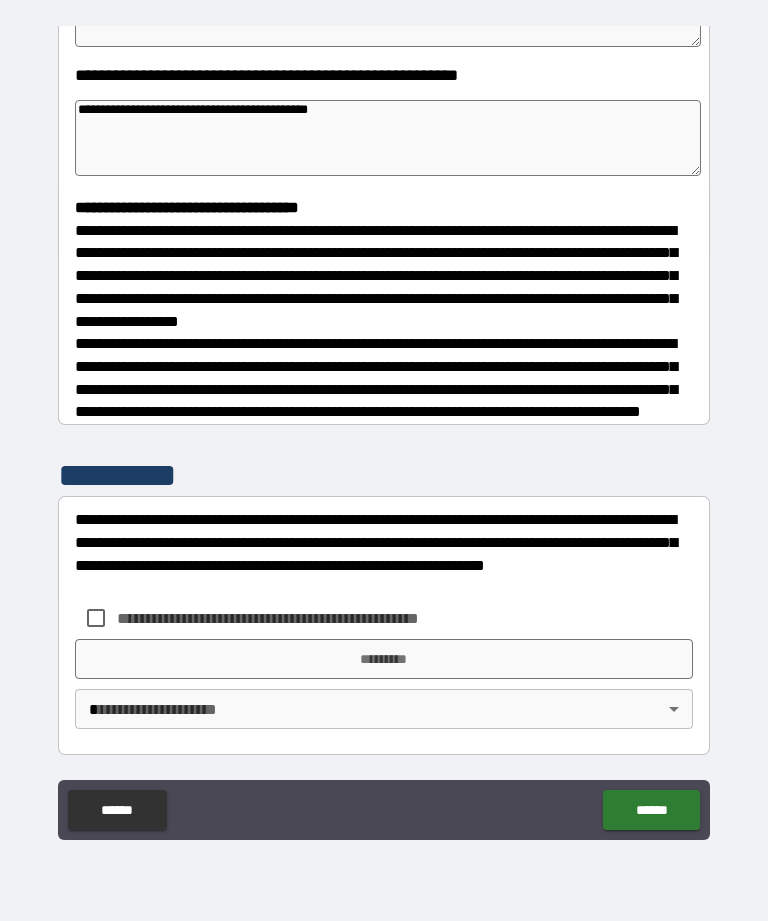scroll, scrollTop: 422, scrollLeft: 0, axis: vertical 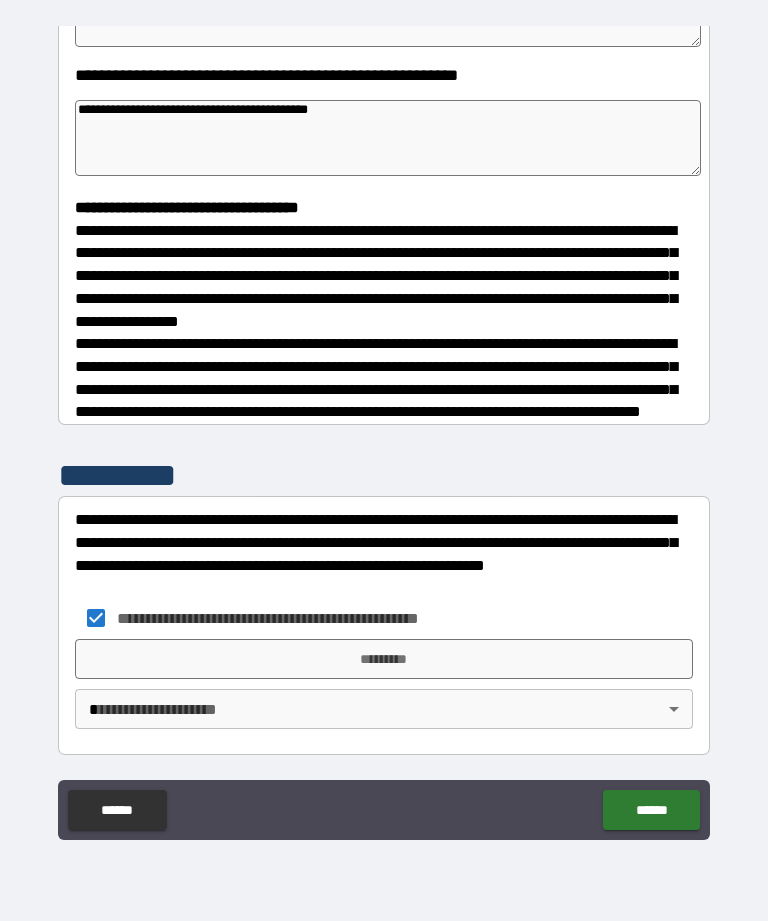 click on "*********" at bounding box center (384, 659) 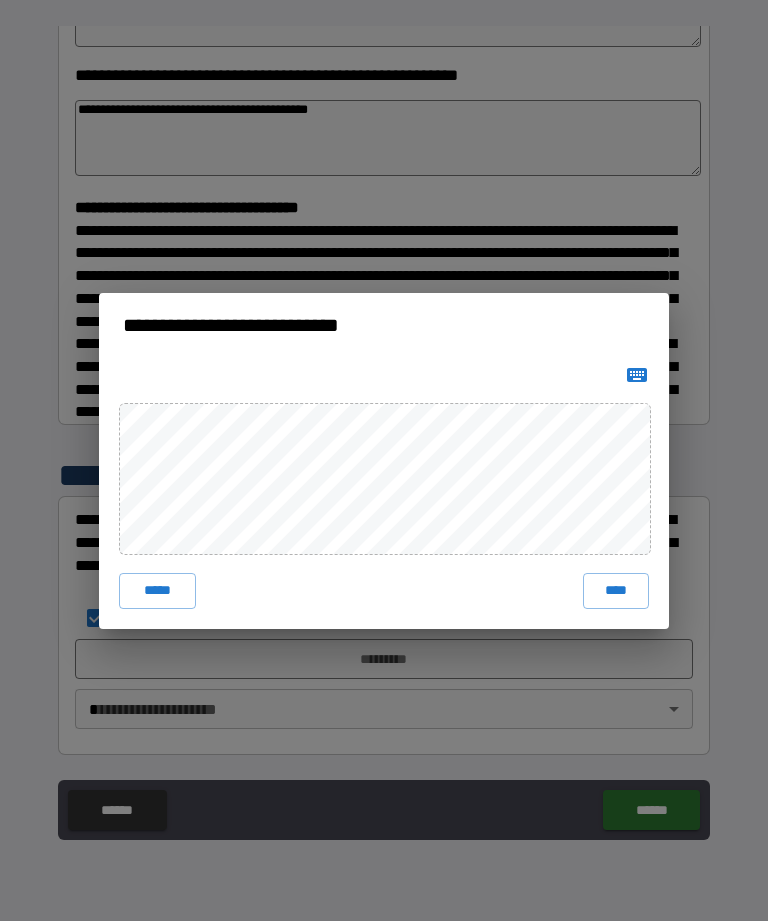 click on "****" at bounding box center (616, 591) 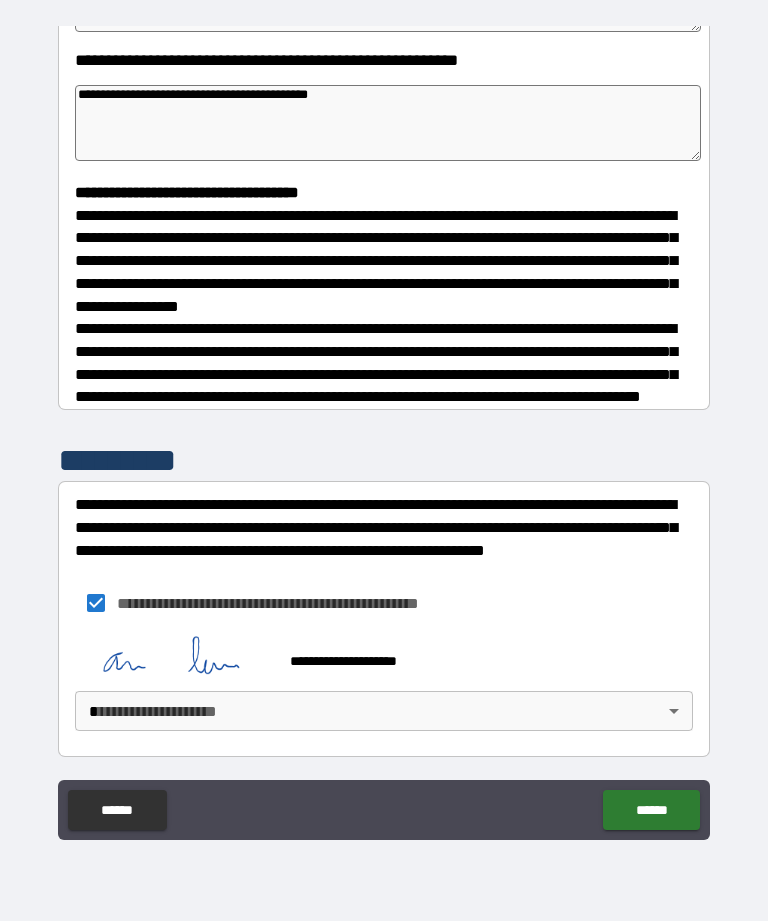 scroll, scrollTop: 412, scrollLeft: 0, axis: vertical 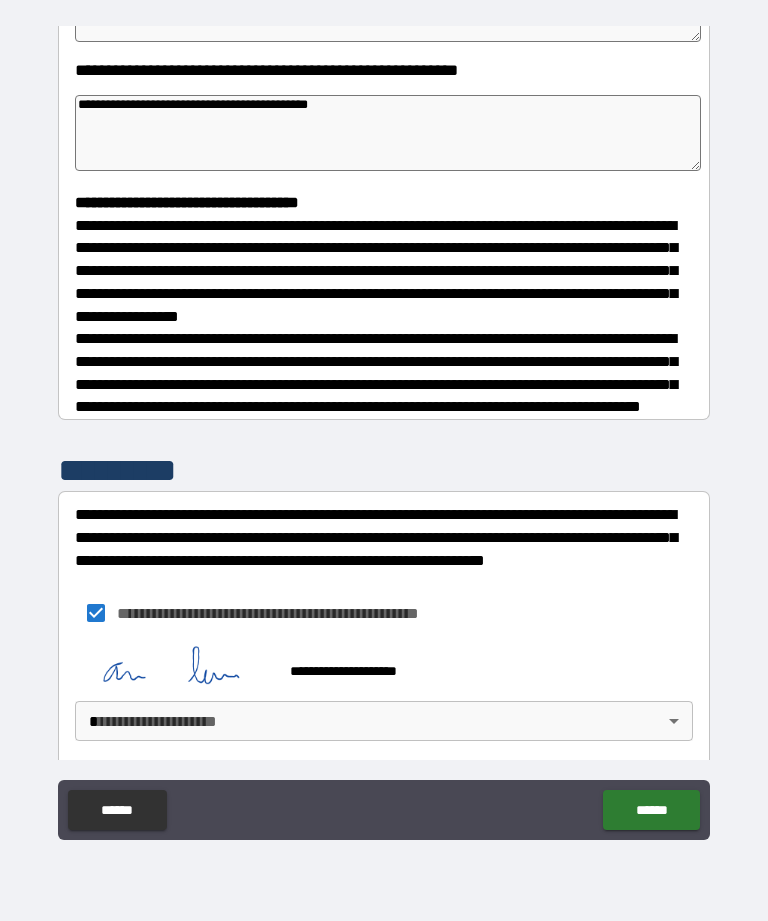click on "**********" at bounding box center (384, 428) 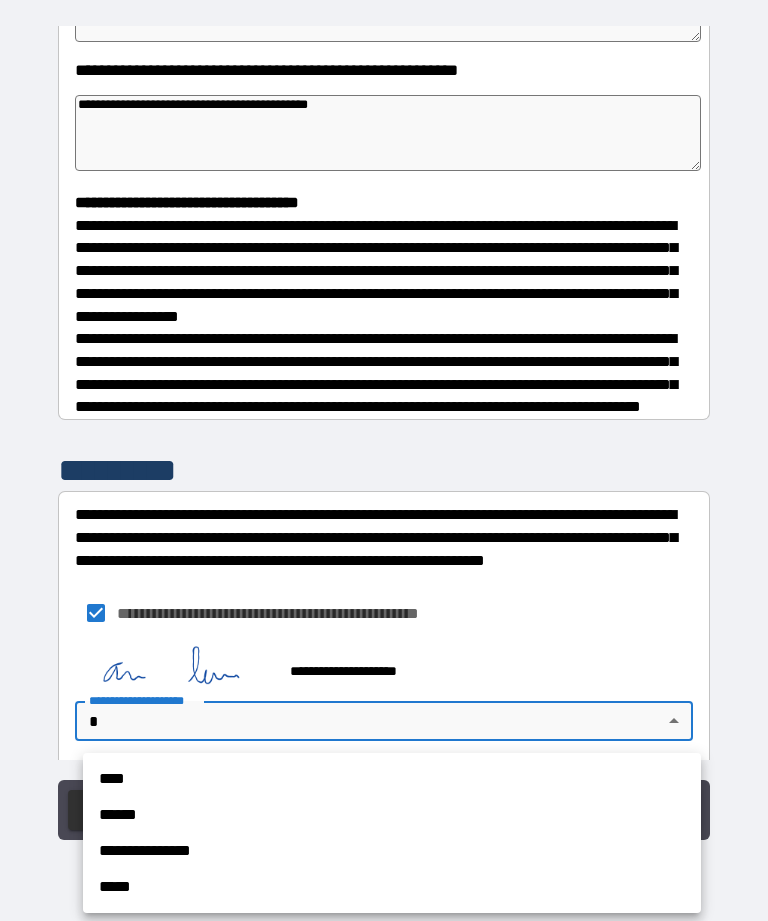 click at bounding box center (384, 460) 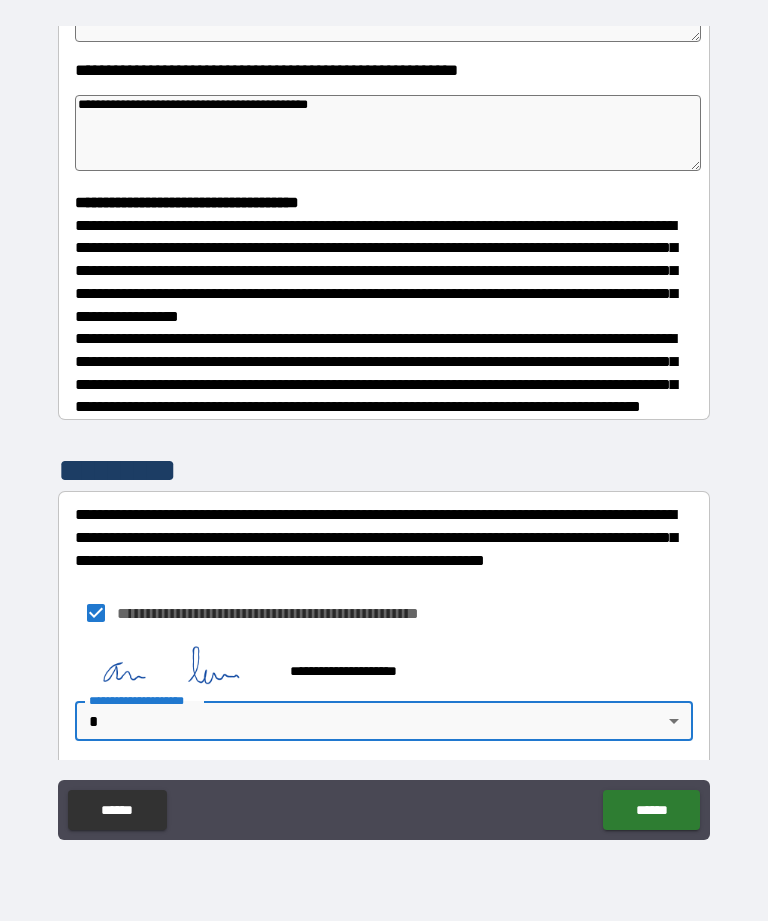 click on "******" at bounding box center [651, 810] 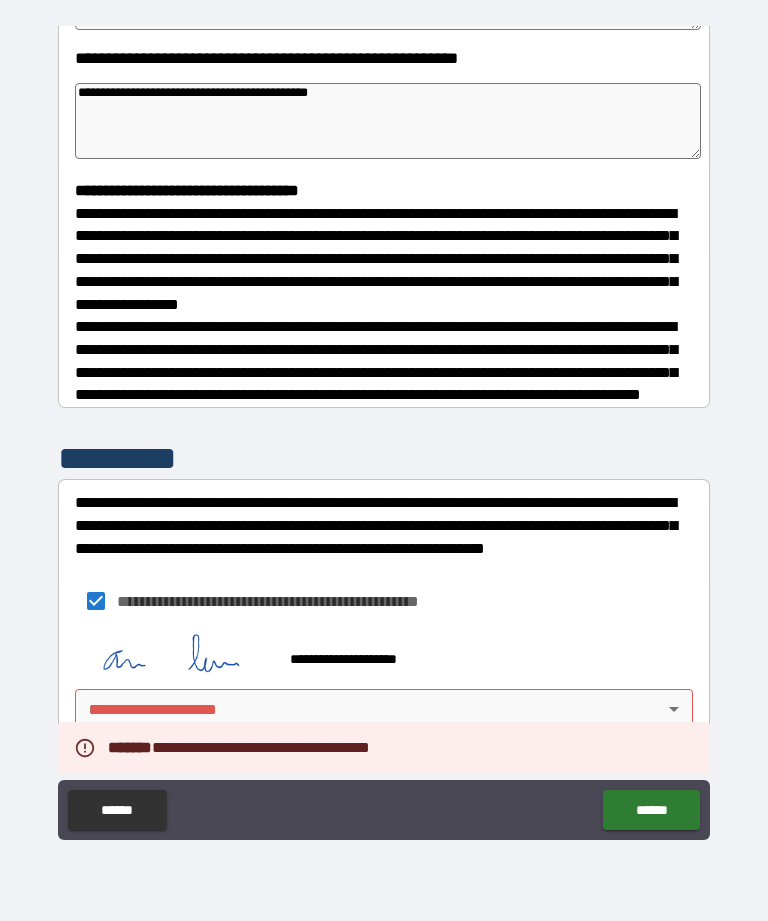 scroll, scrollTop: 439, scrollLeft: 0, axis: vertical 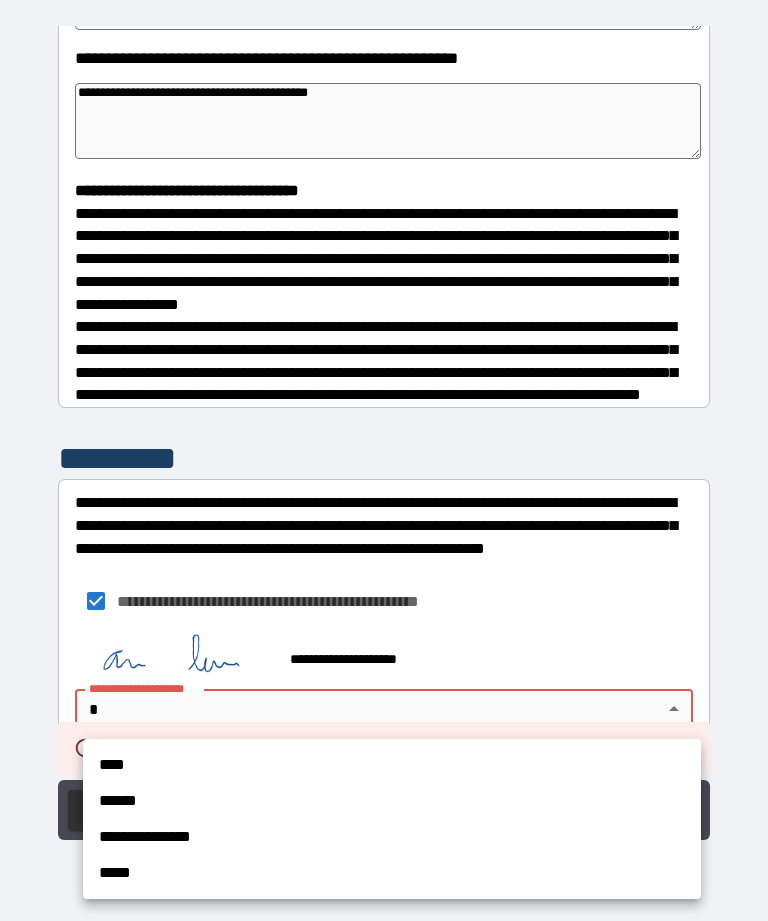 click on "****" at bounding box center [392, 765] 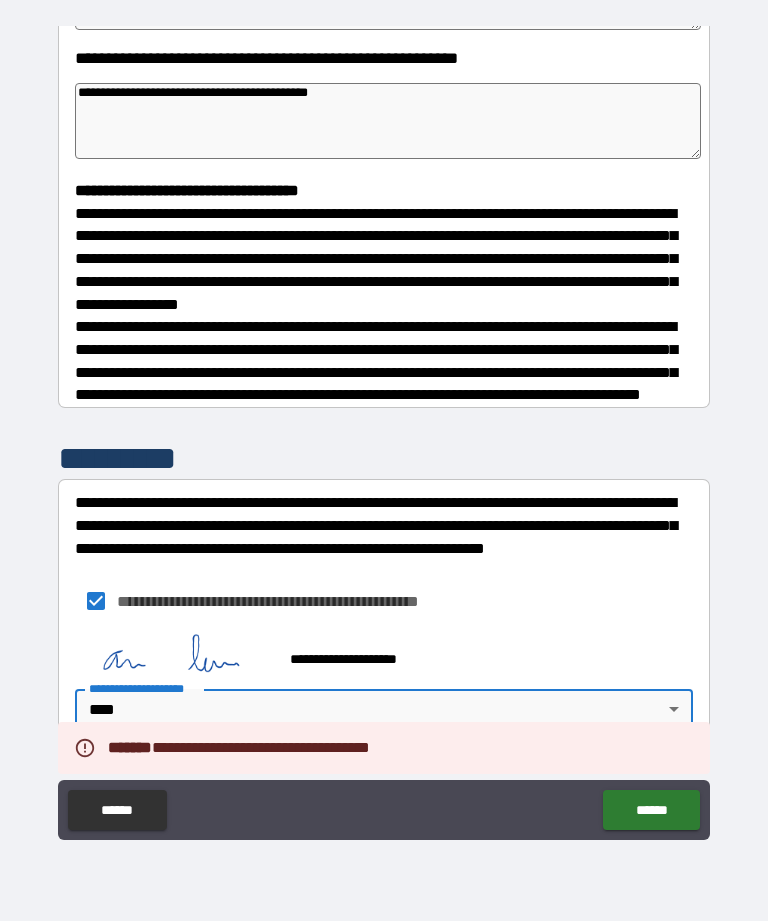 click on "******" at bounding box center [651, 810] 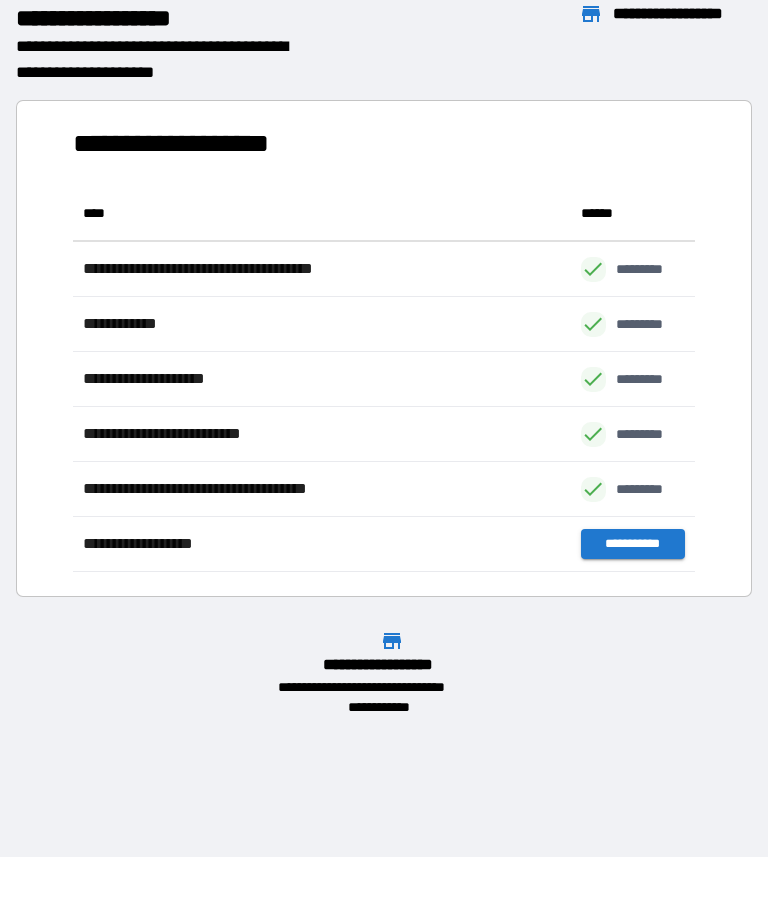 scroll, scrollTop: 1, scrollLeft: 1, axis: both 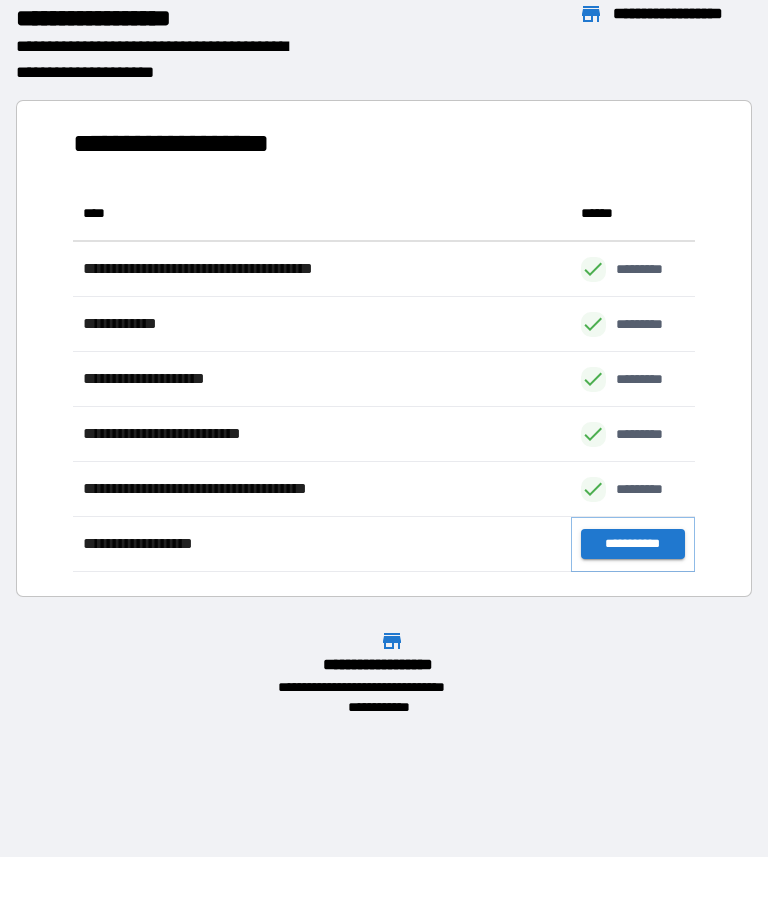 click on "**********" at bounding box center (633, 544) 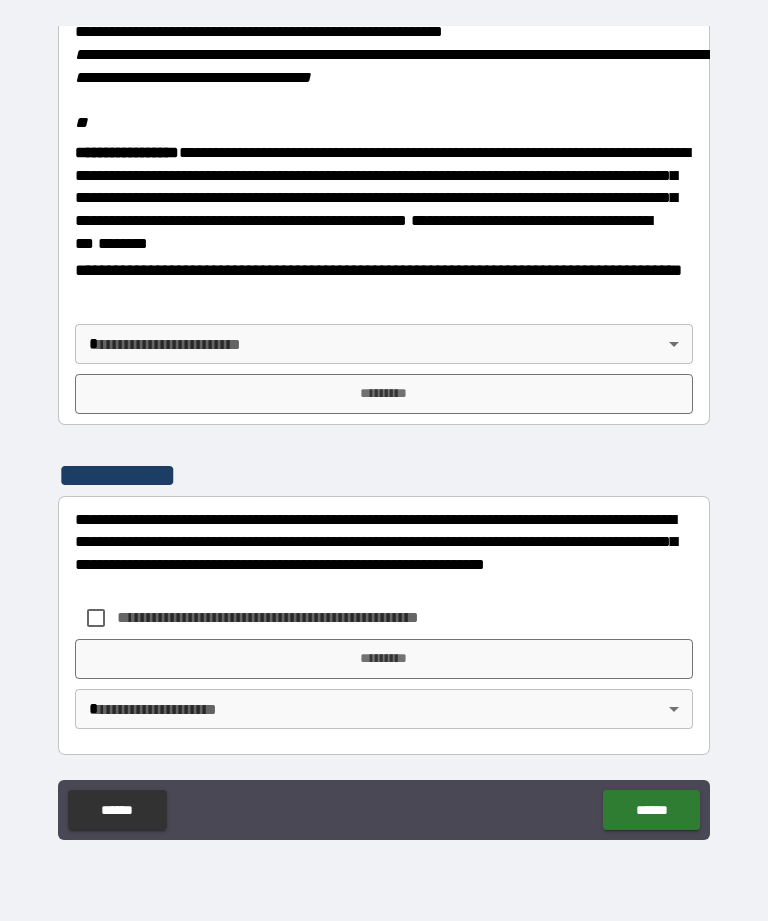 scroll, scrollTop: 2448, scrollLeft: 0, axis: vertical 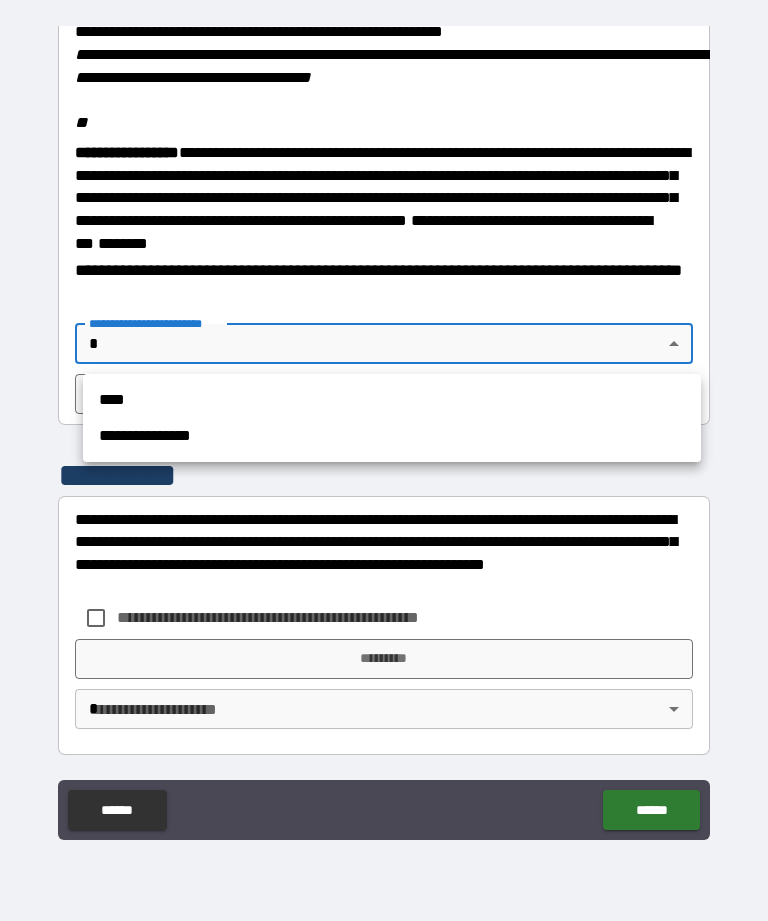 click on "****" at bounding box center (392, 400) 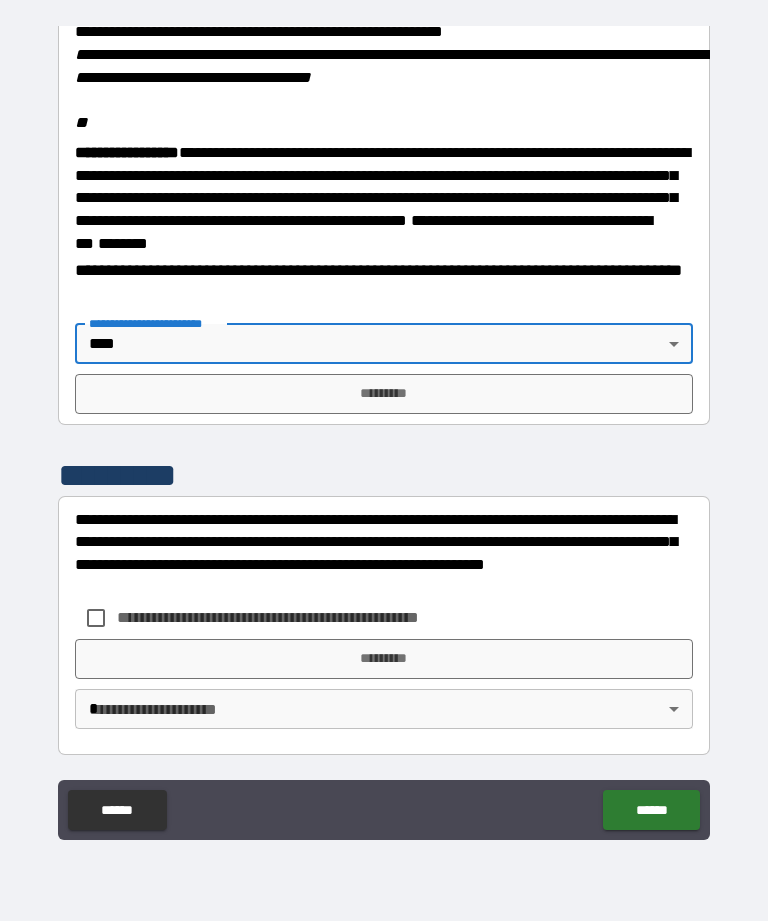 click on "*********" at bounding box center [384, 394] 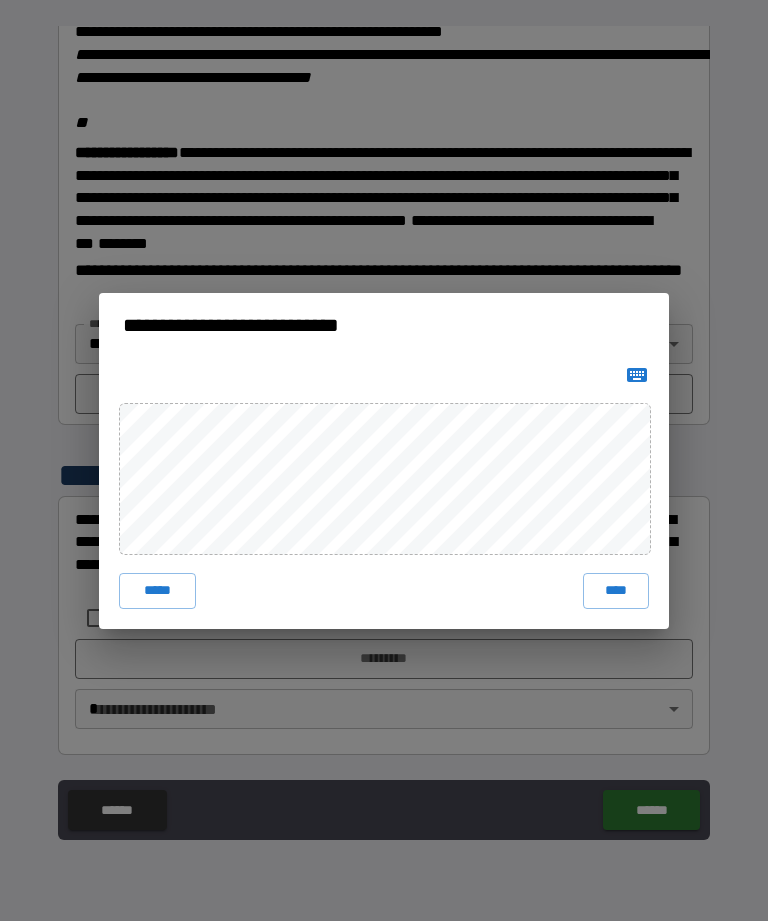 click on "****" at bounding box center [616, 591] 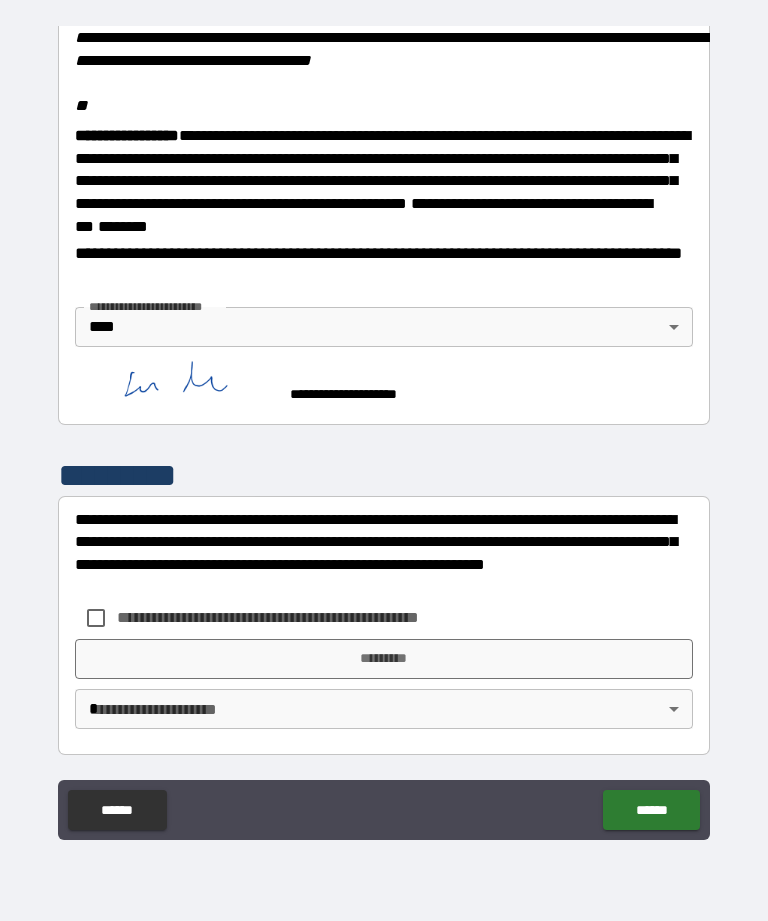 click on "**********" at bounding box center (301, 617) 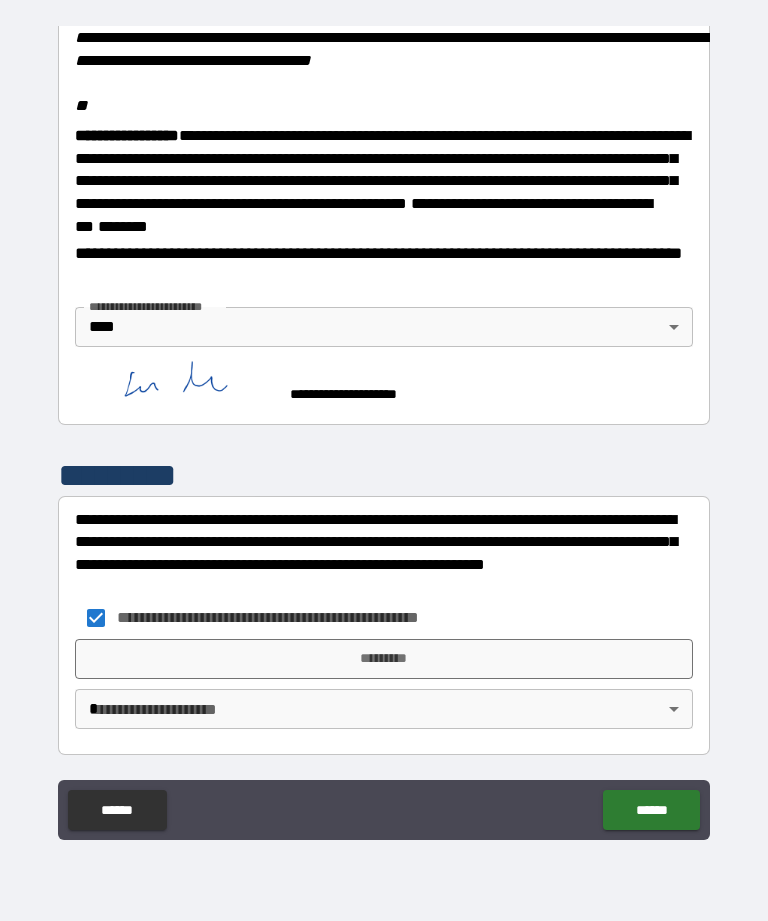 click on "*********" at bounding box center [384, 659] 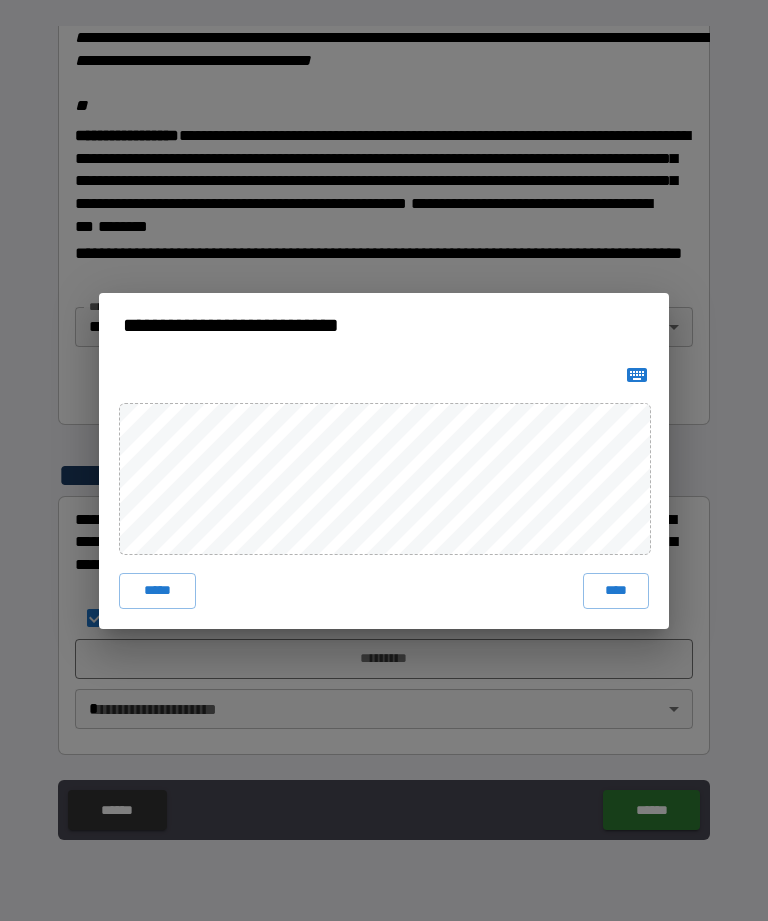 click on "****" at bounding box center [616, 591] 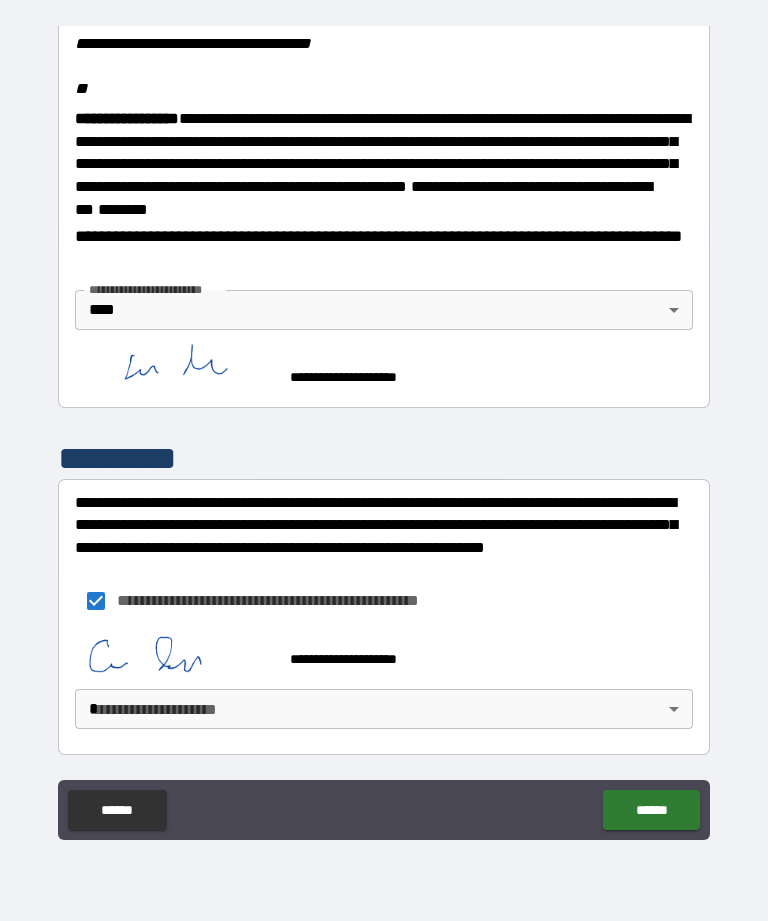 click on "******" at bounding box center (651, 810) 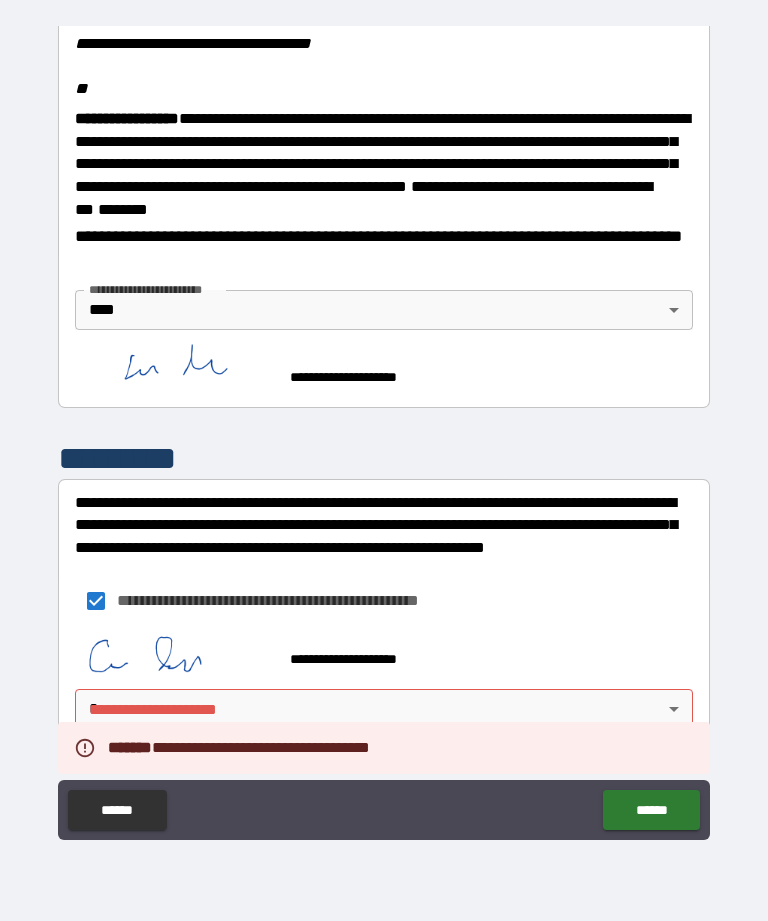 scroll, scrollTop: 2482, scrollLeft: 0, axis: vertical 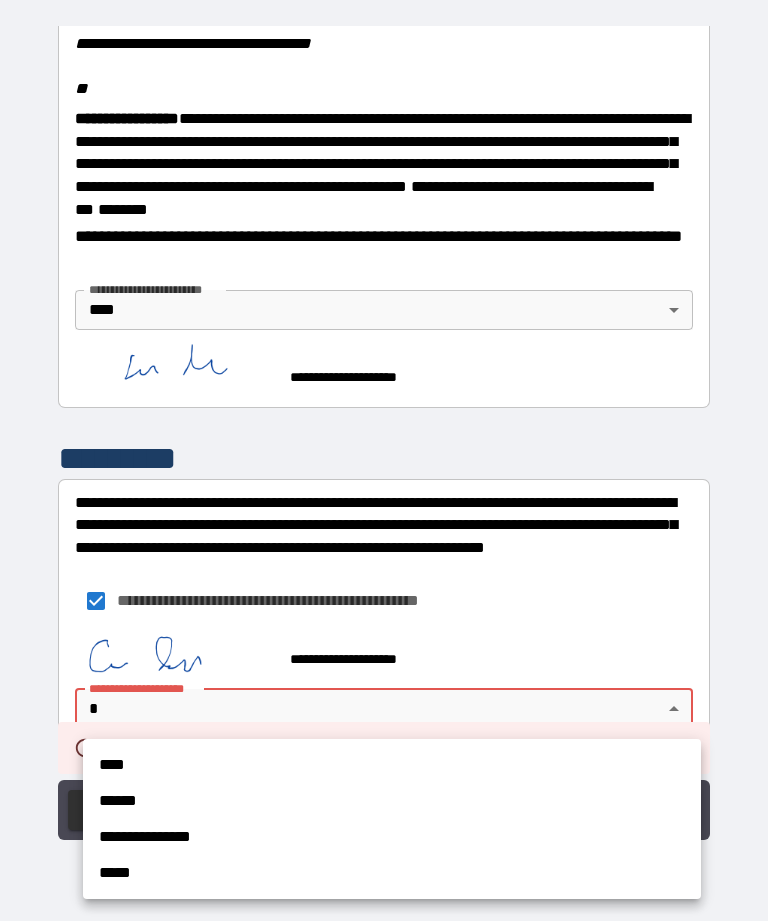click on "****" at bounding box center (392, 765) 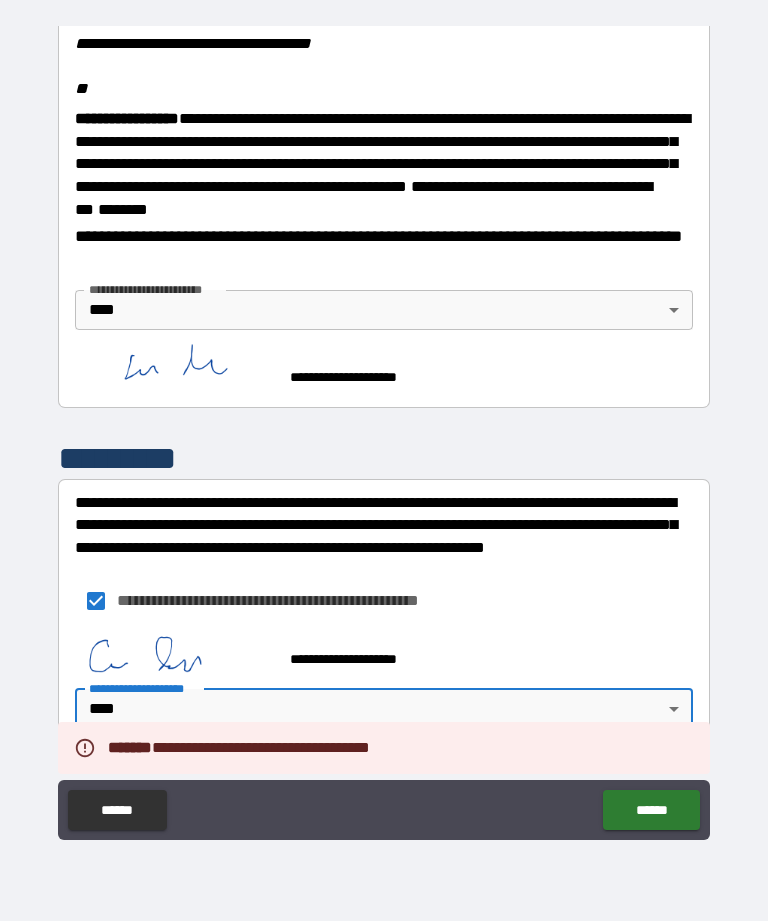 click on "******" at bounding box center (651, 810) 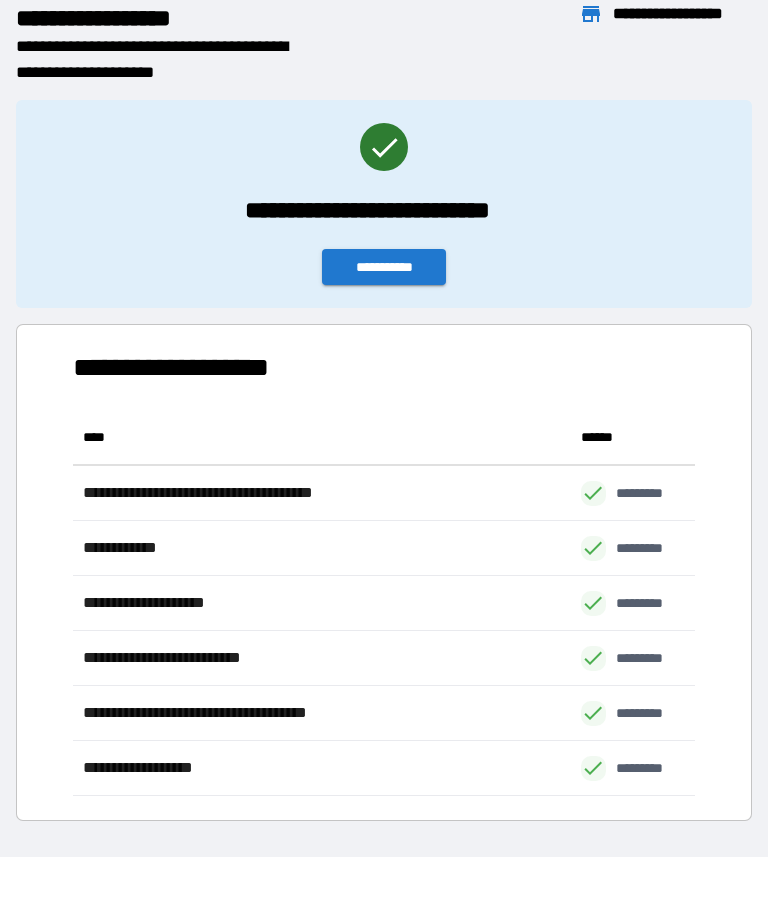 scroll, scrollTop: 386, scrollLeft: 622, axis: both 